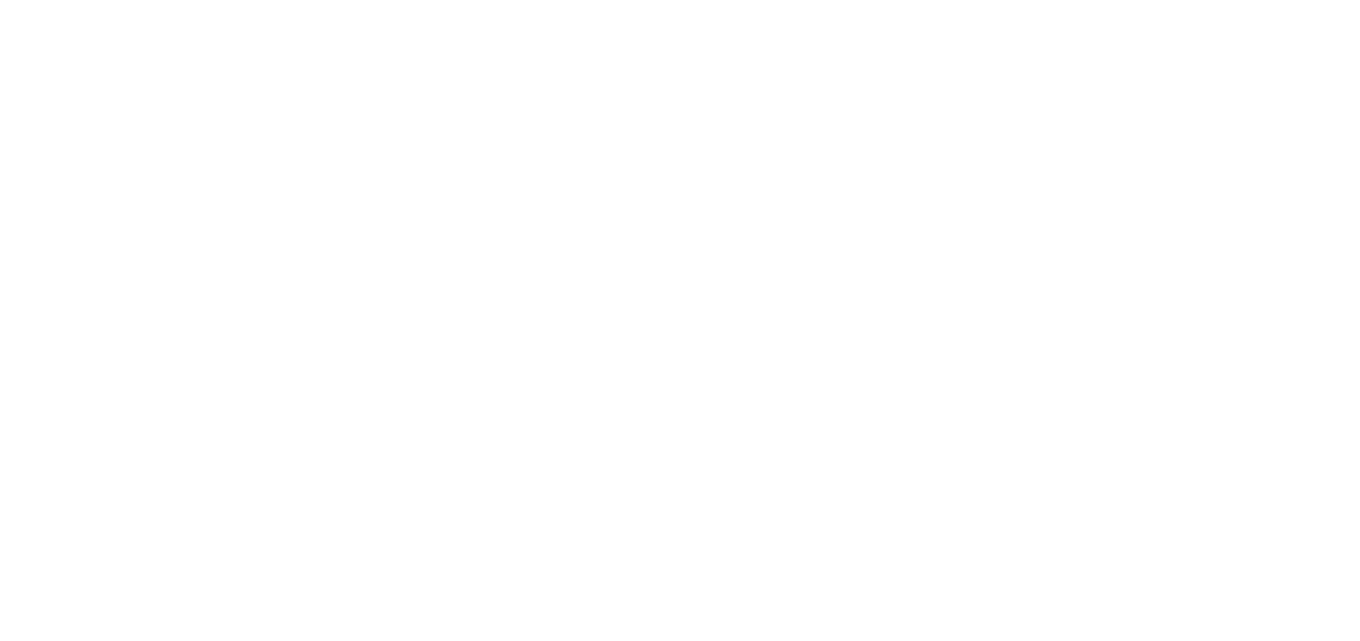scroll, scrollTop: 0, scrollLeft: 0, axis: both 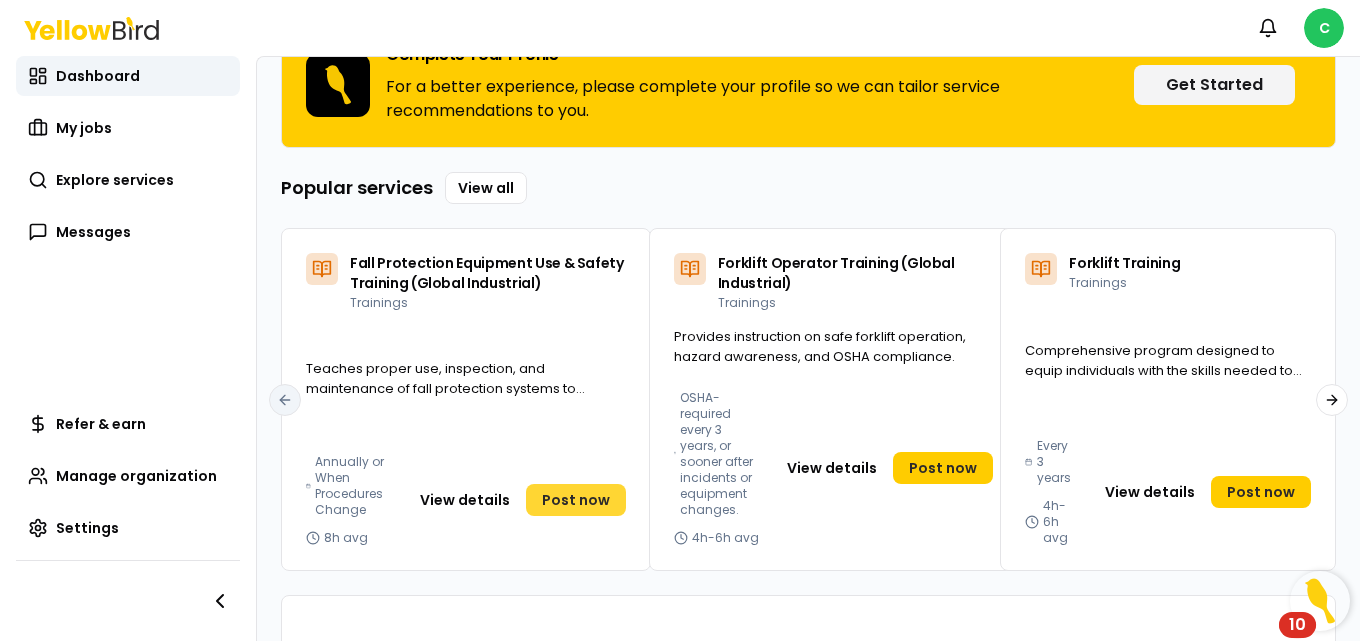 click on "Post now" at bounding box center [576, 500] 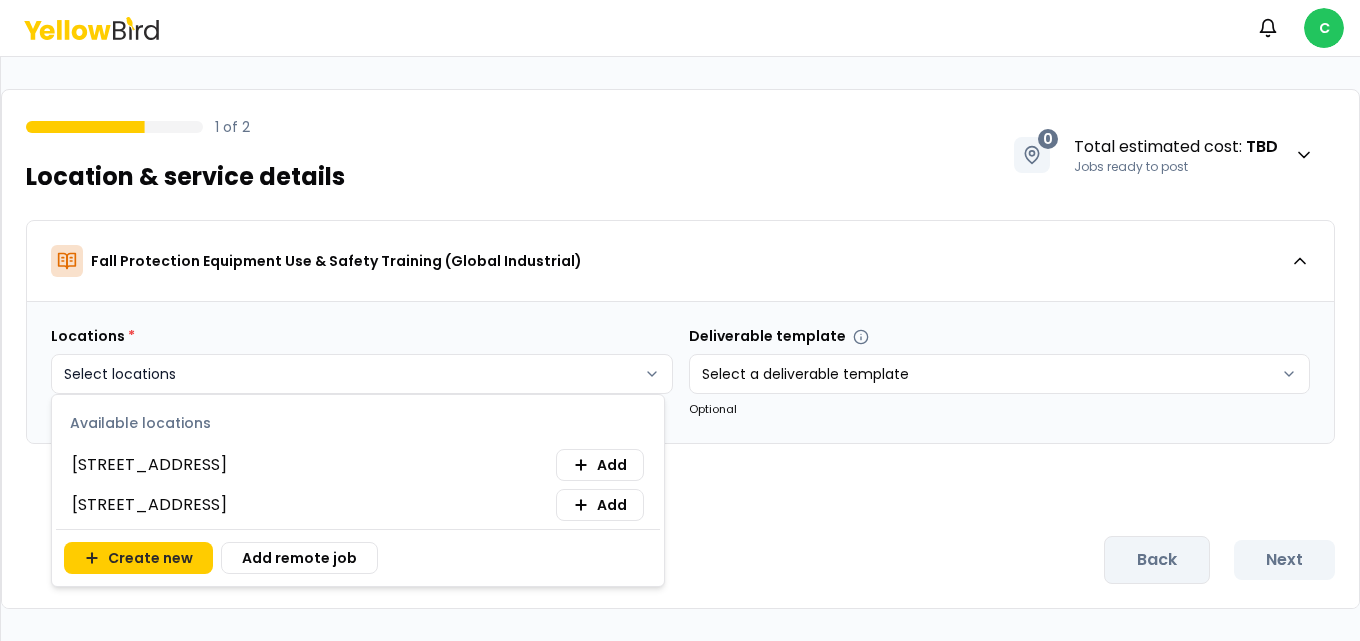 click on "Notifications C 1 of 2 Location & service details 0 Total estimated cost :   TBD Jobs ready to post Fall Protection Equipment Use & Safety Training (Global Industrial) Locations   * Select locations Deliverable template   Select a deliverable template Optional Cancel Back Next
Available locations [STREET_ADDRESS] Add [STREET_ADDRESS] Add Create new Add remote job" at bounding box center (680, 320) 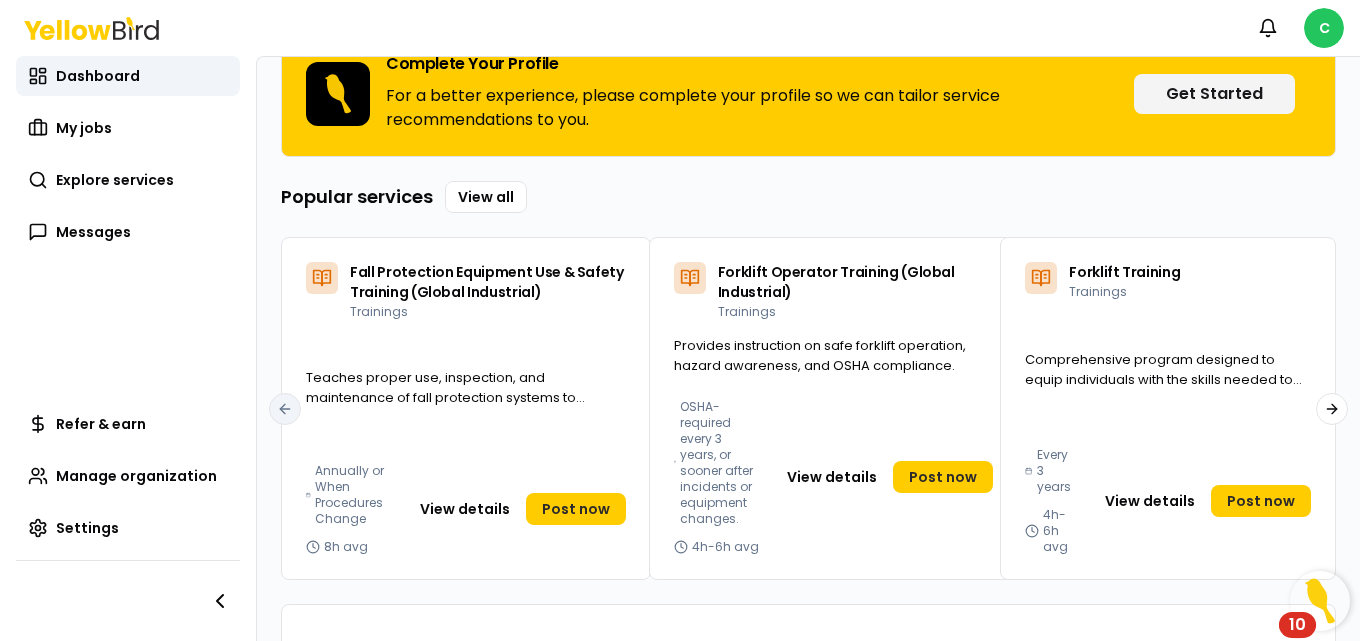 scroll, scrollTop: 200, scrollLeft: 0, axis: vertical 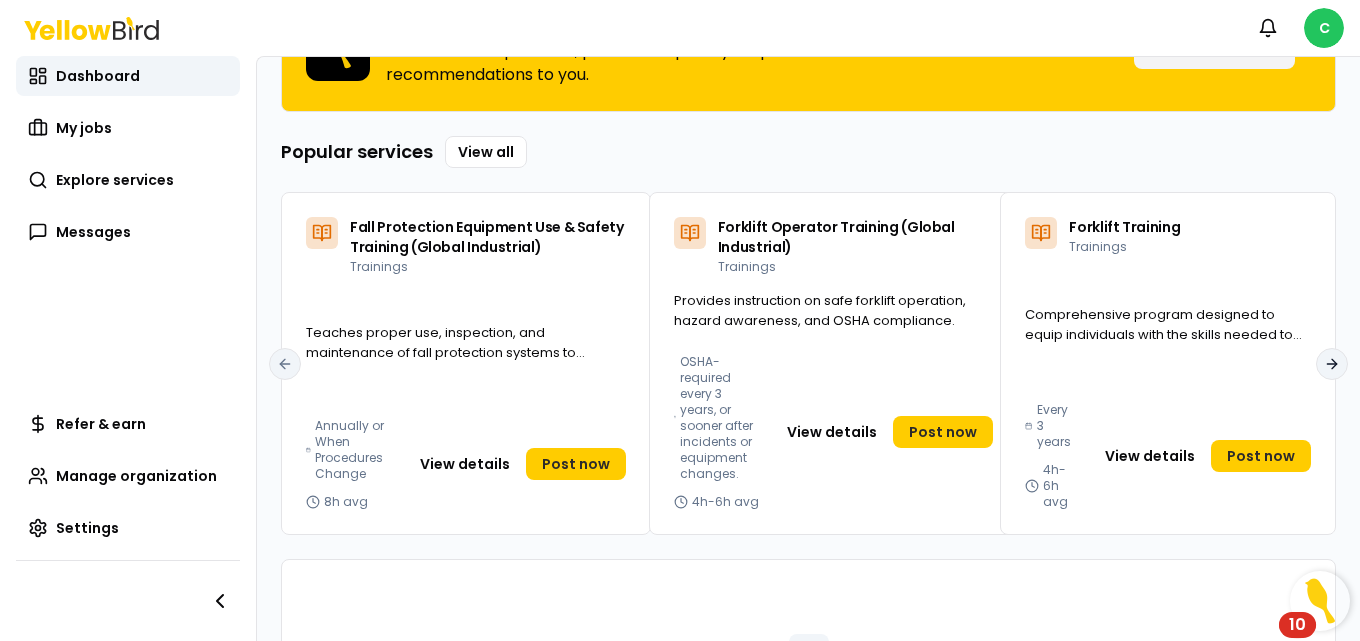 click 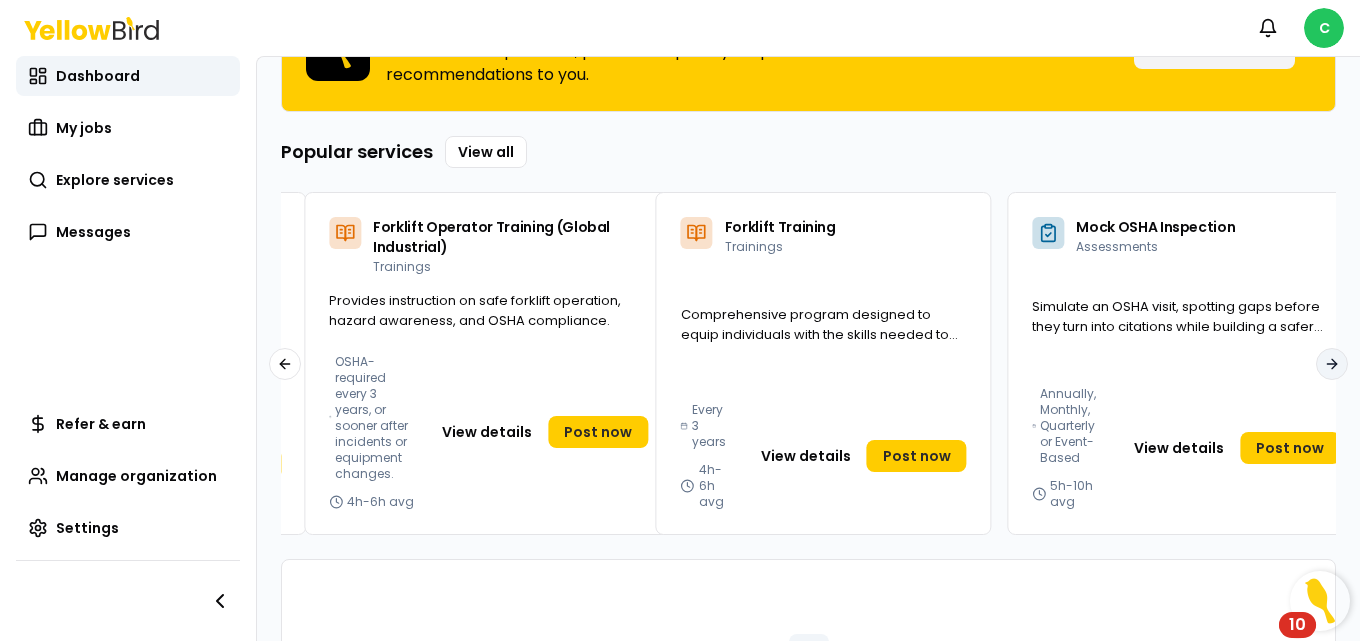 click 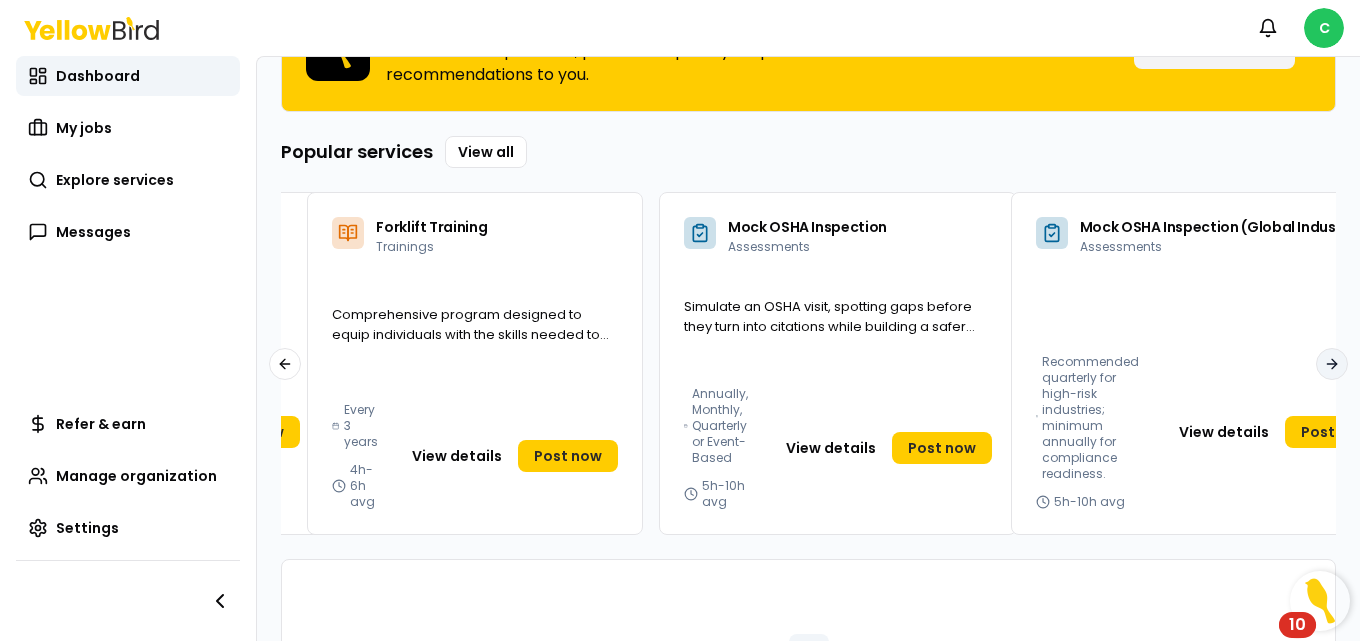 click 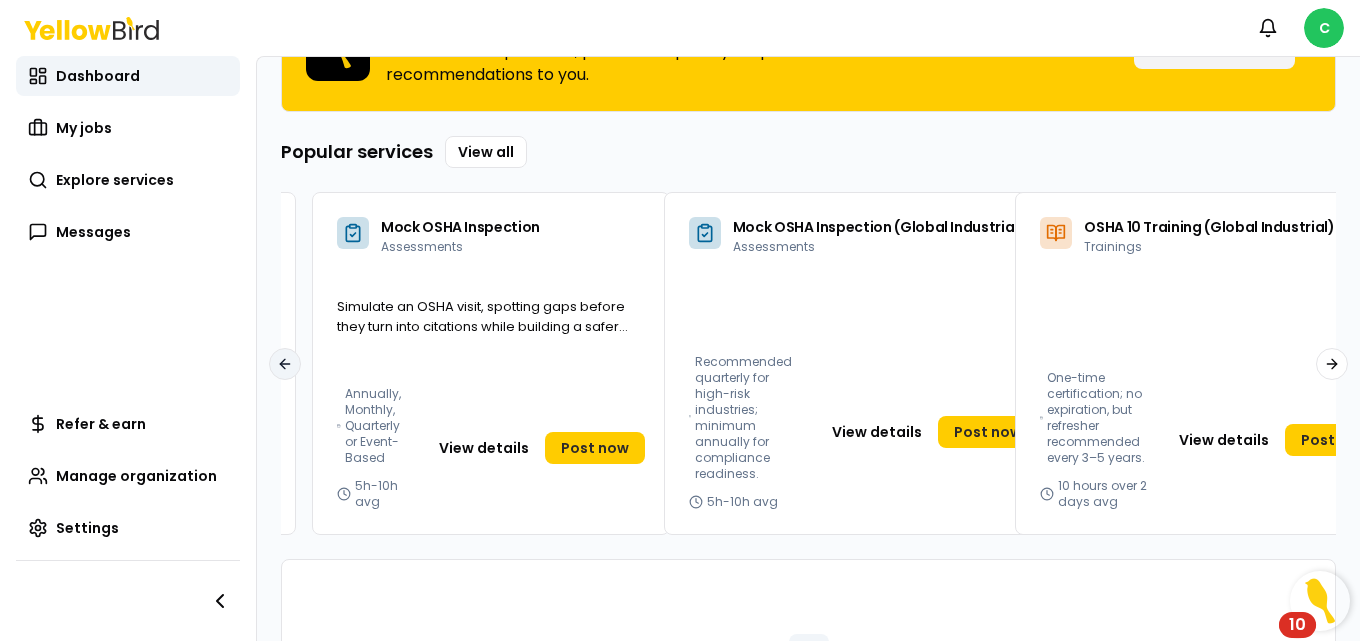 click 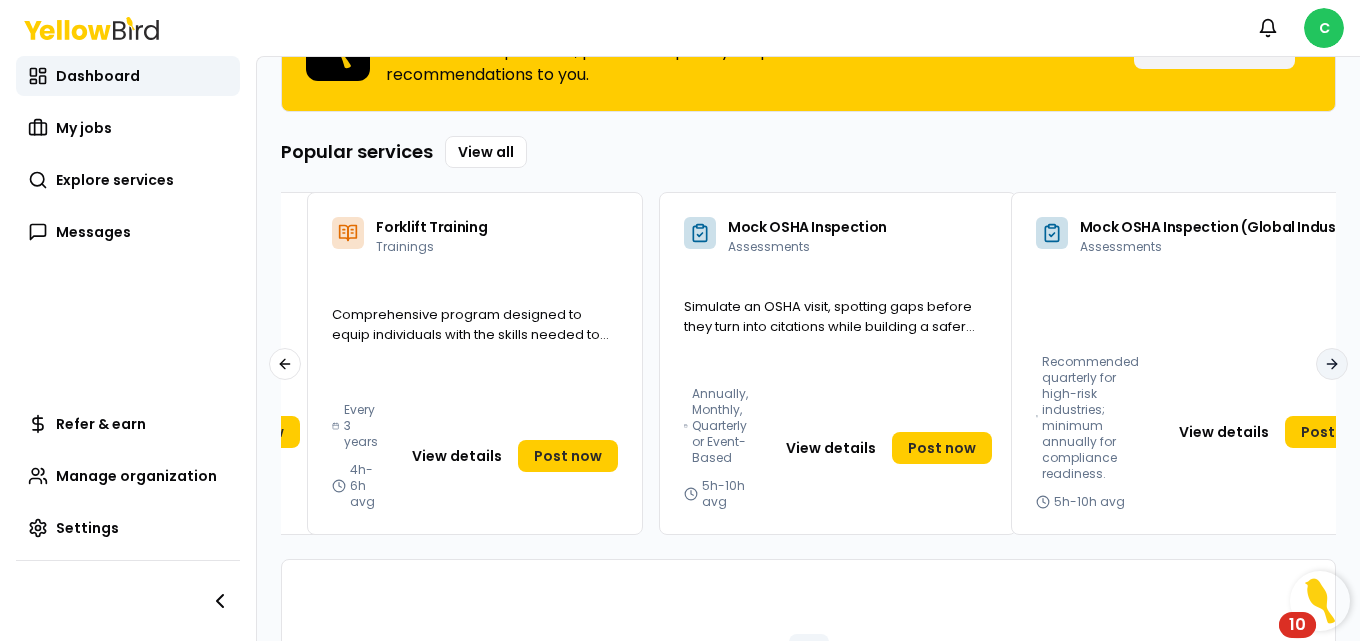 click 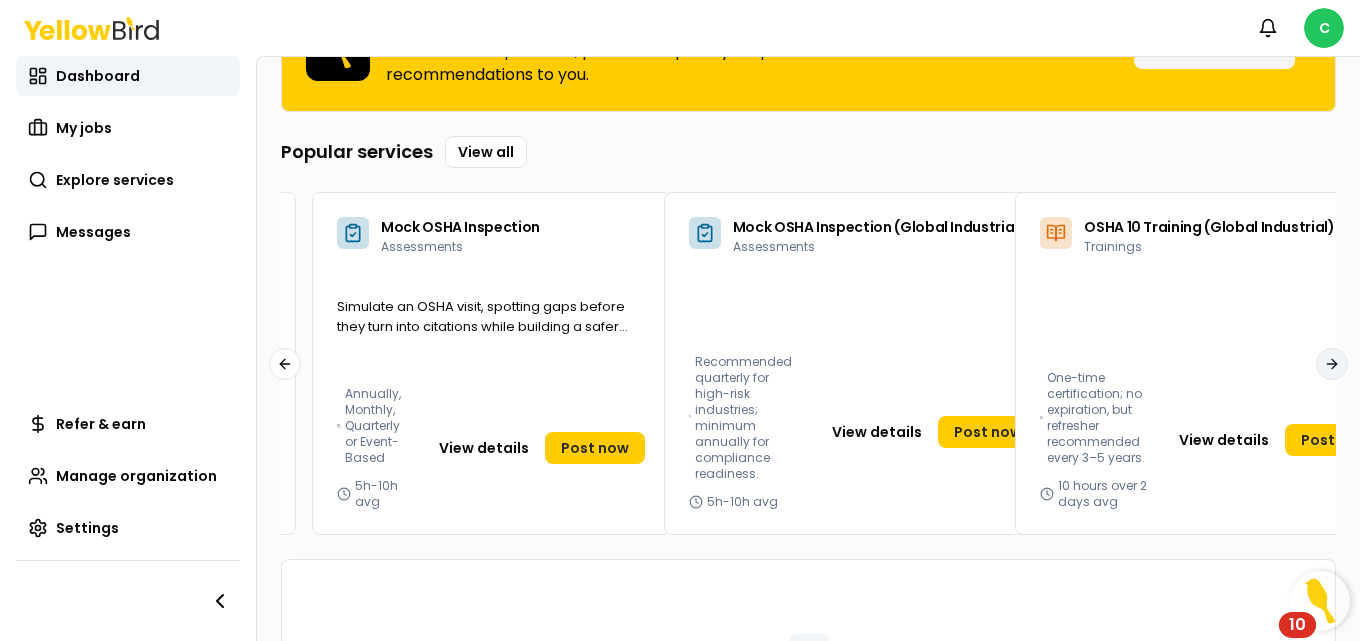 click 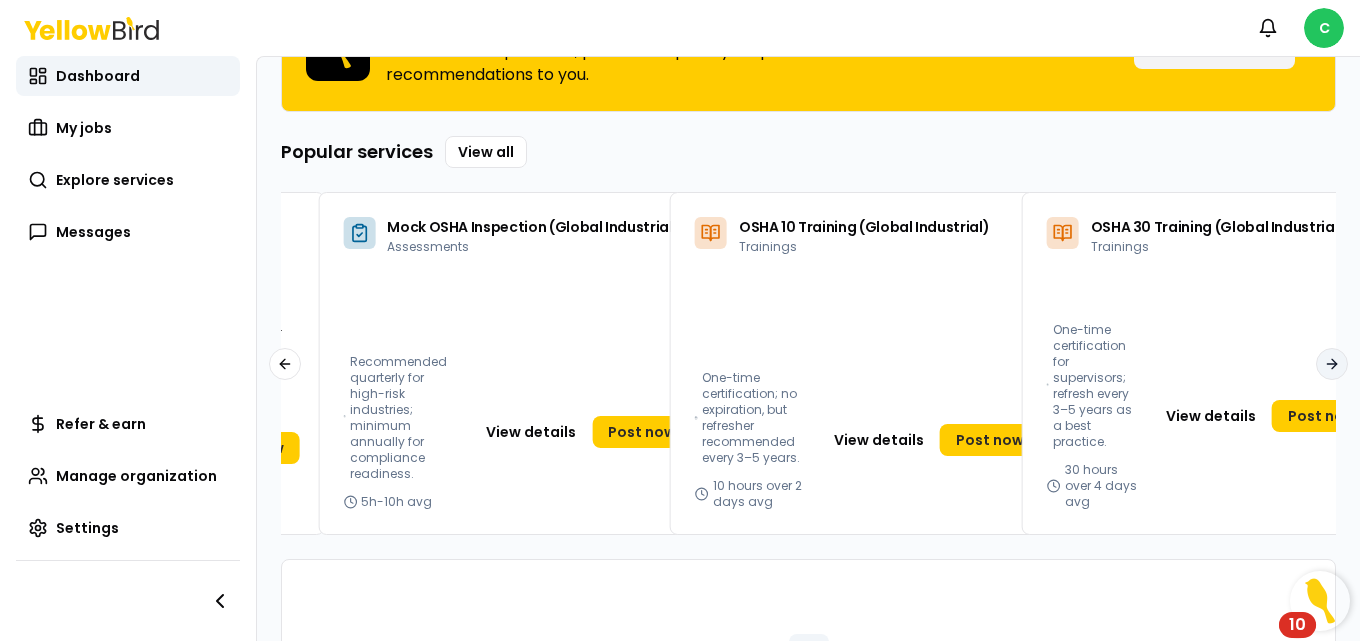 click 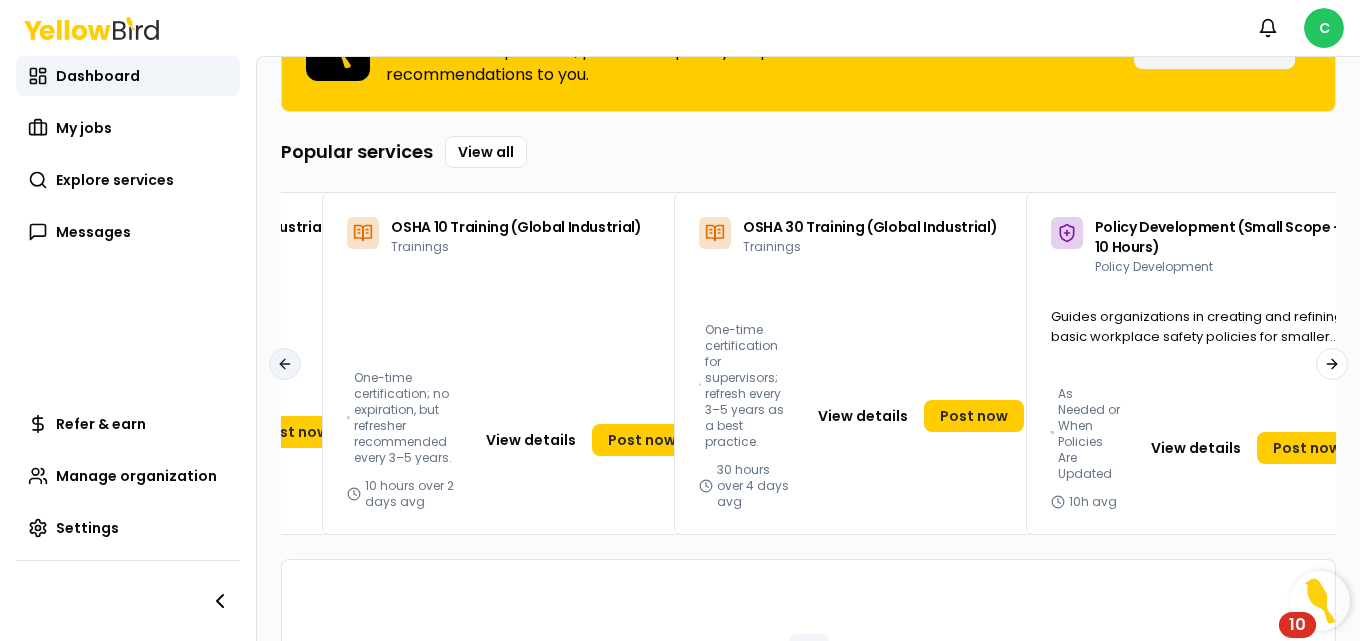 click on "Previous slide" at bounding box center (285, 364) 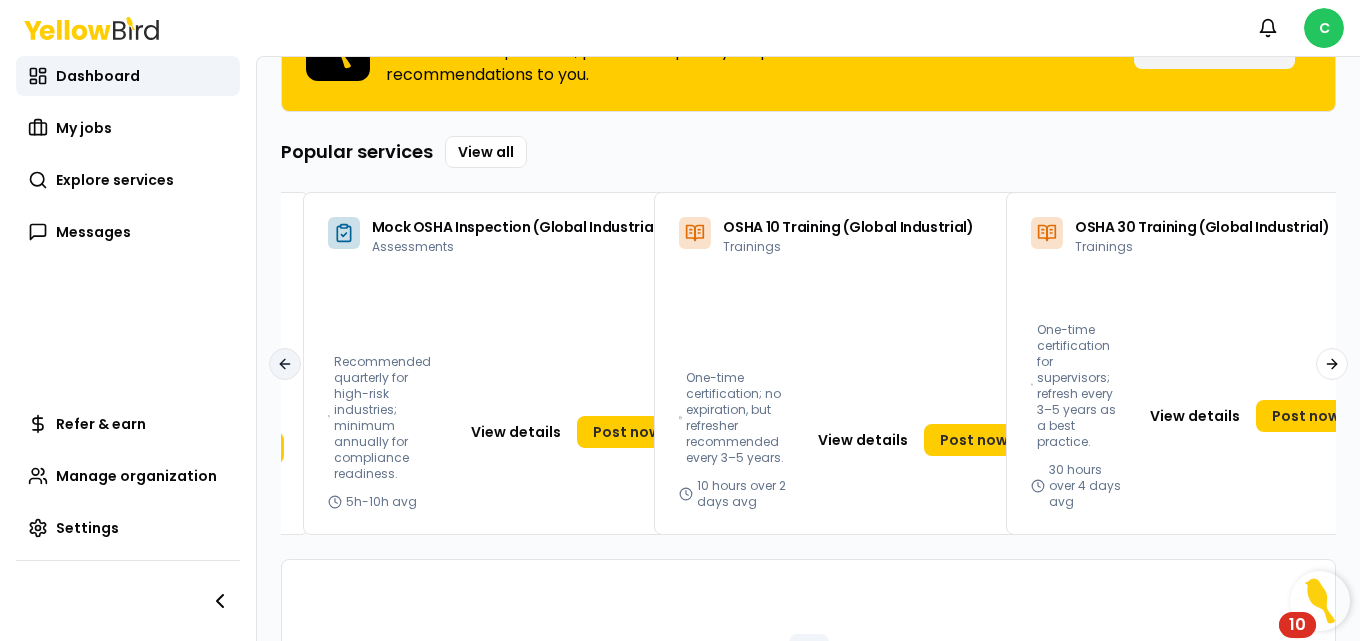 click 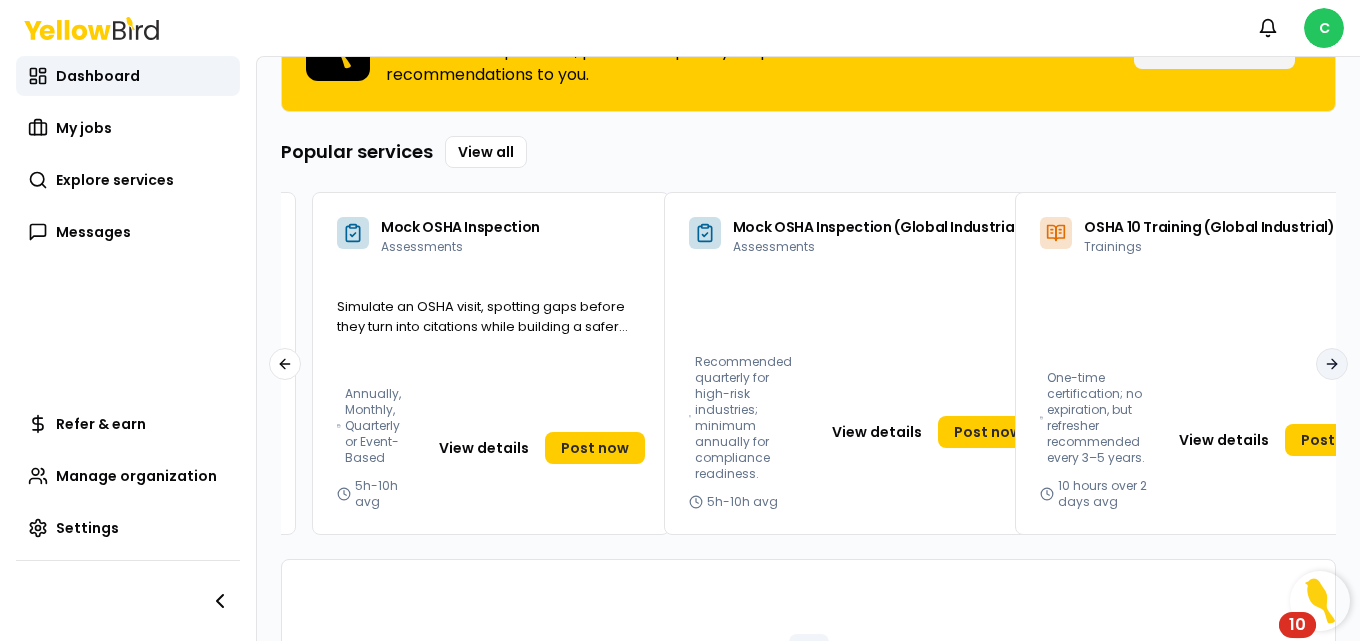 click 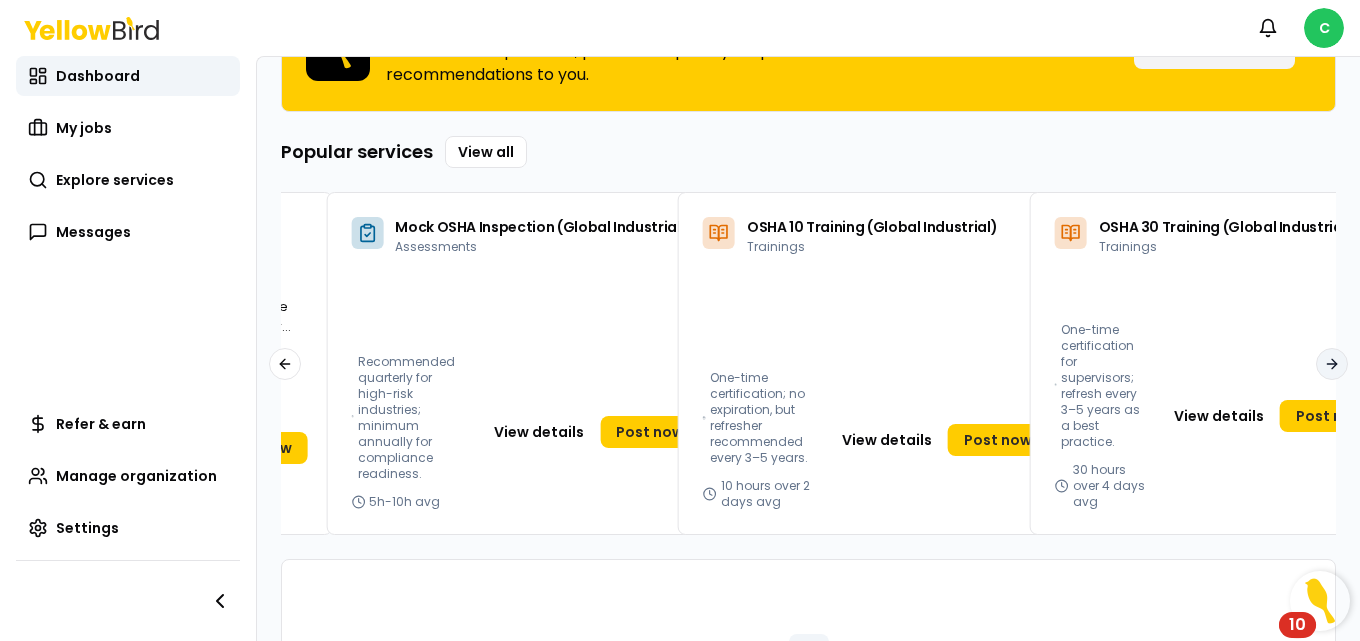 click 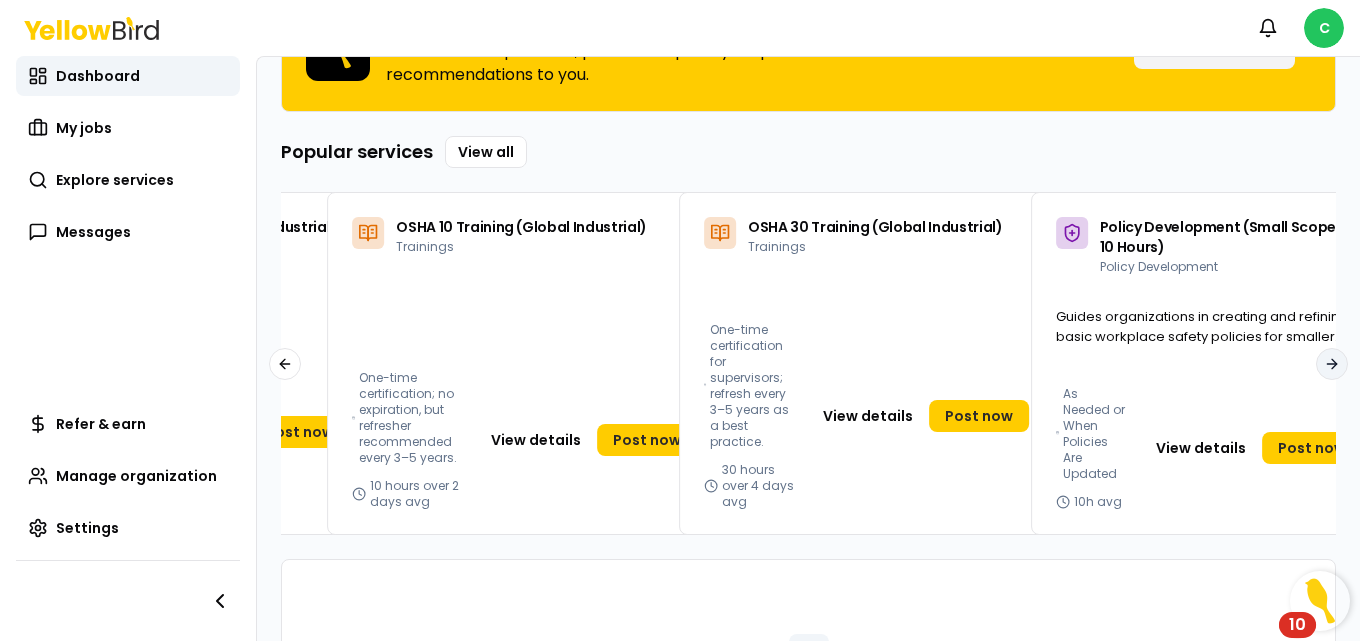 click 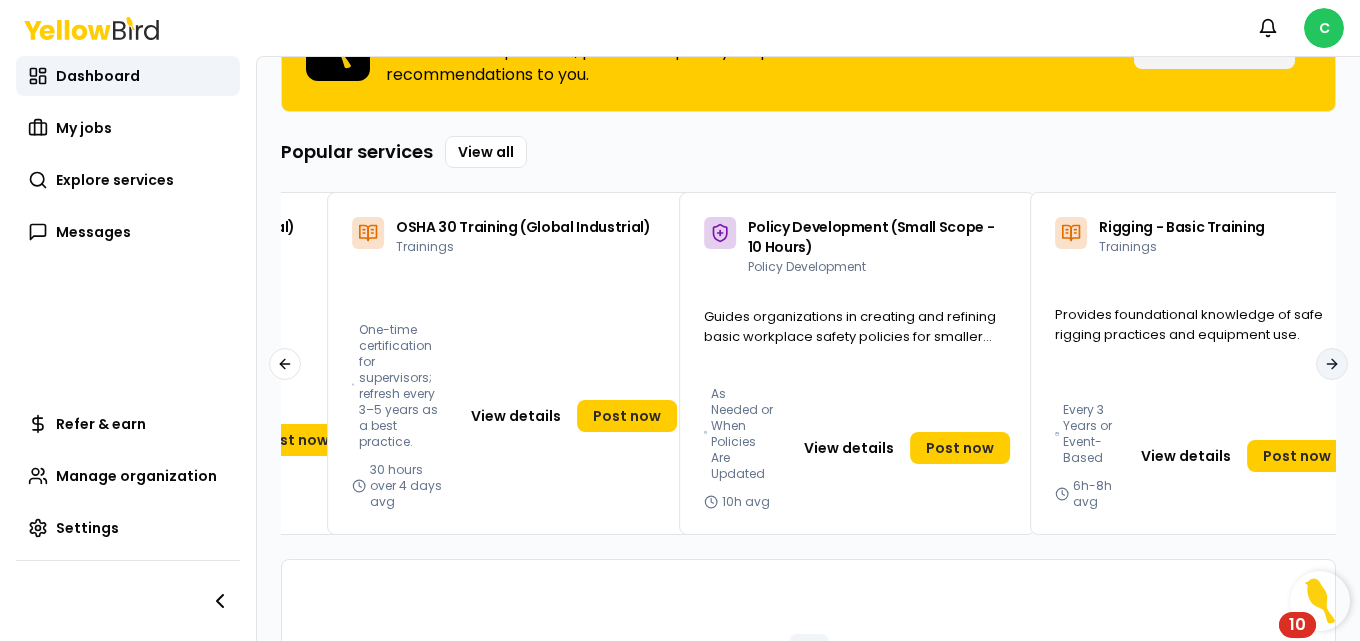 click 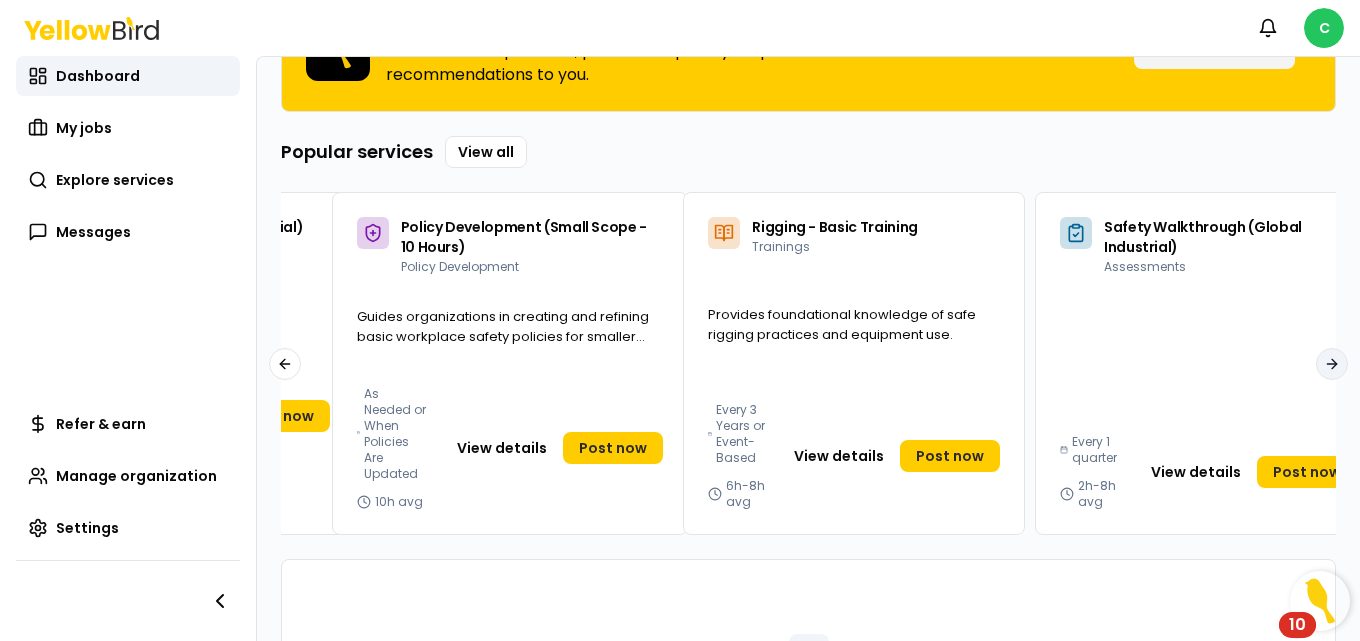 click 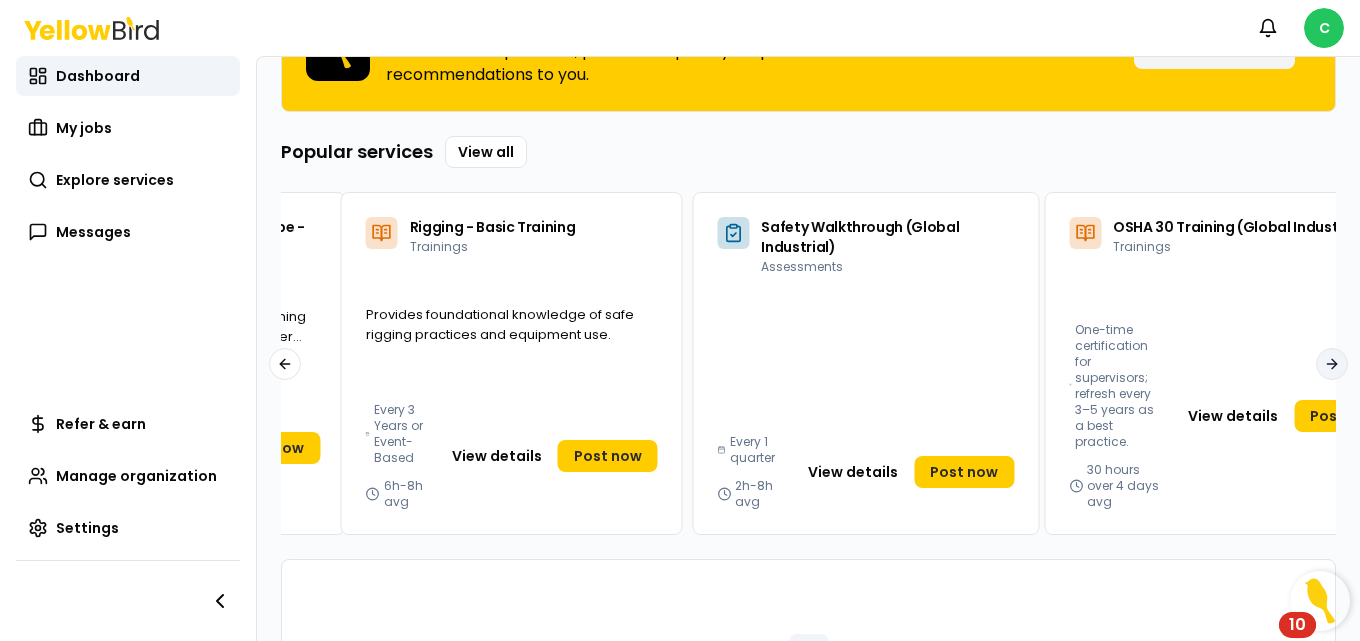 click 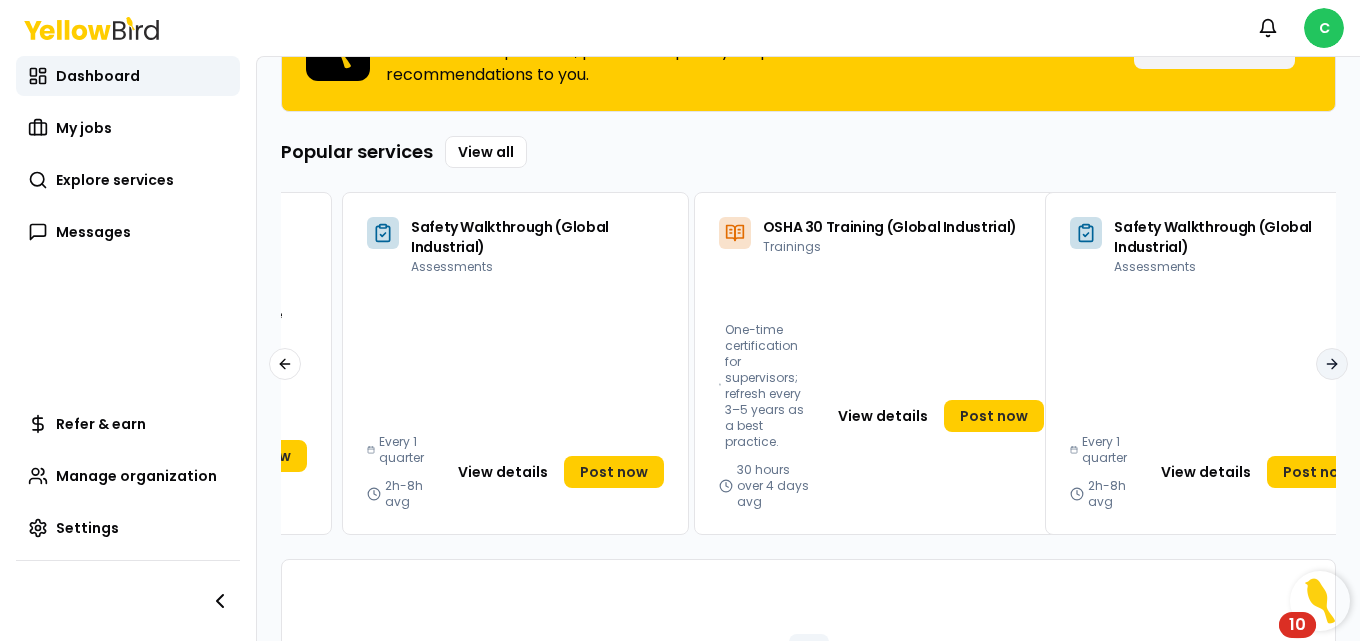 click 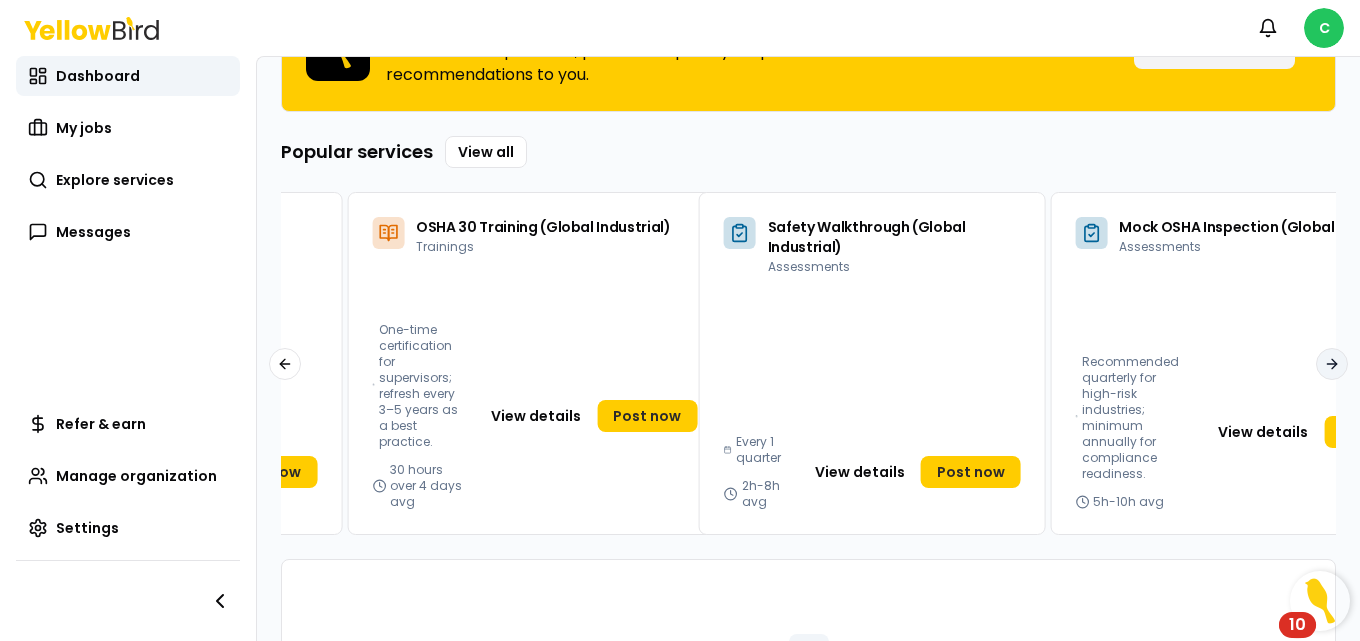 click 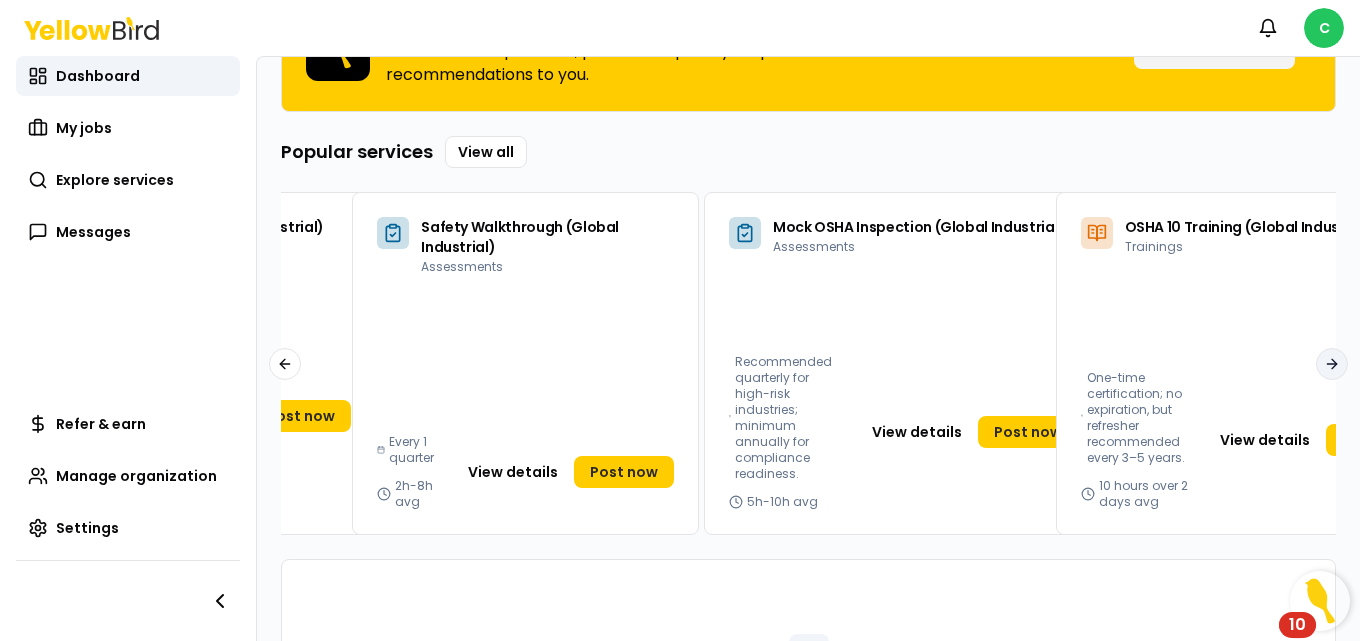 click 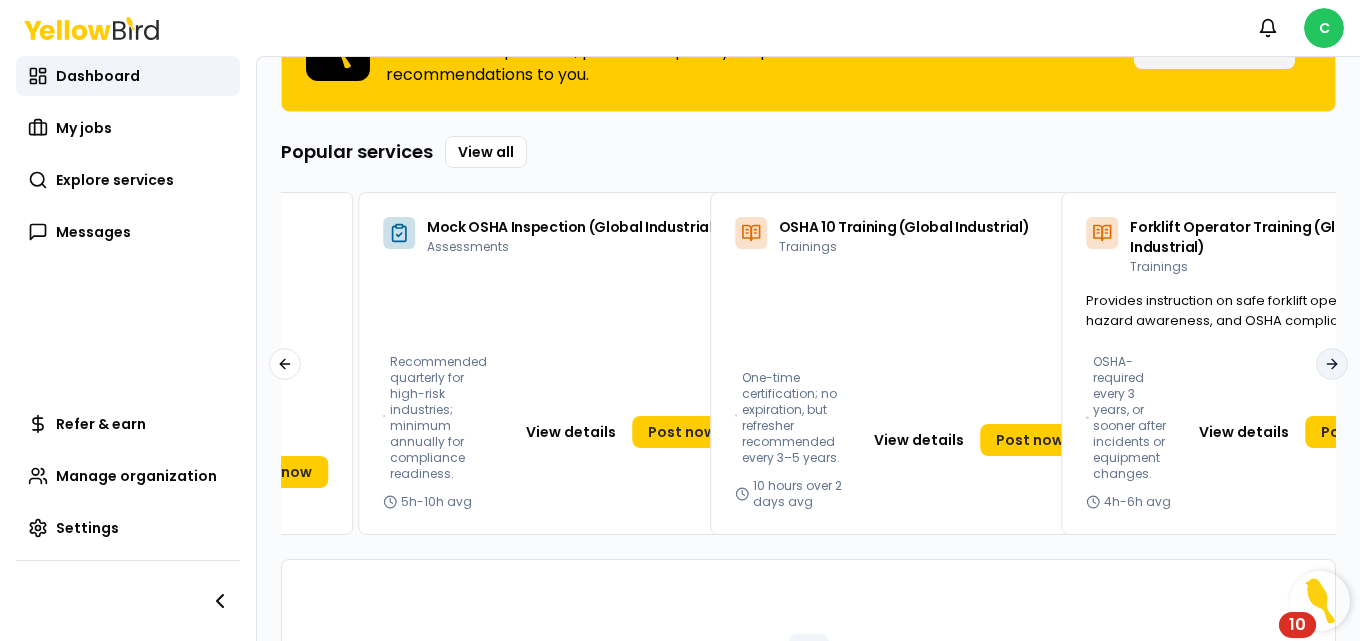 click 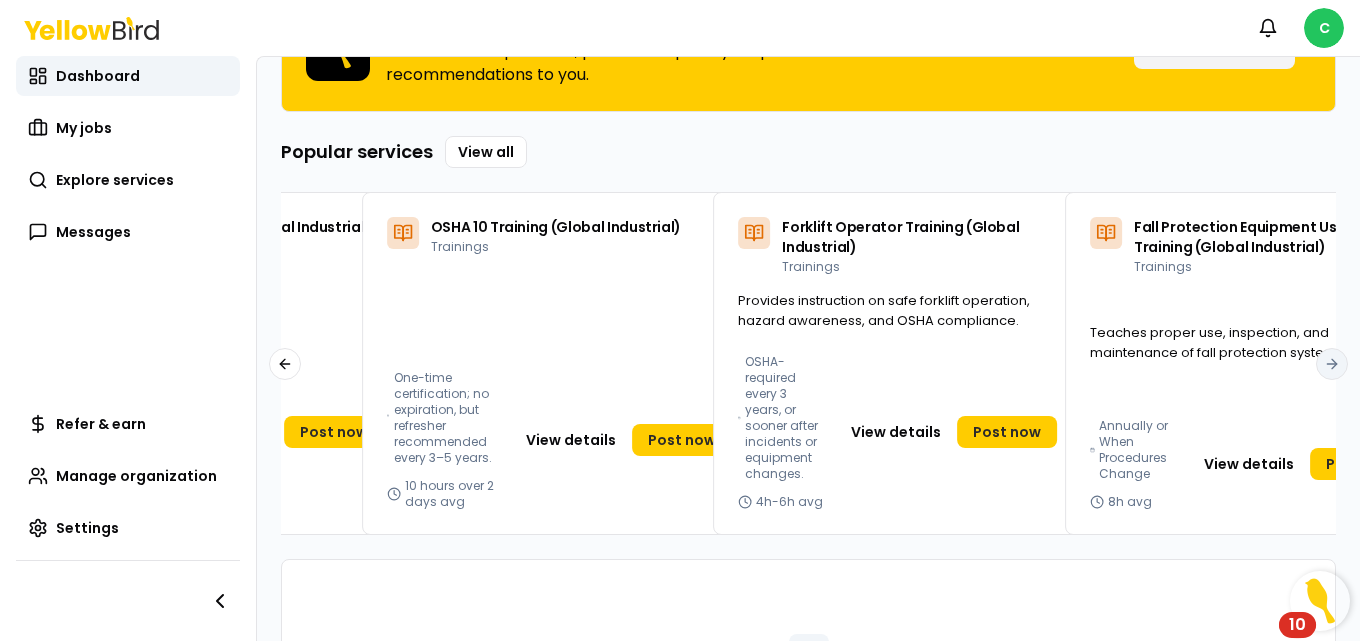 click on "Complete Your Profile For a better experience, please complete your profile so we can tailor service recommendations to you. Get Started Popular services View all Fall Protection Equipment Use & Safety Training (Global Industrial) Trainings Teaches proper use, inspection, and maintenance of fall protection systems to prevent falls. Annually or When Procedures Change 8h   avg View details Post now Forklift Operator Training (Global Industrial) Trainings Provides instruction on safe forklift operation, hazard awareness, and OSHA compliance. OSHA-required every 3 years, or sooner after incidents or equipment changes. 4h-6h   avg View details Post now Forklift Training Trainings Comprehensive program designed to equip individuals with the skills needed to safely operate a forklift. Every 3 years 4h-6h   avg View details Post now Mock OSHA Inspection Assessments Simulate an OSHA visit, spotting gaps before they turn into citations while building a safer workplace. Annually, Monthly, Quarterly or Event-Based 5h-10h" at bounding box center (808, 433) 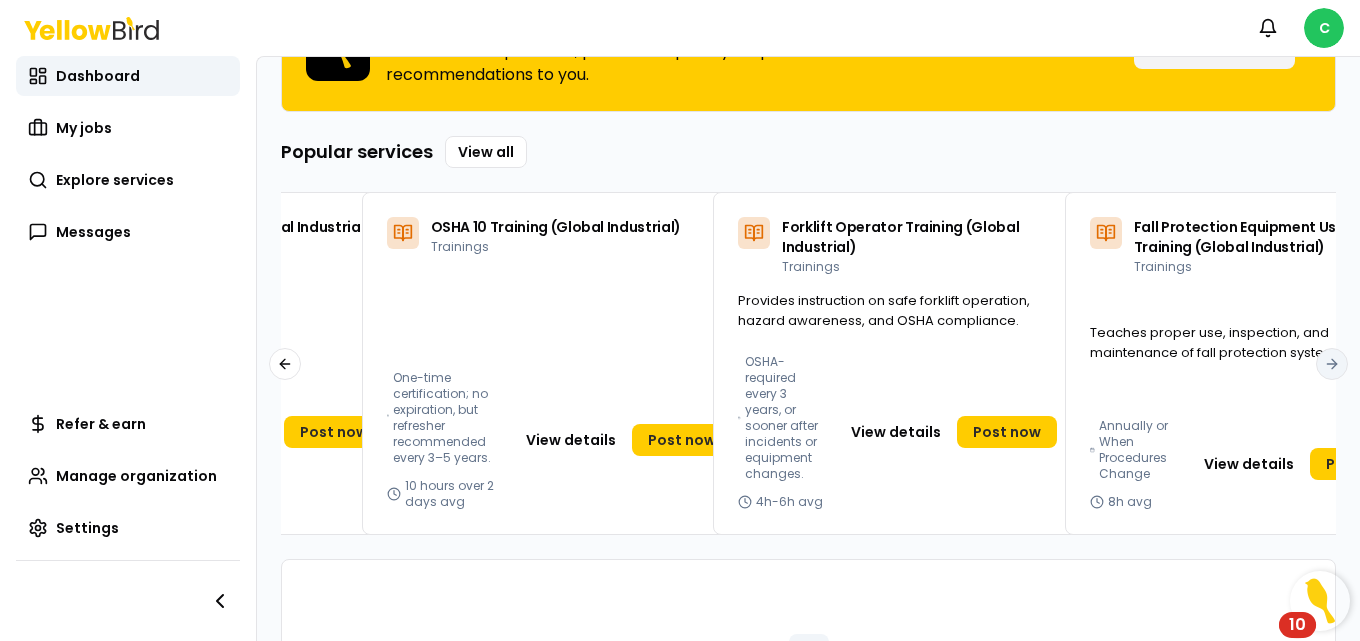 drag, startPoint x: 1308, startPoint y: 356, endPoint x: 1309, endPoint y: 371, distance: 15.033297 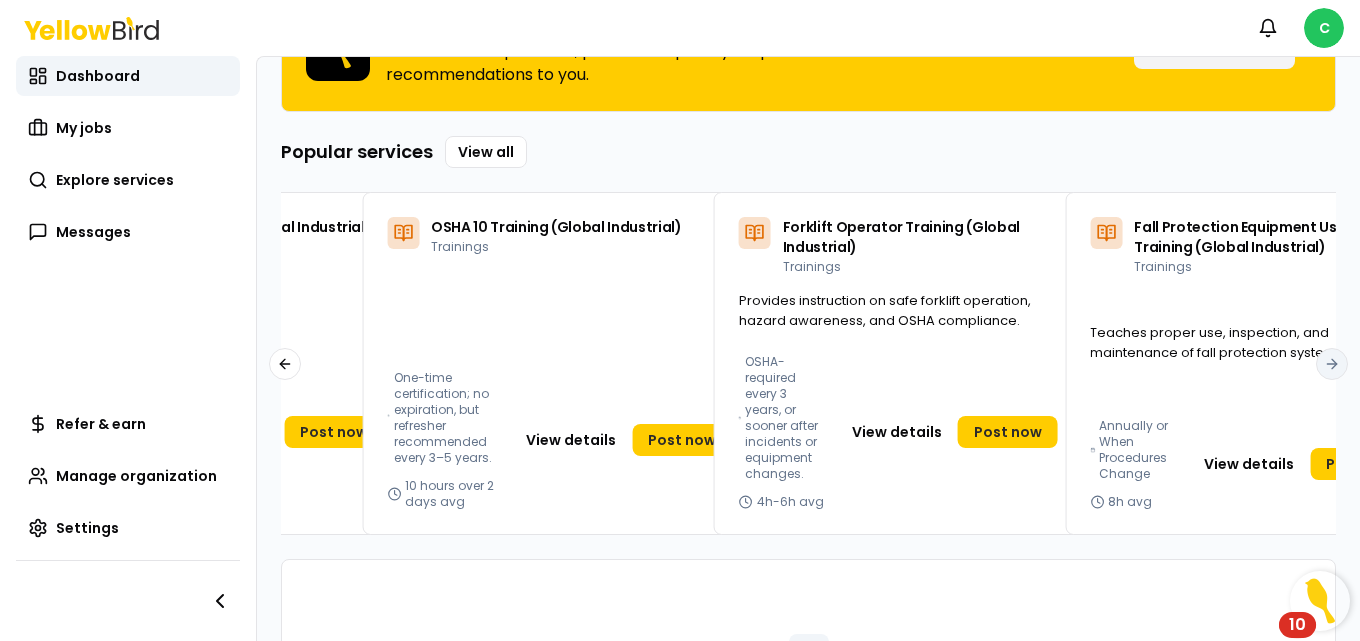 click on "Teaches proper use, inspection, and maintenance of fall protection systems to prevent falls." at bounding box center (1250, 354) 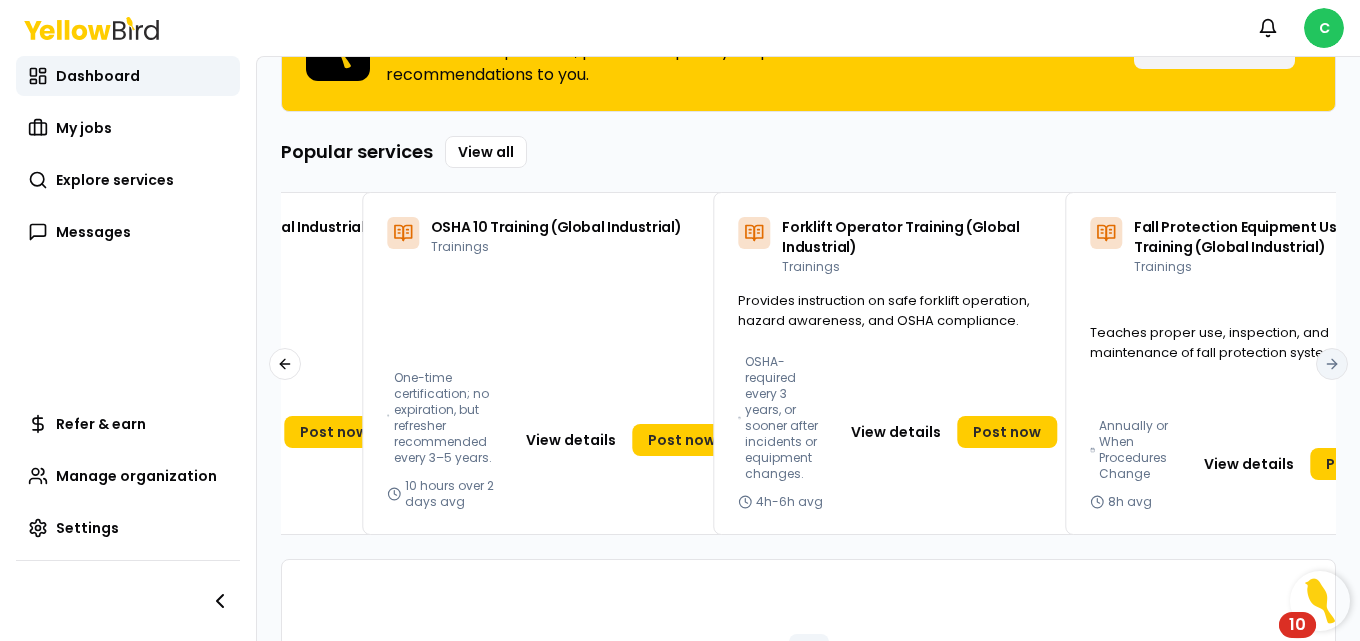 click on "Teaches proper use, inspection, and maintenance of fall protection systems to prevent falls." at bounding box center (1250, 354) 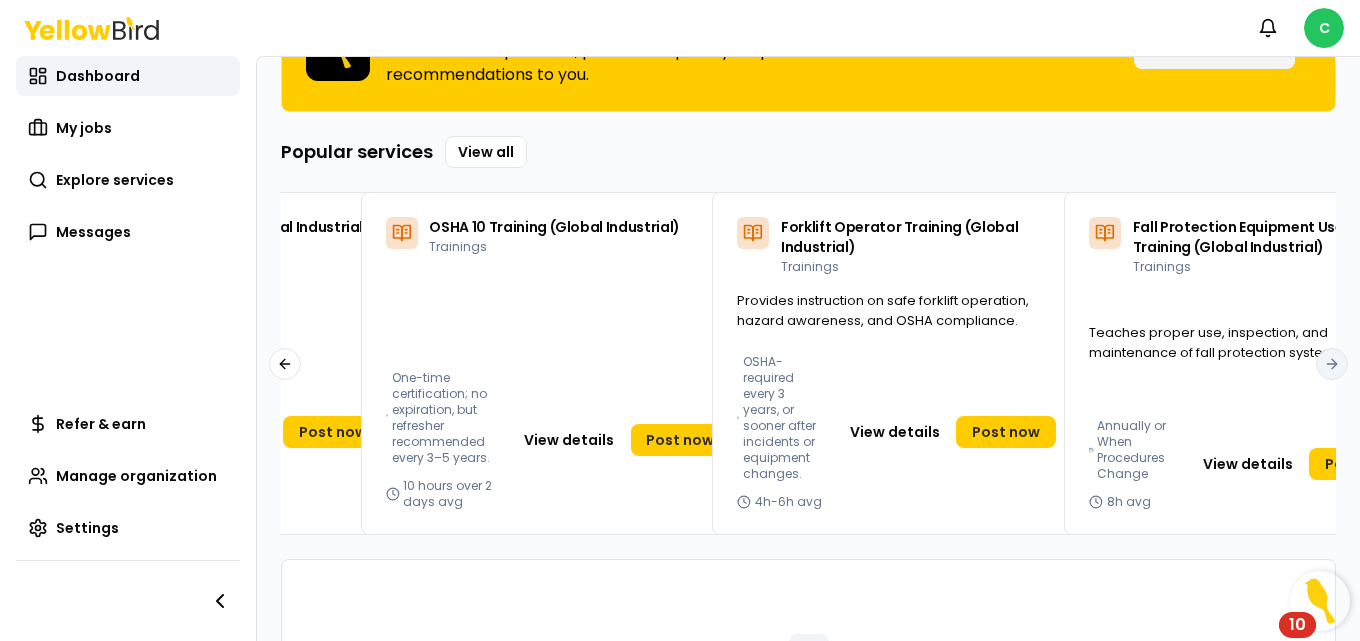 click on "Teaches proper use, inspection, and maintenance of fall protection systems to prevent falls." at bounding box center [1249, 354] 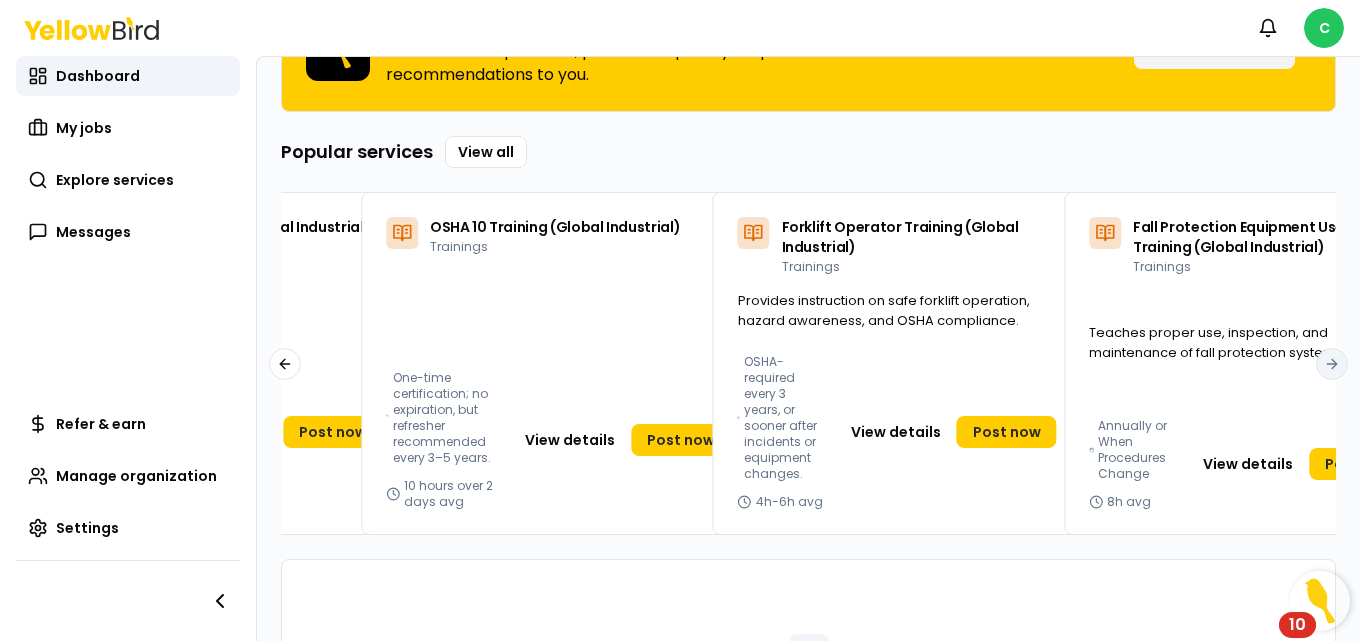 click on "Teaches proper use, inspection, and maintenance of fall protection systems to prevent falls." at bounding box center [1249, 354] 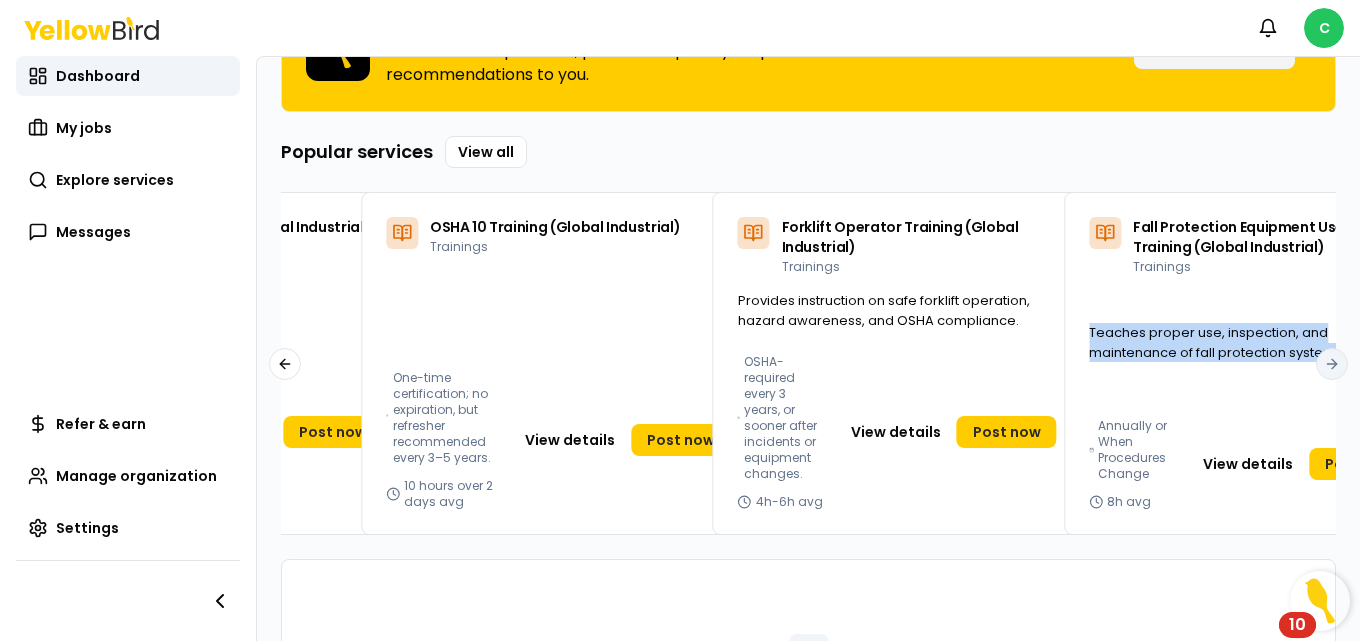 click on "Teaches proper use, inspection, and maintenance of fall protection systems to prevent falls." at bounding box center [1249, 354] 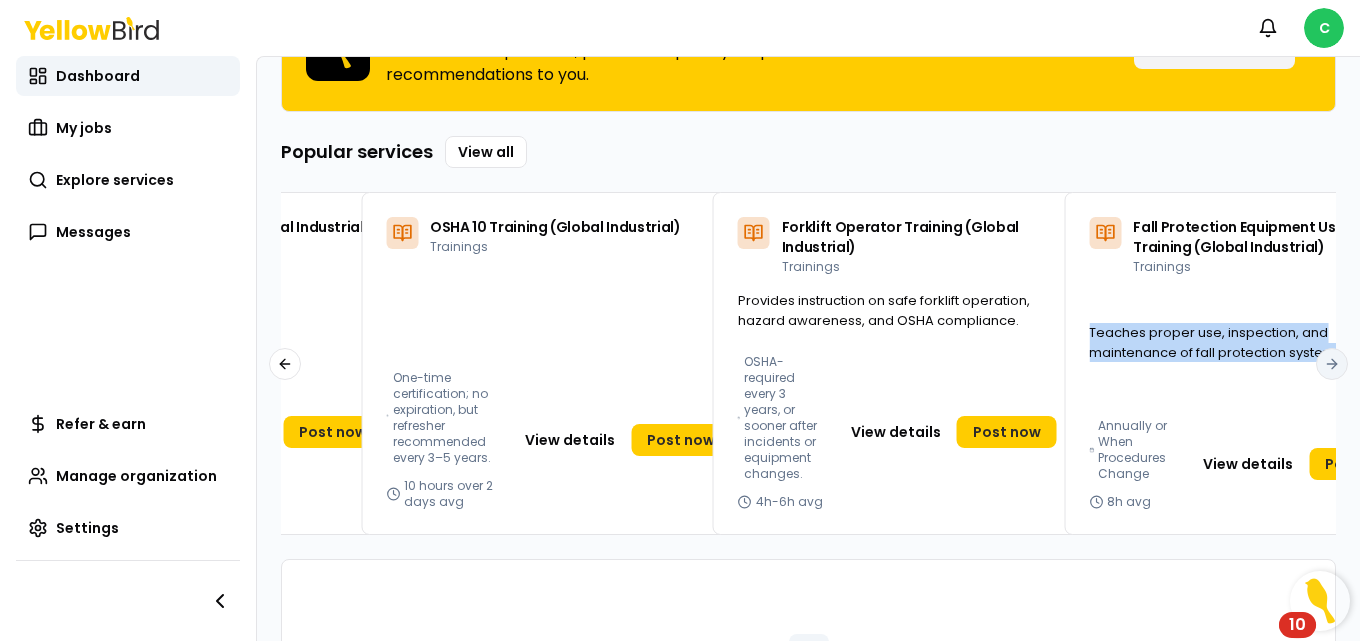 click on "Teaches proper use, inspection, and maintenance of fall protection systems to prevent falls." at bounding box center [1249, 354] 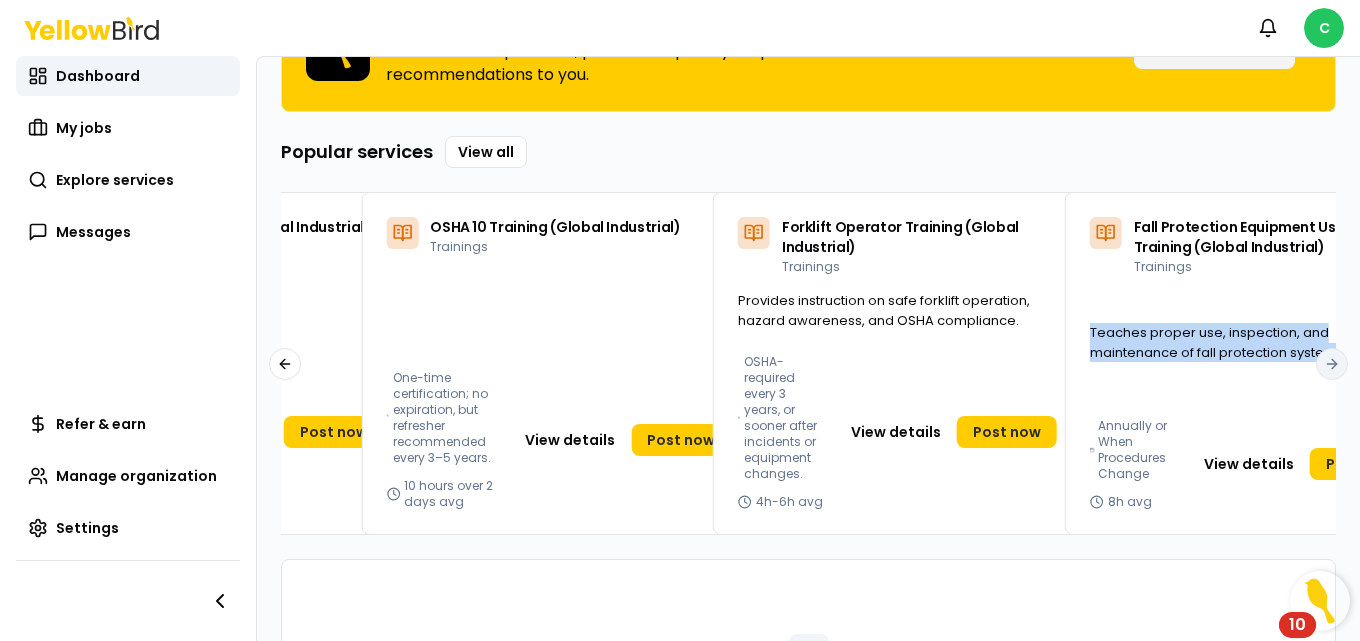 click on "Teaches proper use, inspection, and maintenance of fall protection systems to prevent falls." at bounding box center (1250, 354) 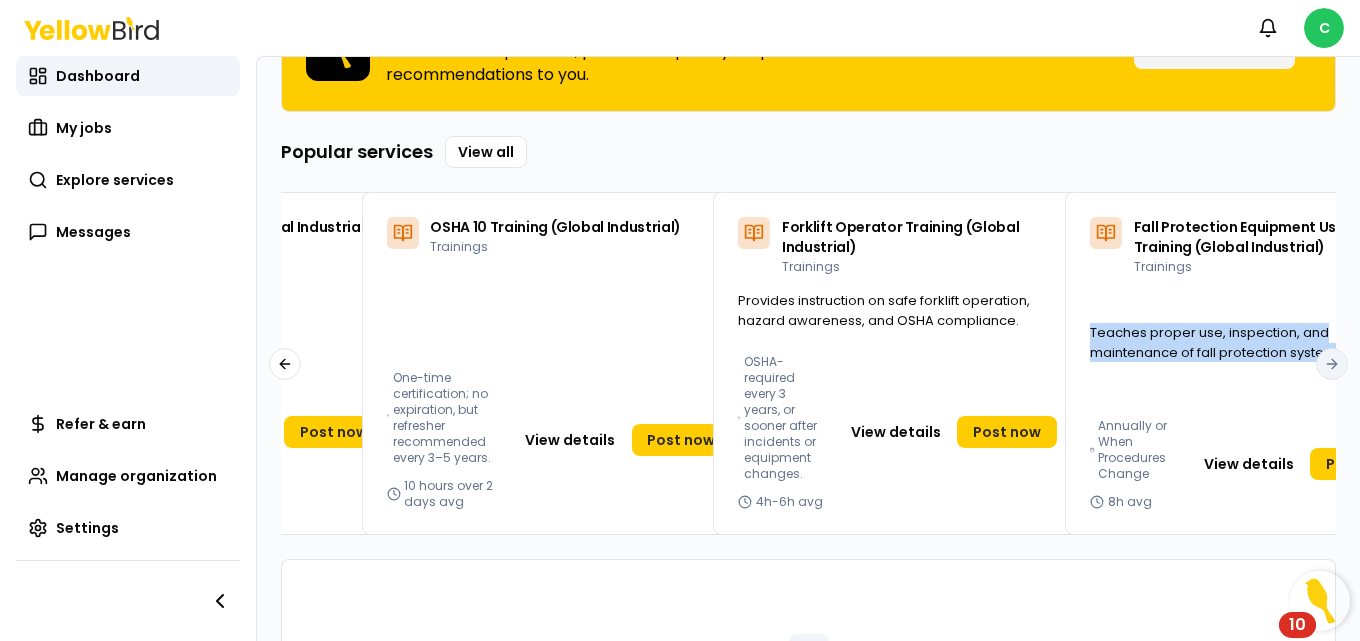 click on "Teaches proper use, inspection, and maintenance of fall protection systems to prevent falls." at bounding box center (1250, 354) 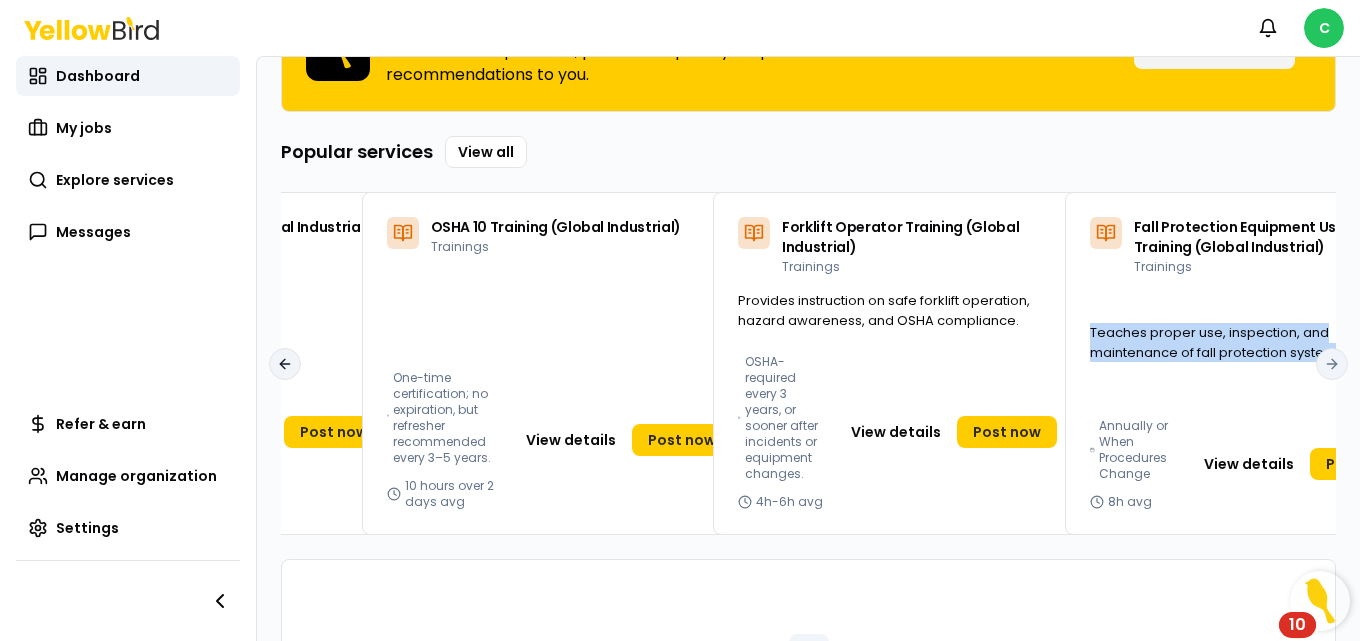 click 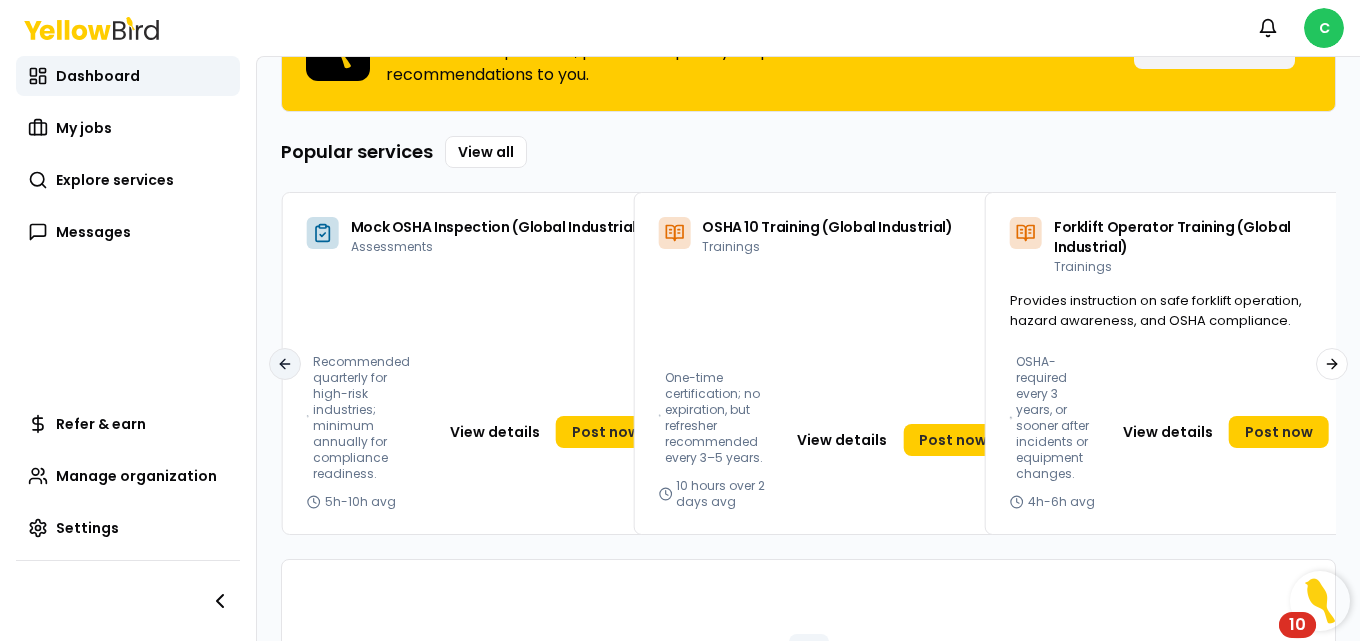 click 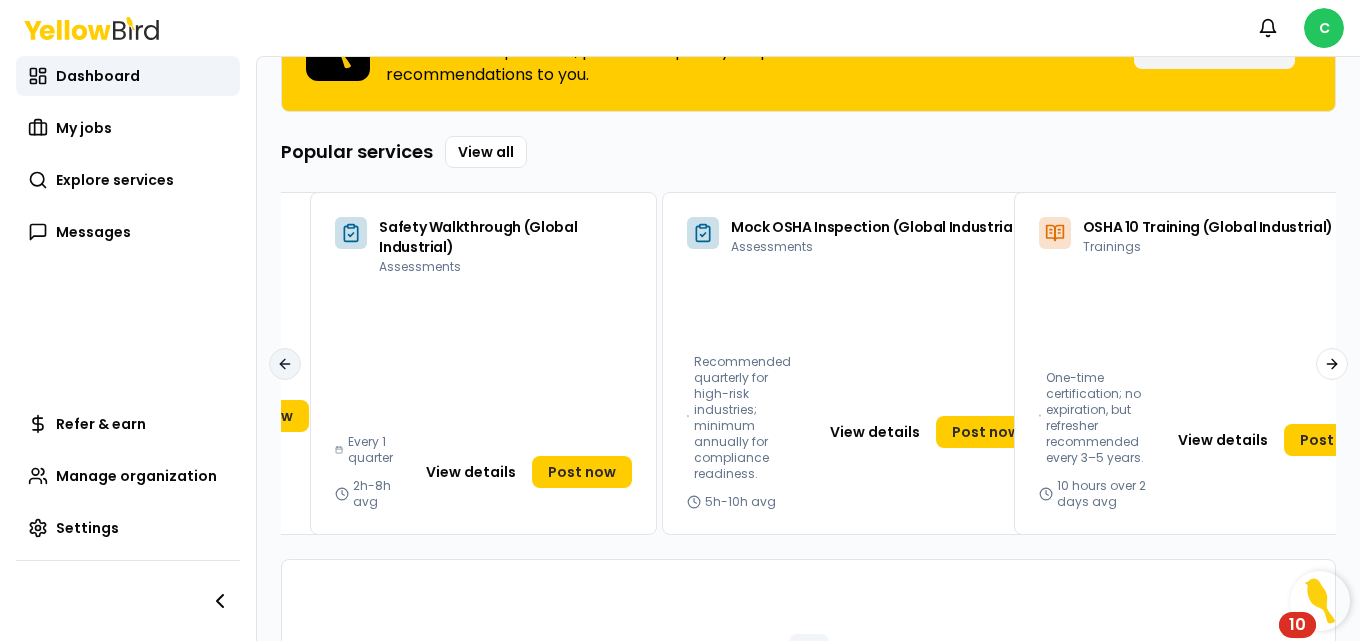 click 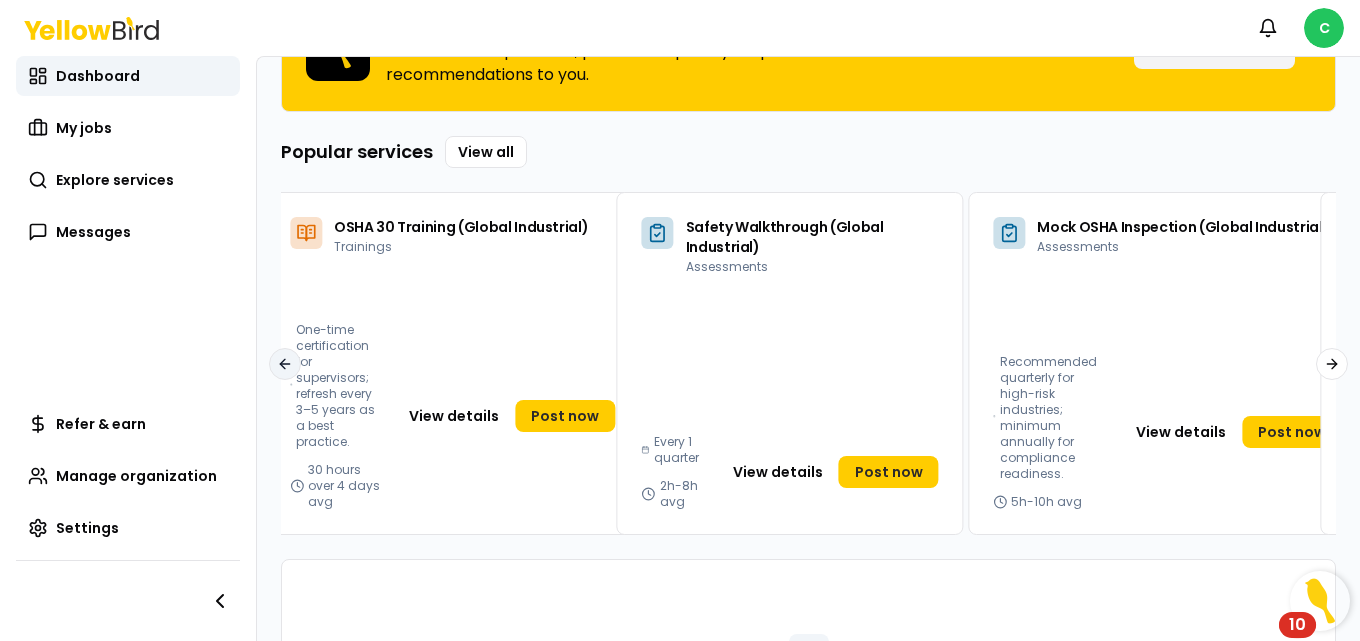 click 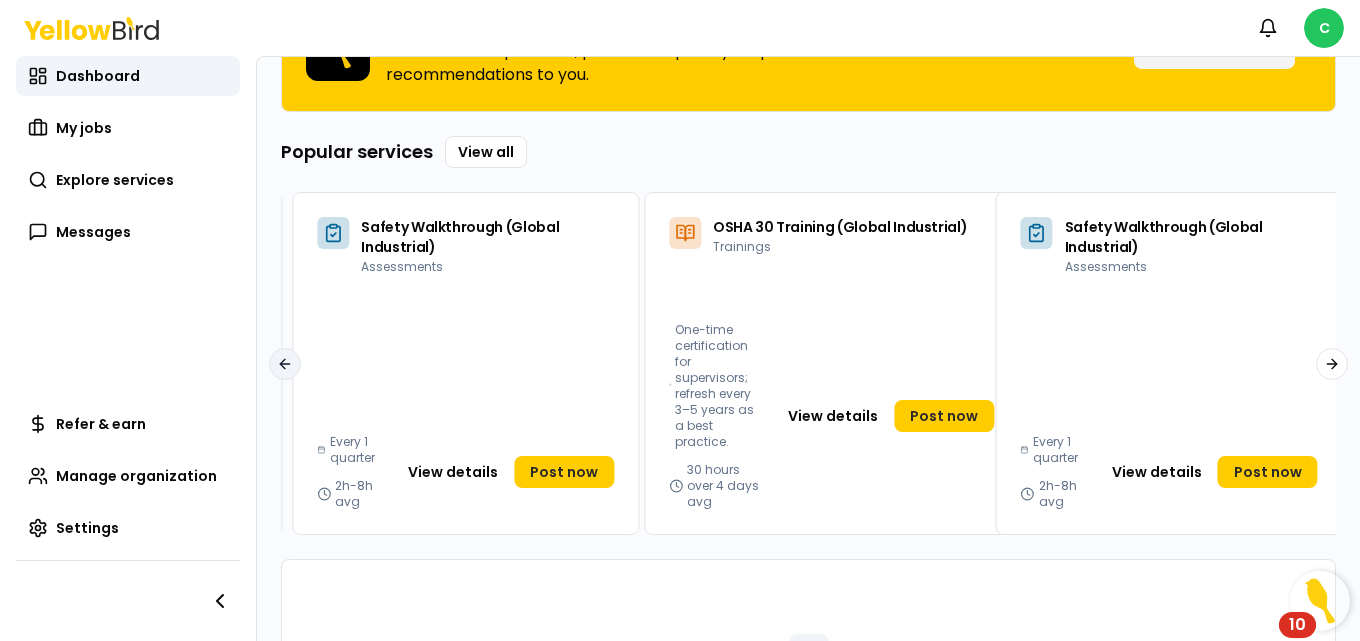 click 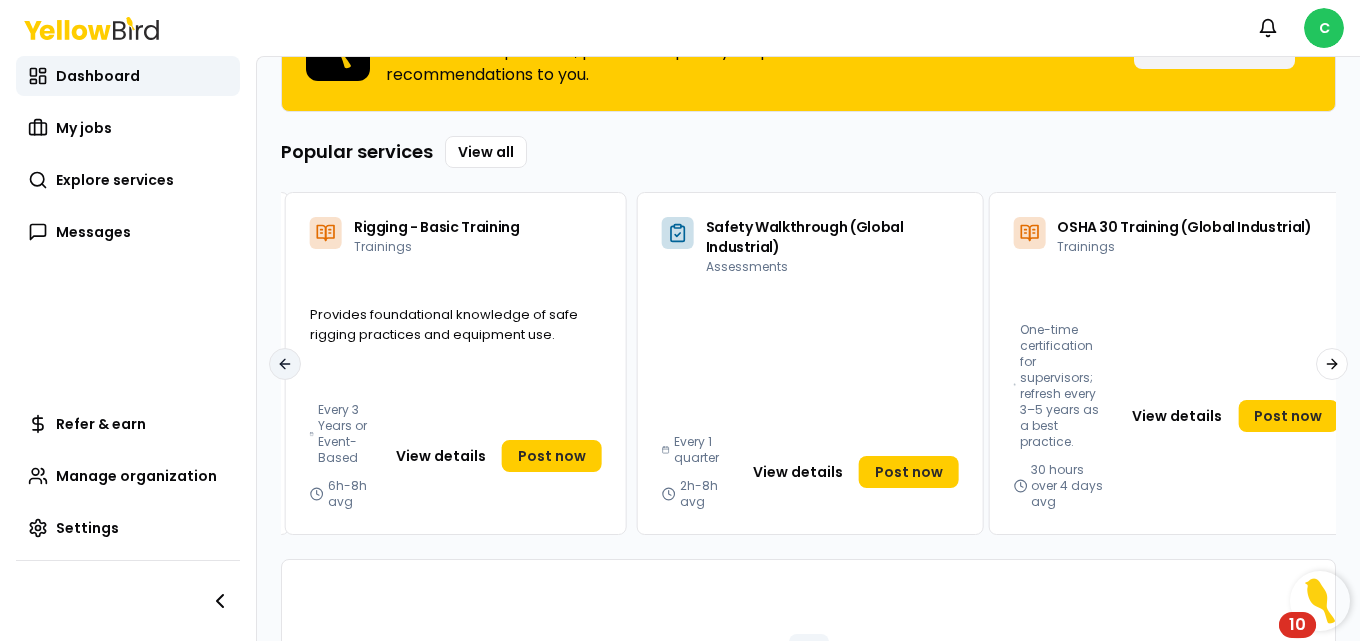 click 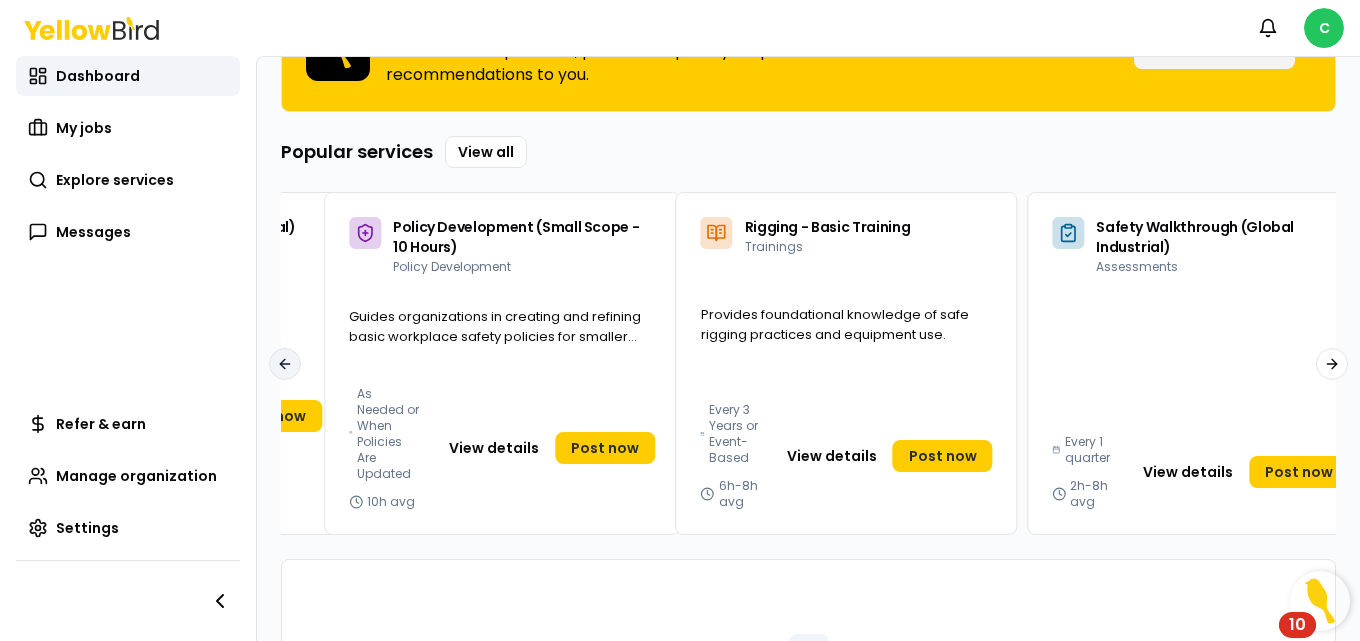 click 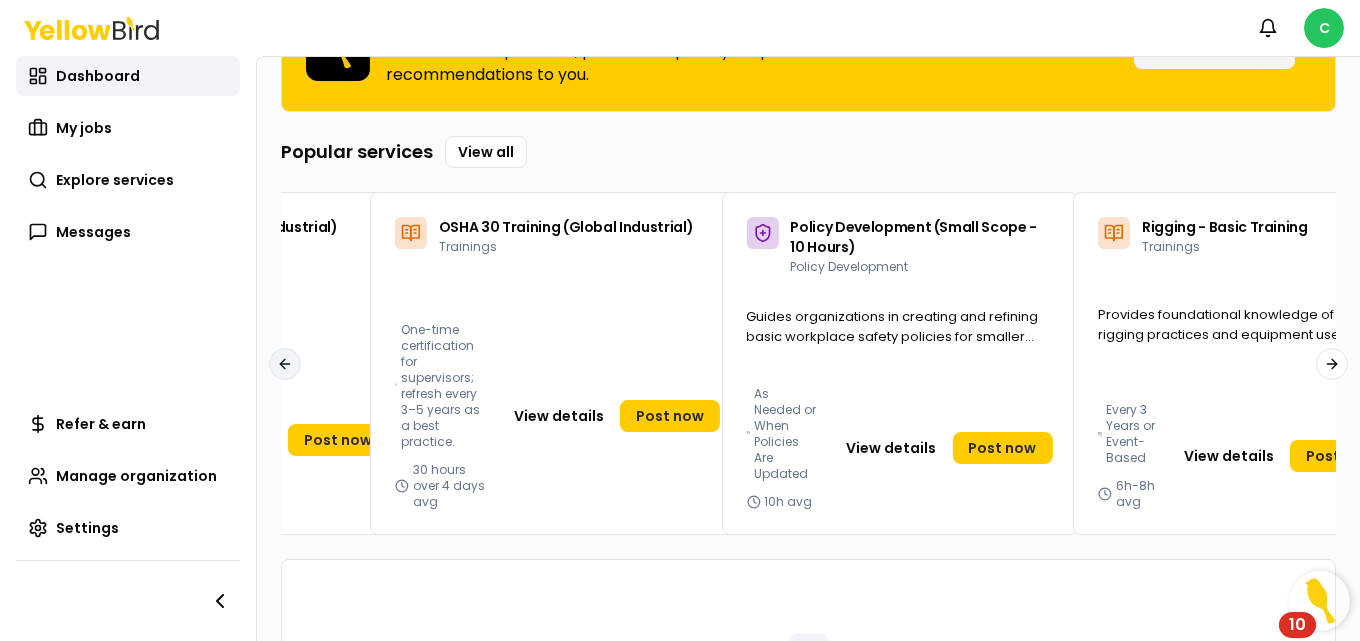 click 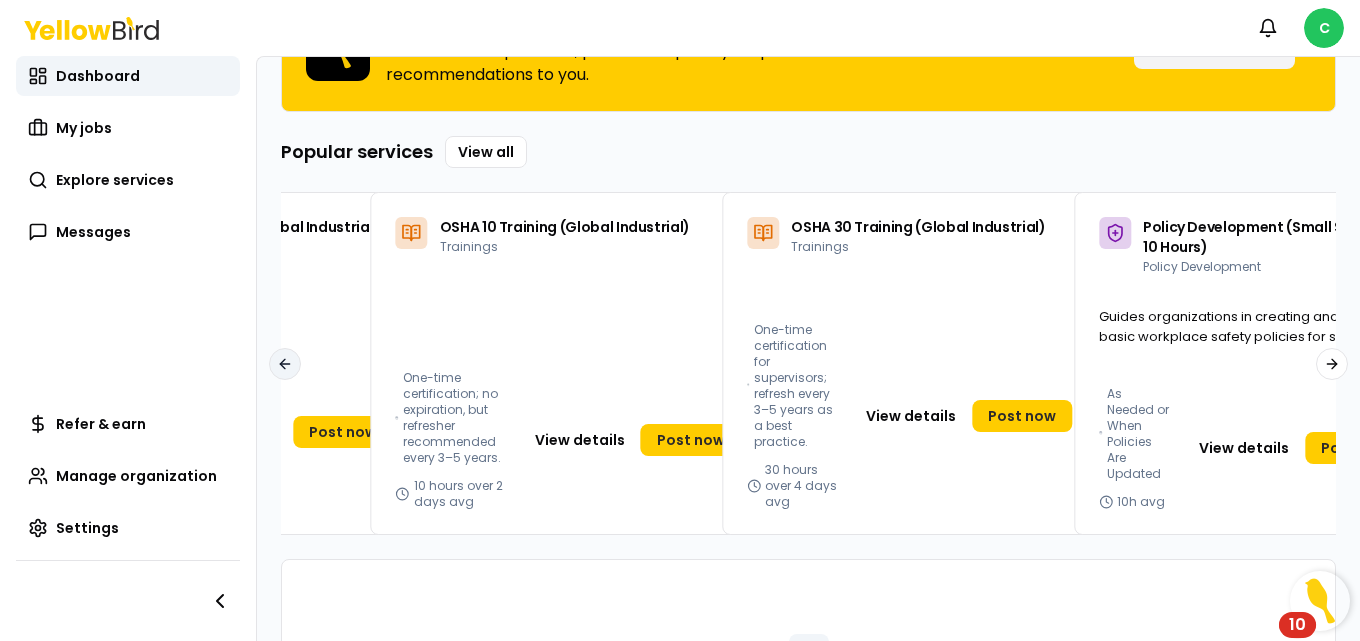 click 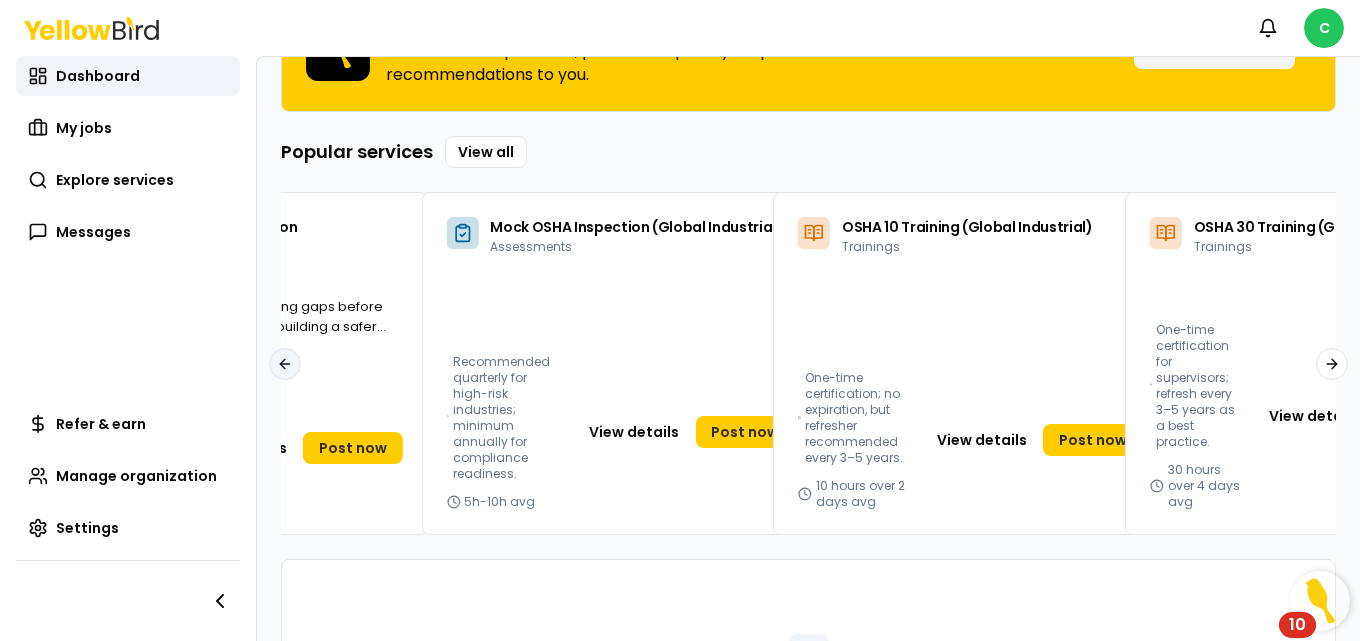 click 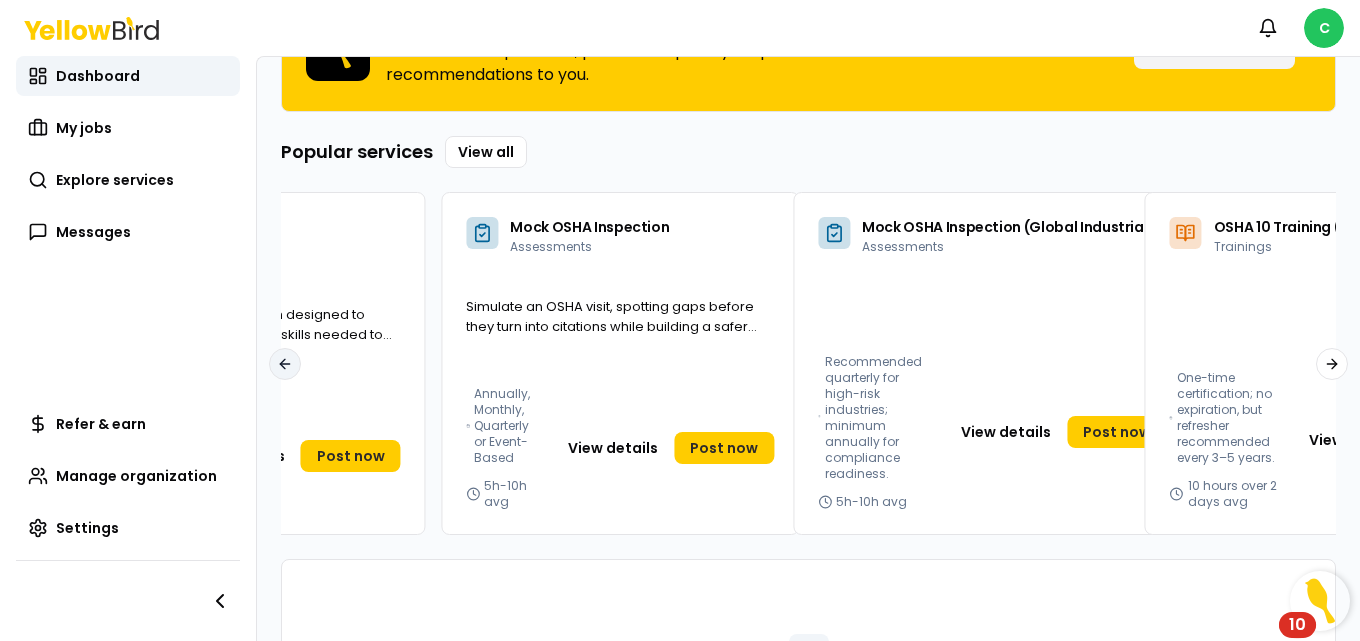 click 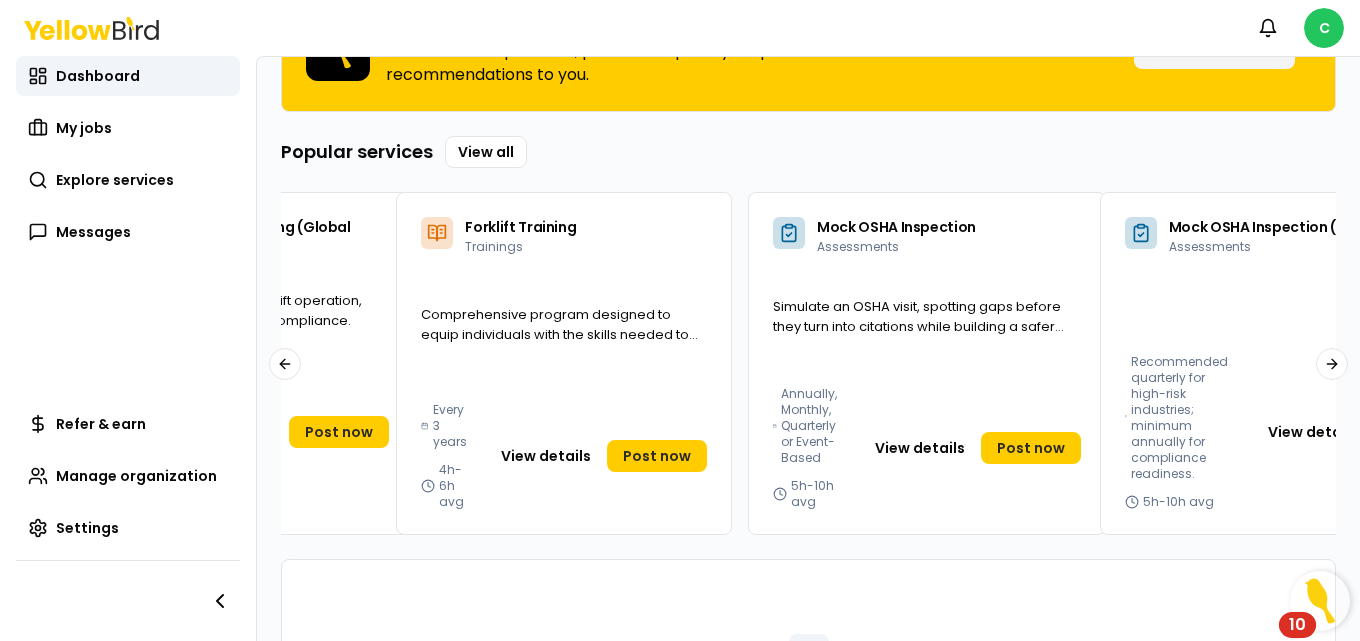 click 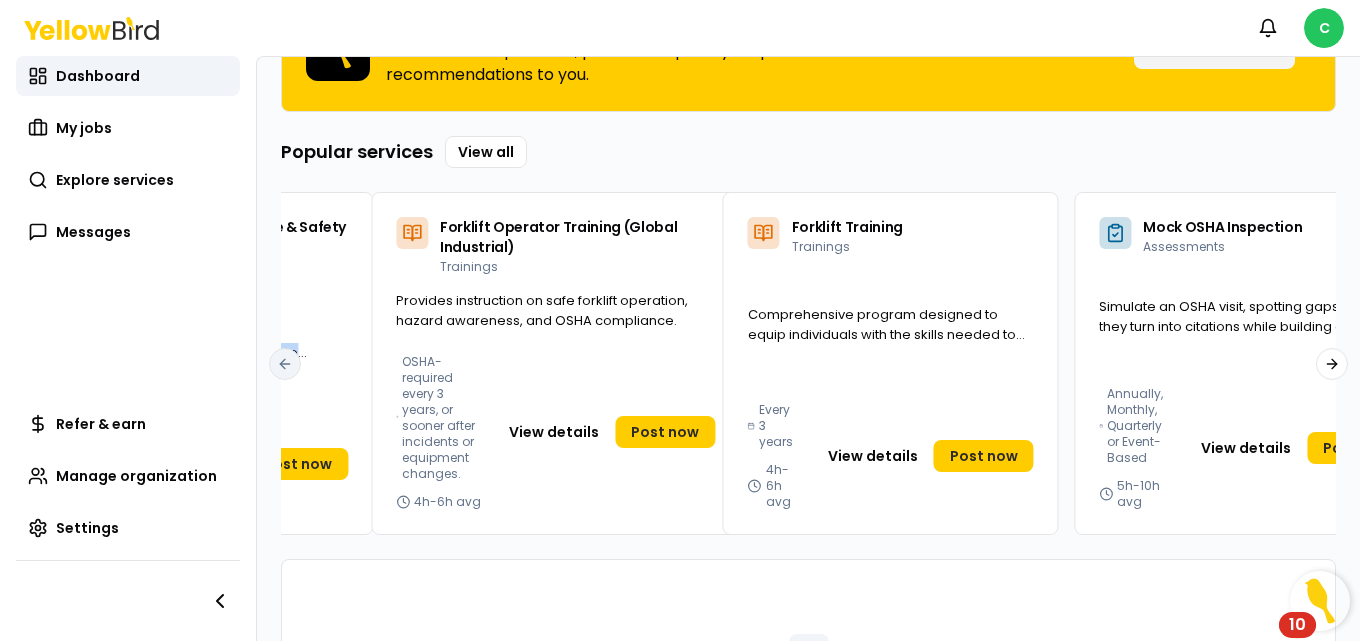 click on "Teaches proper use, inspection, and maintenance of fall protection systems to prevent falls." at bounding box center (188, 354) 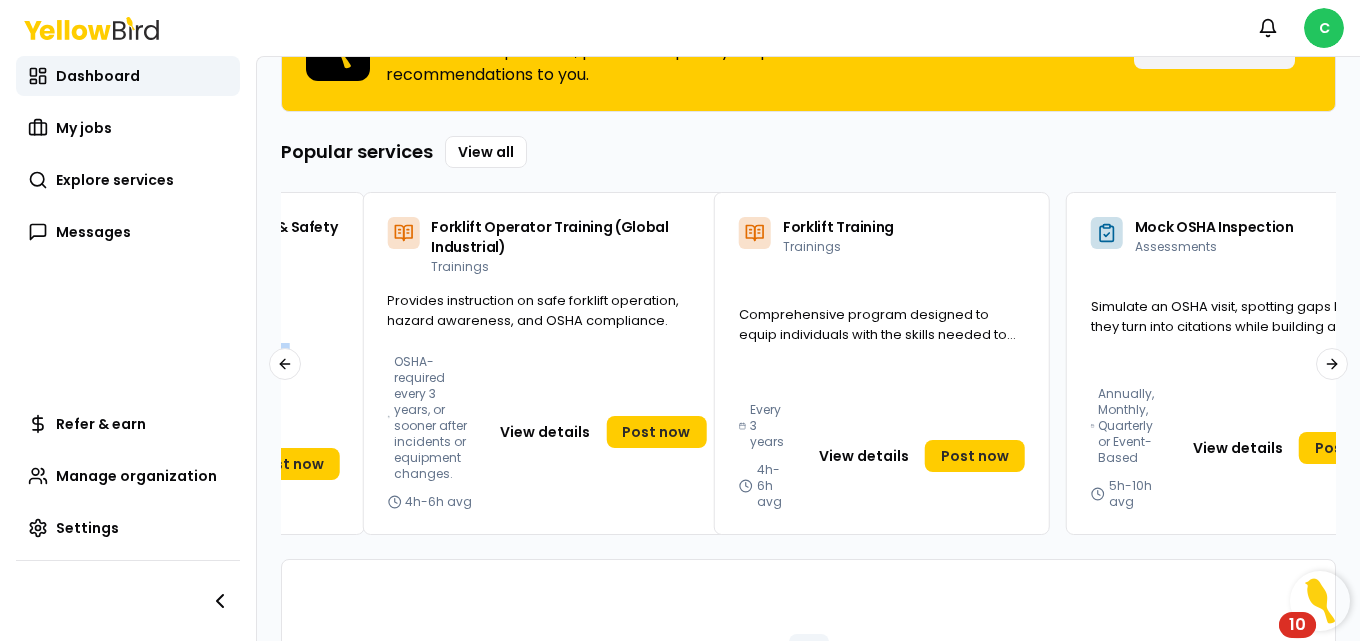 click 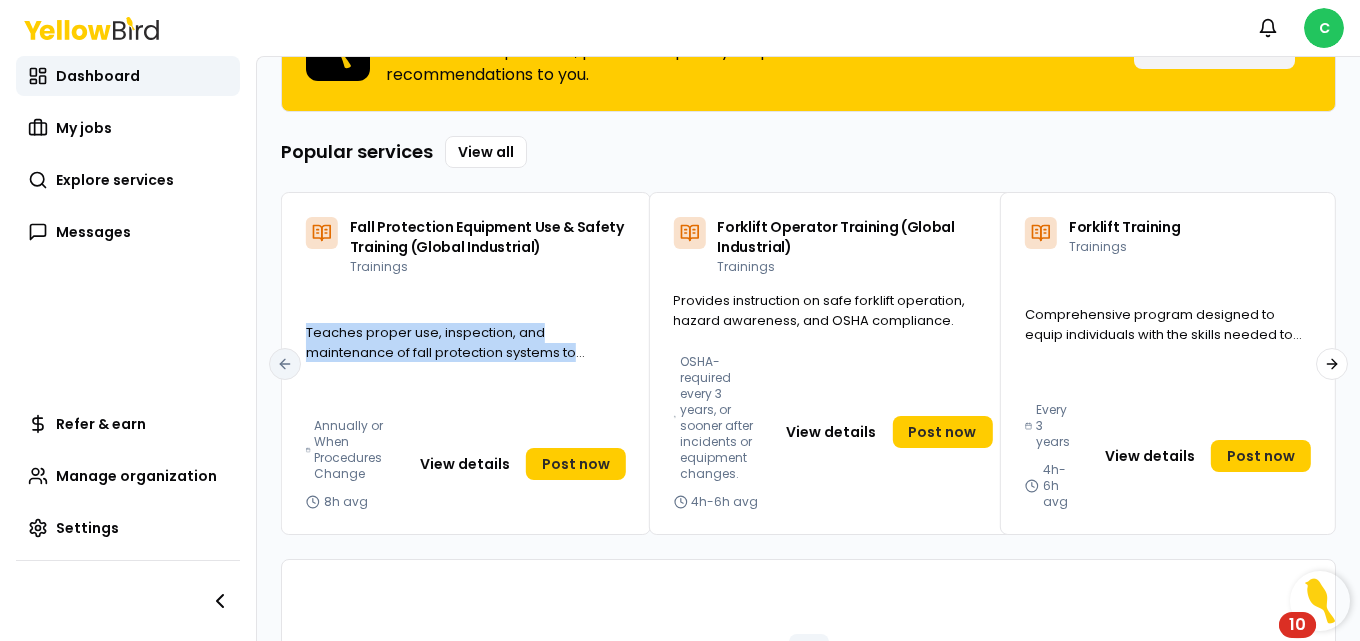click on "Teaches proper use, inspection, and maintenance of fall protection systems to prevent falls." at bounding box center [466, 354] 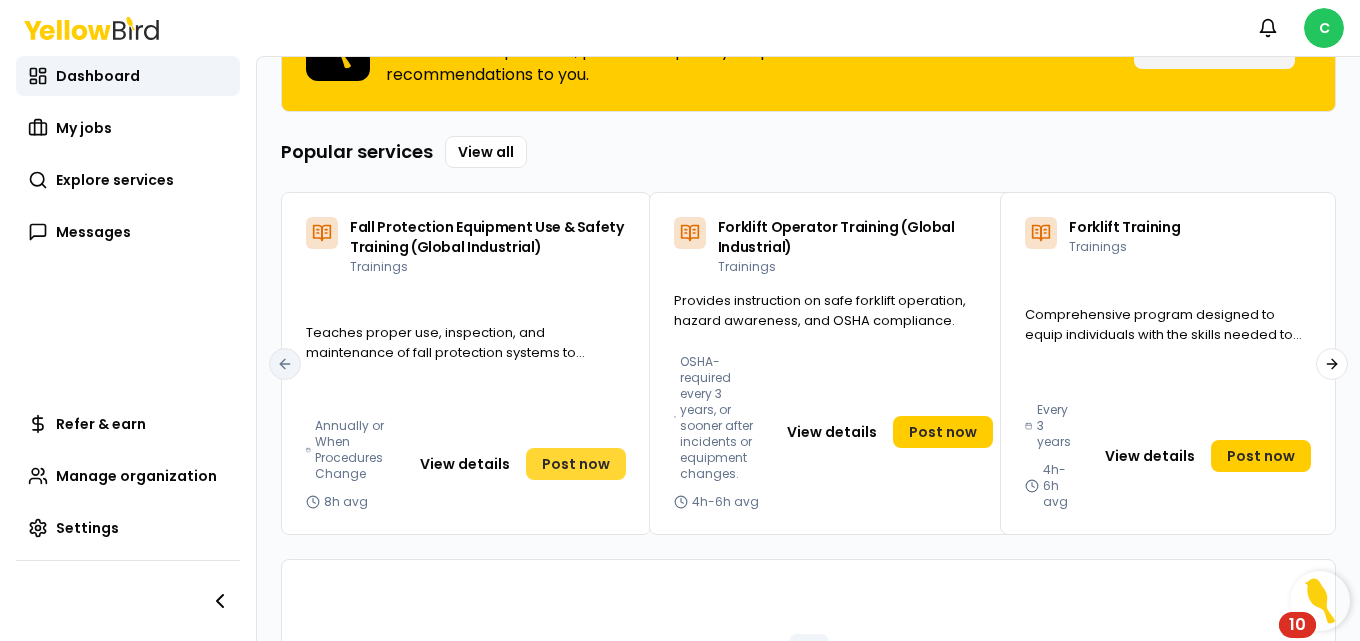 click on "Post now" at bounding box center (576, 464) 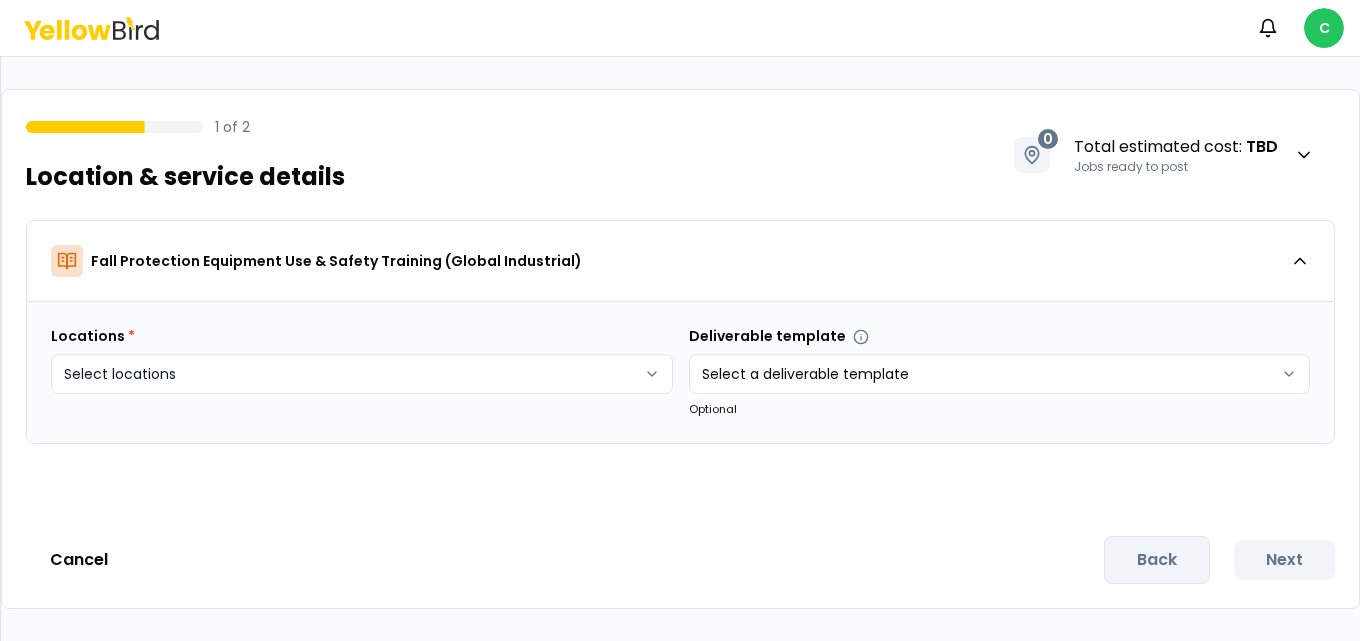 click on "Notifications C 1 of 2 Location & service details 0 Total estimated cost :   TBD Jobs ready to post Fall Protection Equipment Use & Safety Training (Global Industrial) Locations   * Select locations Deliverable template   Select a deliverable template Optional Cancel Back Next" at bounding box center (680, 320) 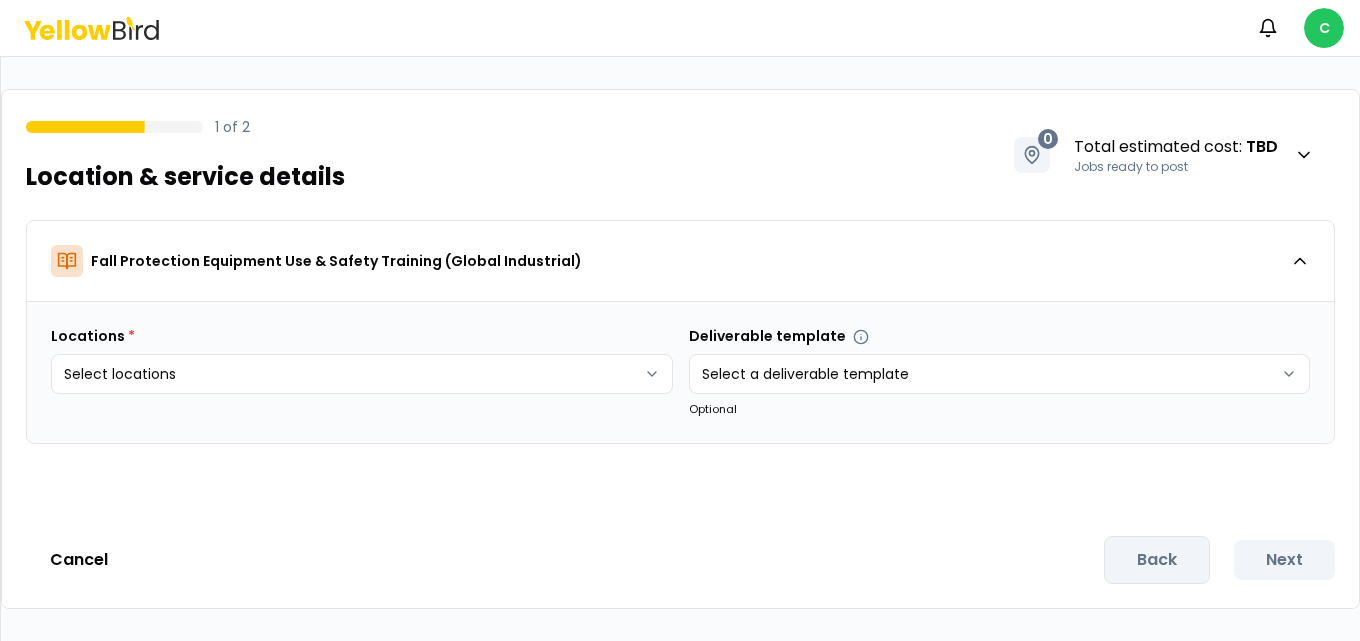 click on "Notifications C 1 of 2 Location & service details 0 Total estimated cost :   TBD Jobs ready to post Fall Protection Equipment Use & Safety Training (Global Industrial) Locations   * Select locations Deliverable template   Select a deliverable template Optional Cancel Back Next" at bounding box center (680, 320) 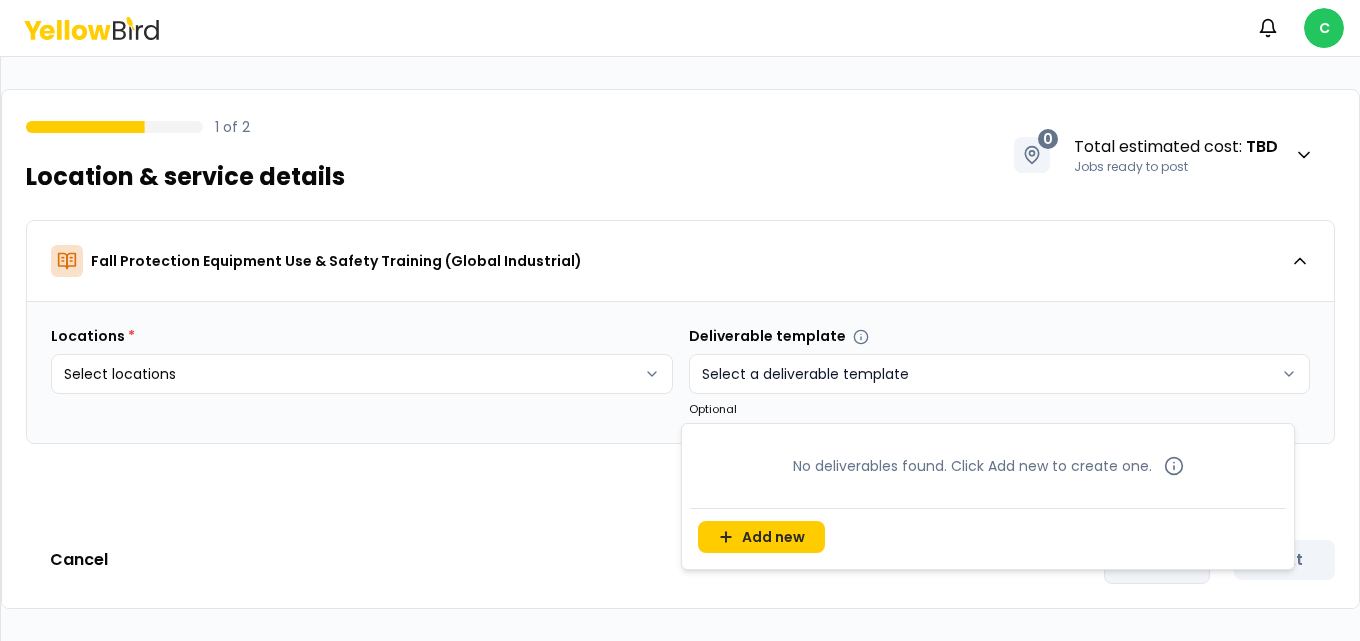 click on "Notifications C 1 of 2 Location & service details 0 Total estimated cost :   TBD Jobs ready to post Fall Protection Equipment Use & Safety Training (Global Industrial) Locations   * Select locations Deliverable template   Select a deliverable template Optional Cancel Back Next
No deliverables found. Click Add new to create one. Add new" at bounding box center [680, 320] 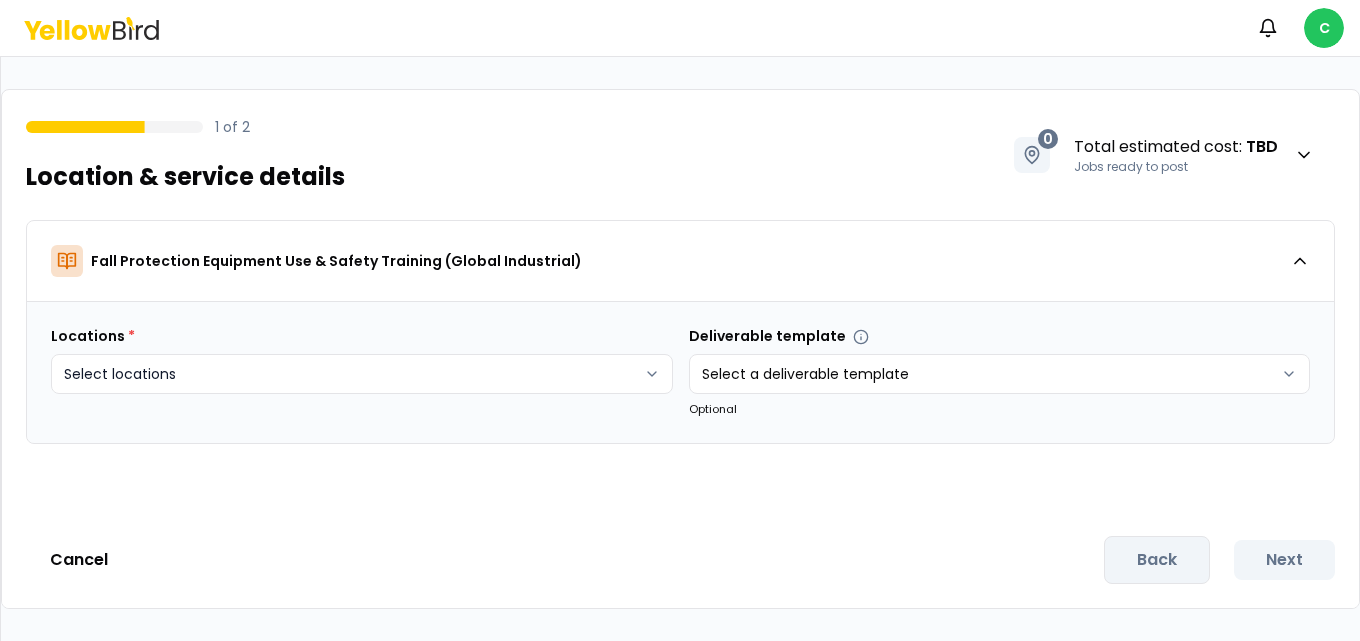 click on "Notifications C 1 of 2 Location & service details 0 Total estimated cost :   TBD Jobs ready to post Fall Protection Equipment Use & Safety Training (Global Industrial) Locations   * Select locations Deliverable template   Select a deliverable template Optional Cancel Back Next" at bounding box center [680, 320] 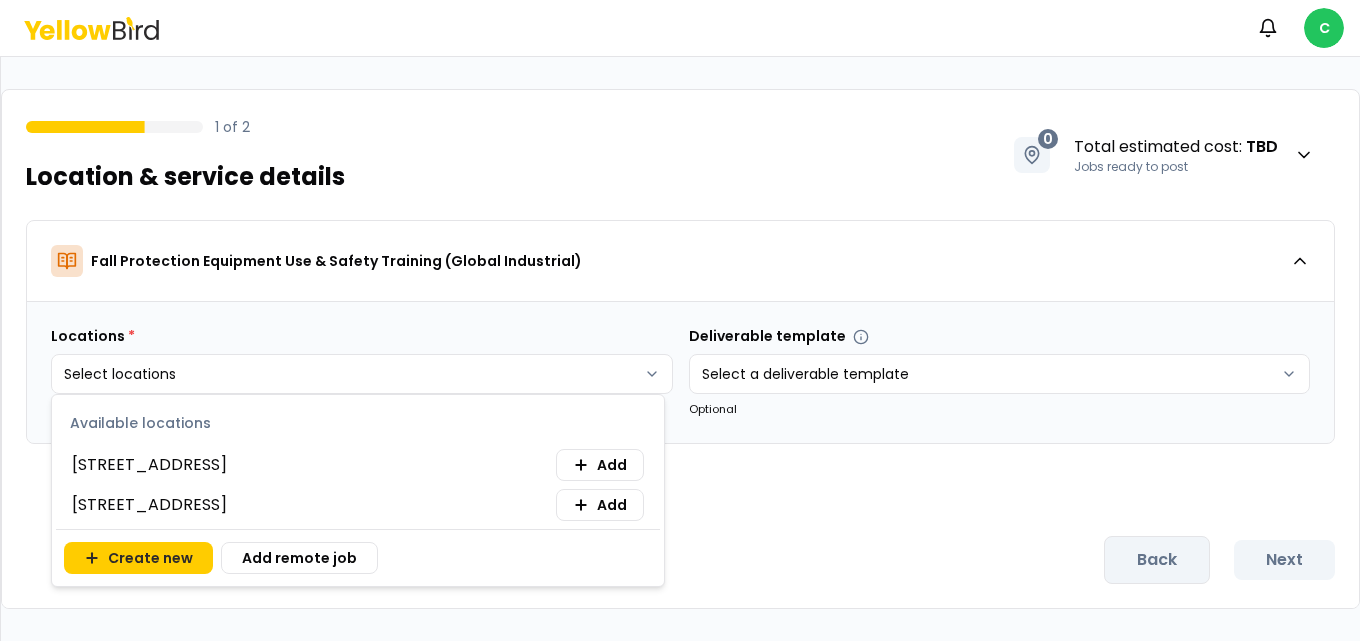 click on "[STREET_ADDRESS]" at bounding box center [149, 465] 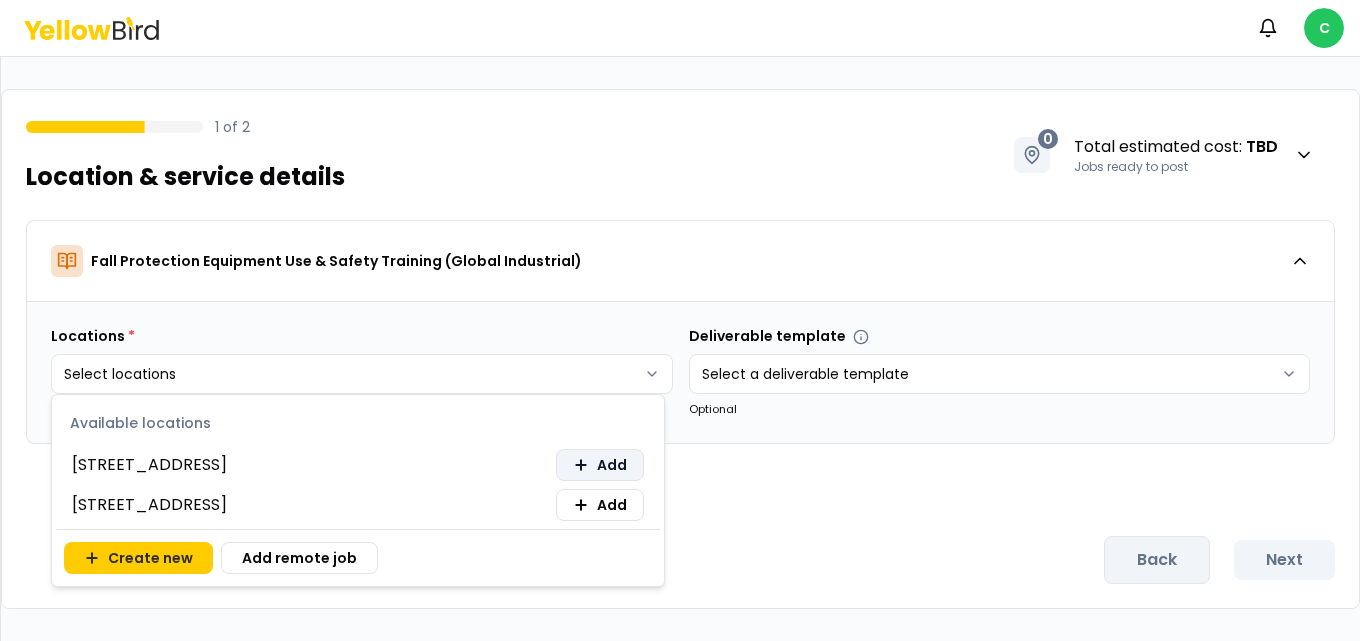 click on "Add" at bounding box center (612, 465) 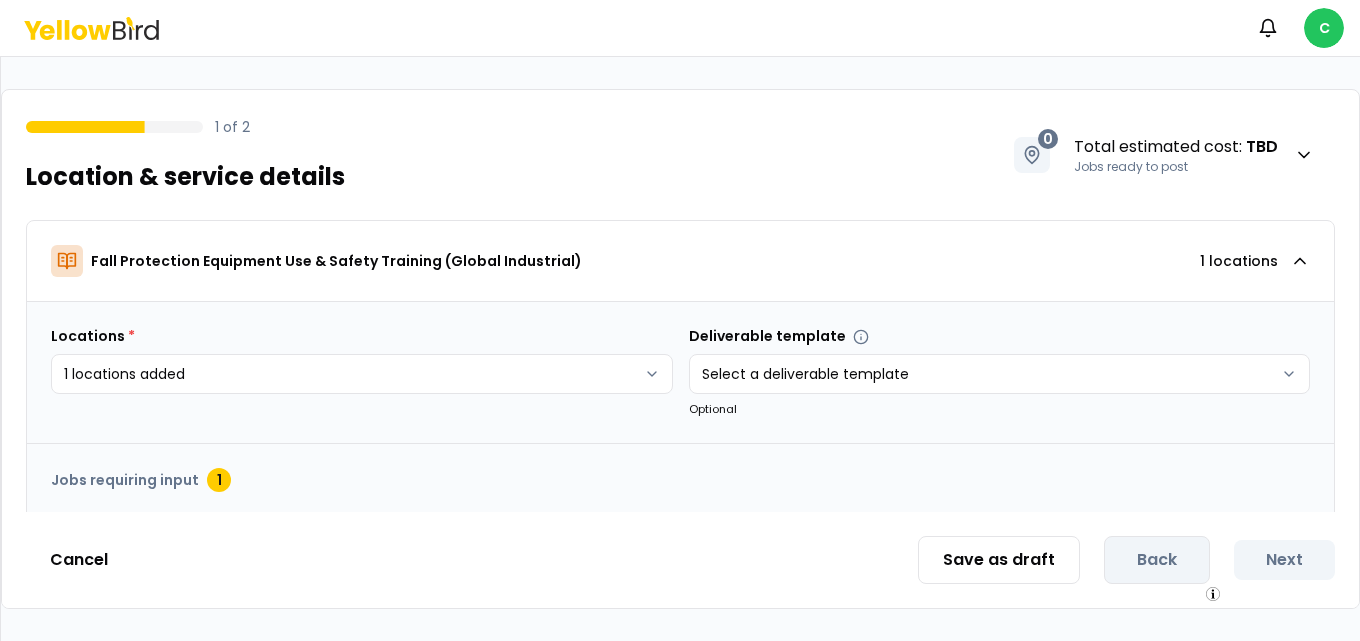 click on "**********" at bounding box center [680, 320] 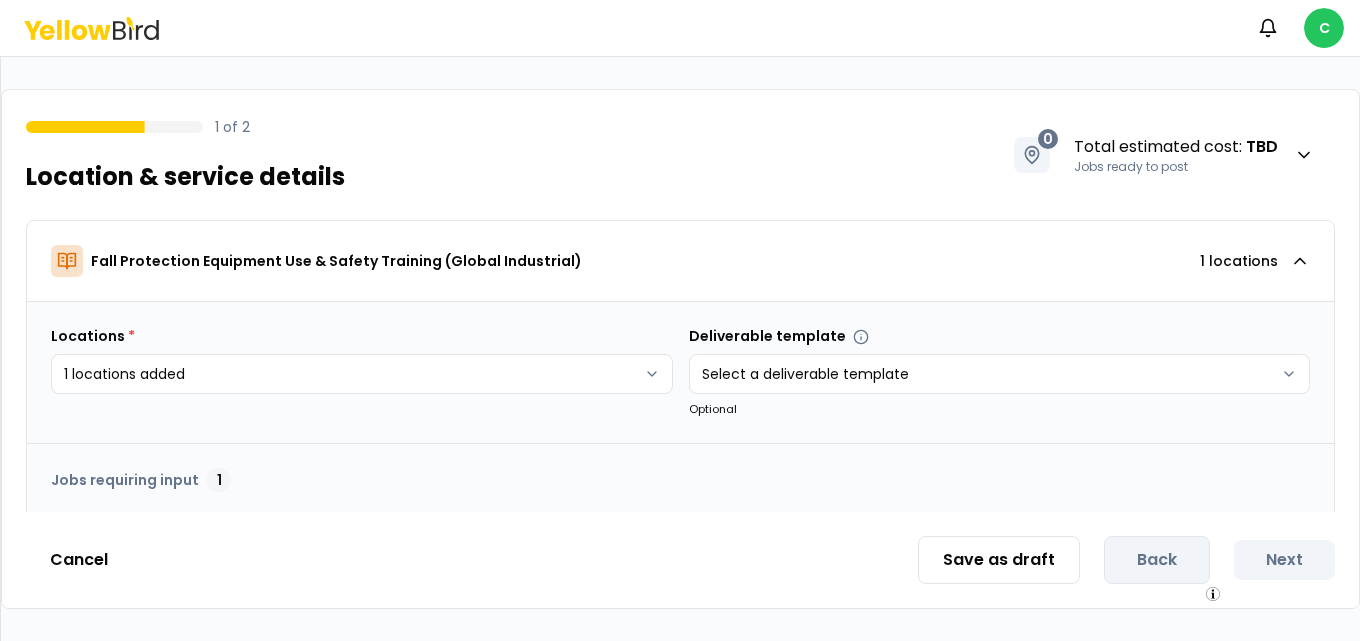 click on "1" at bounding box center [219, 480] 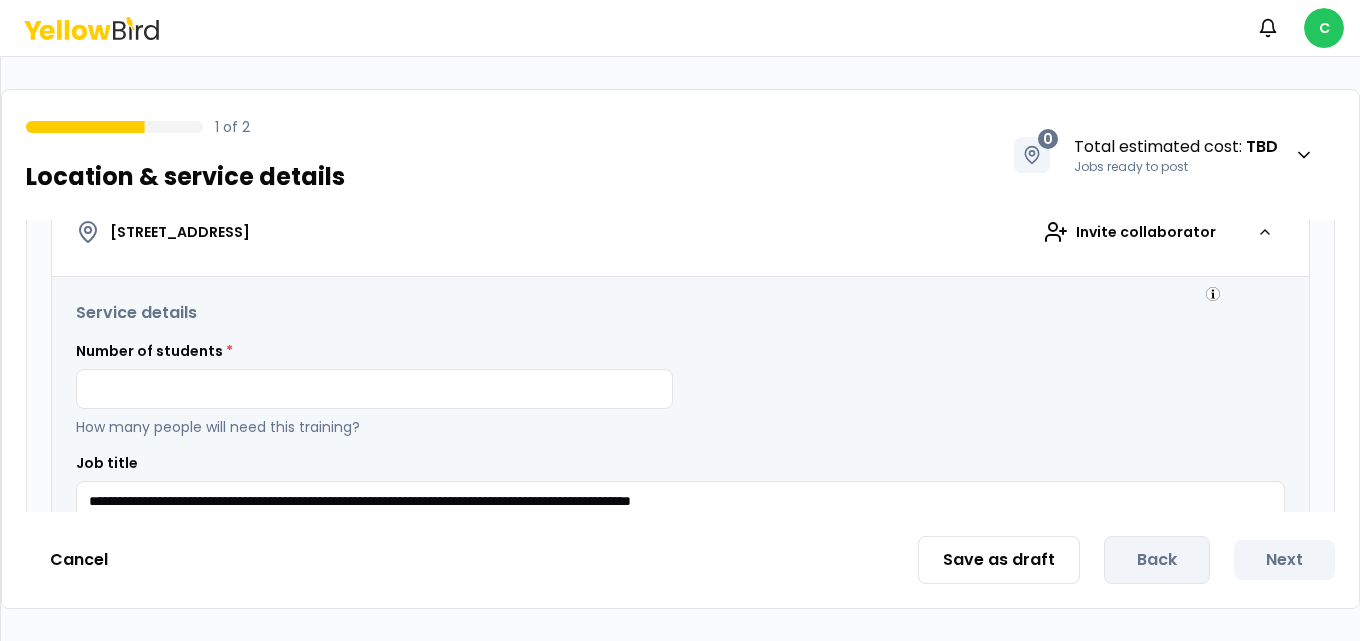 scroll, scrollTop: 400, scrollLeft: 0, axis: vertical 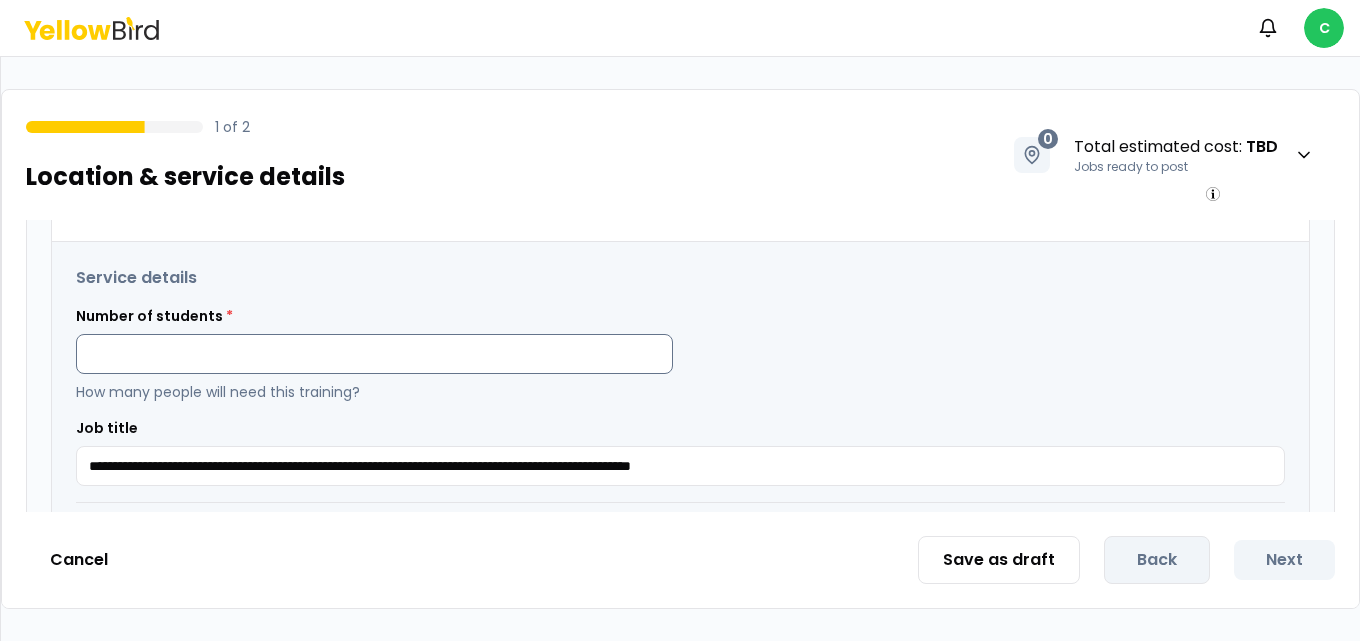 click at bounding box center (374, 354) 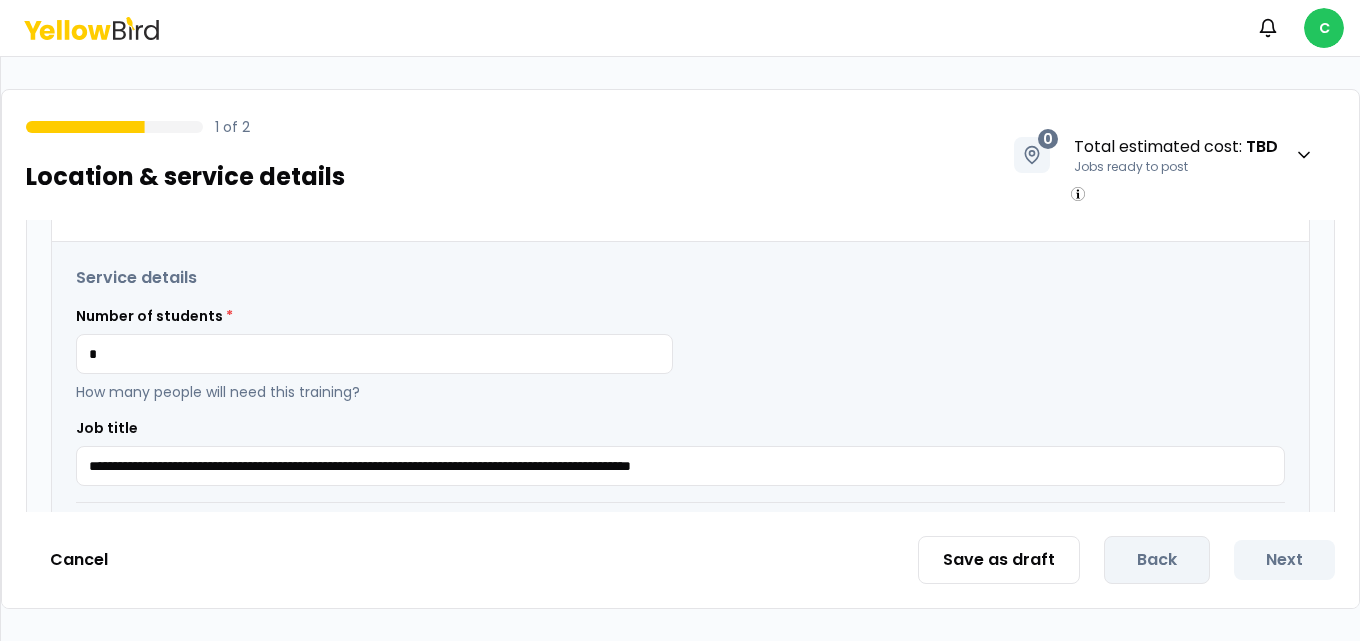 type on "*" 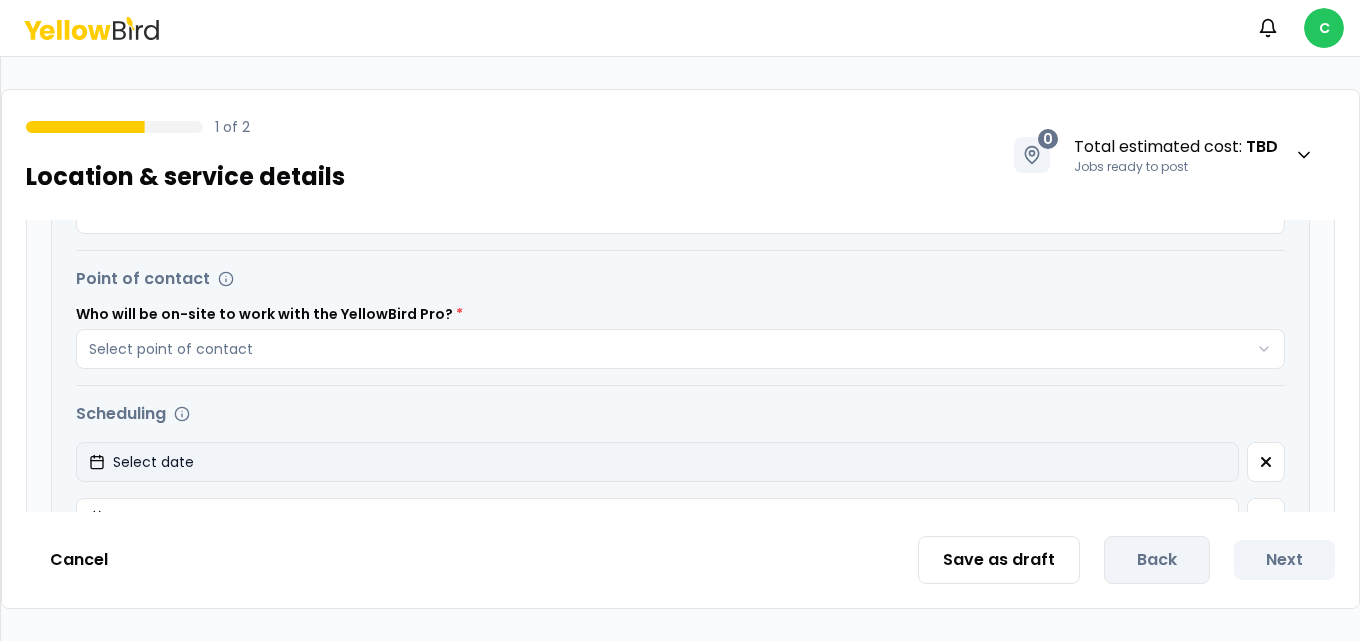 scroll, scrollTop: 700, scrollLeft: 0, axis: vertical 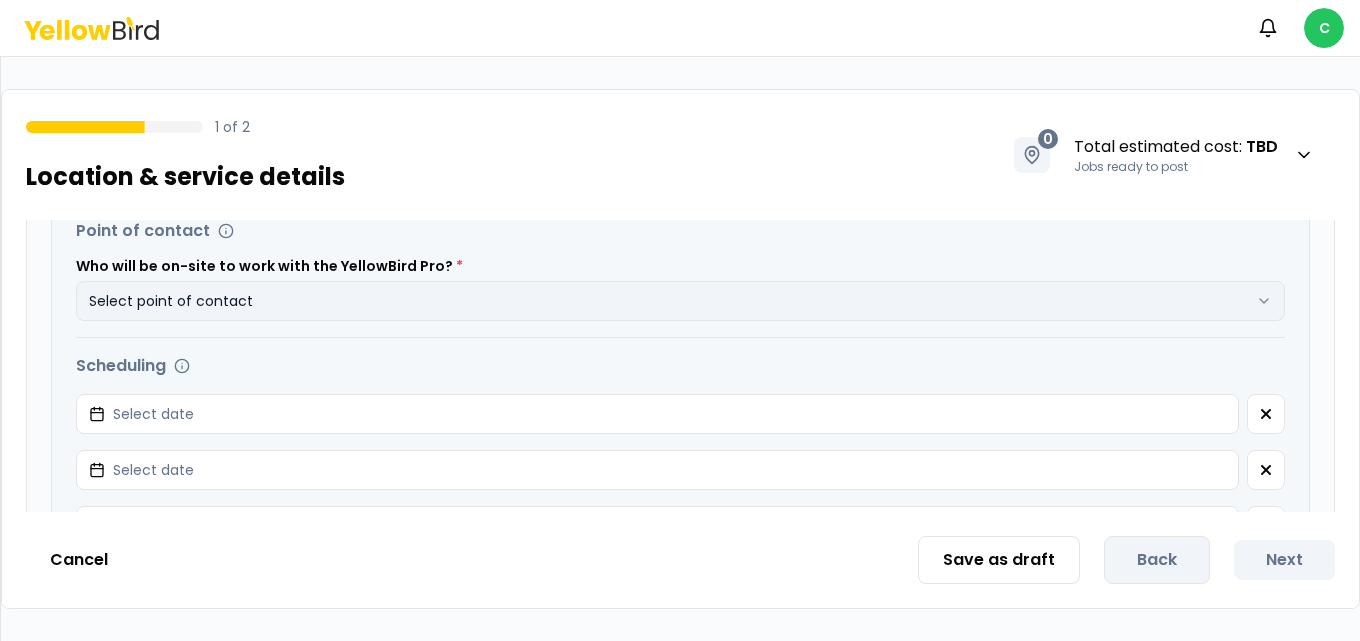click on "Select point of contact" at bounding box center (680, 301) 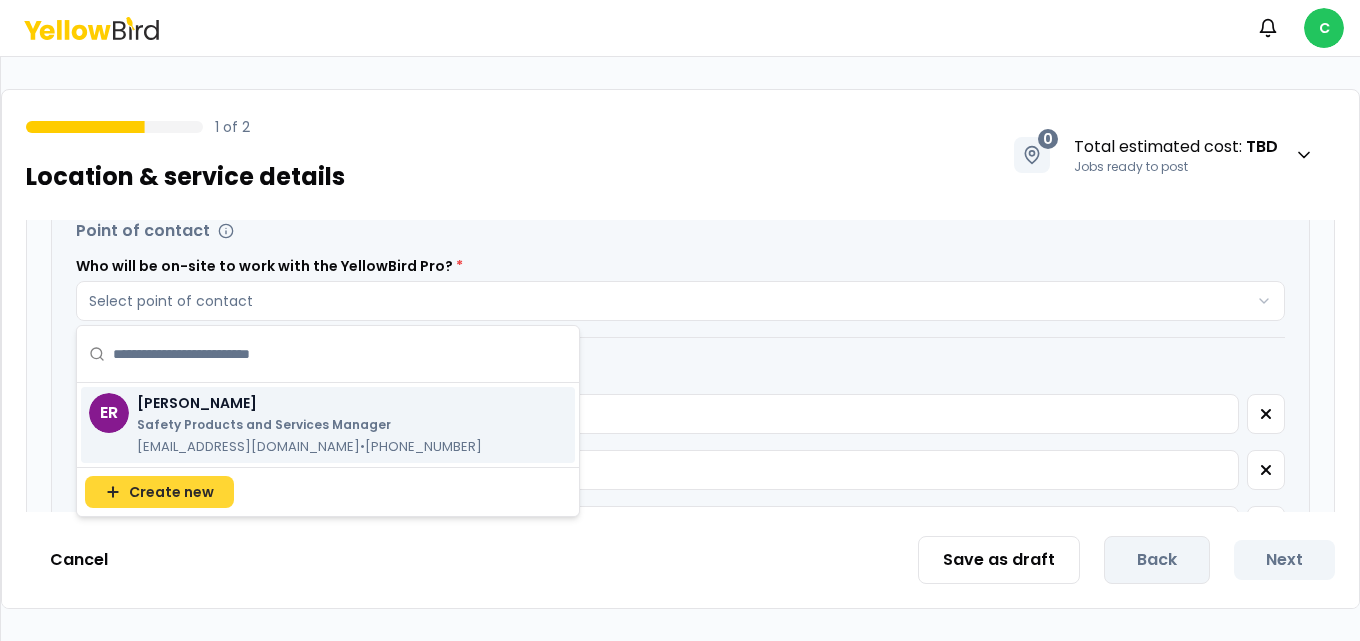 click on "Create new" at bounding box center [171, 492] 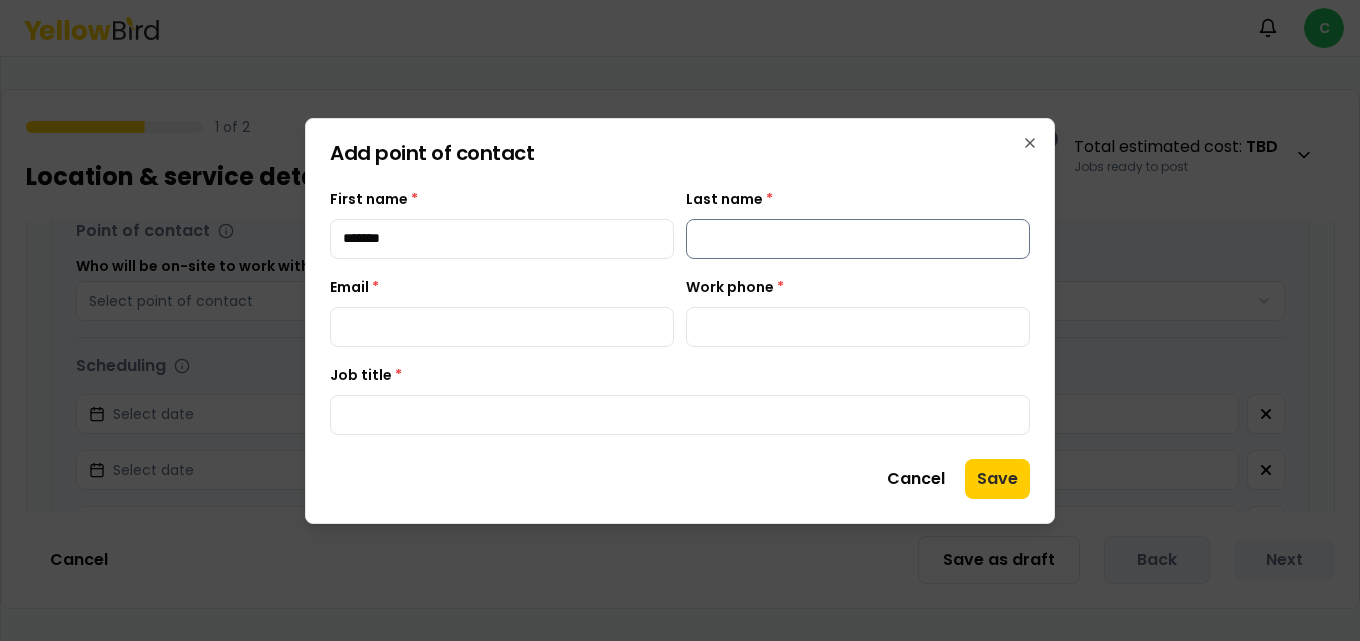 click on "Last name   *" at bounding box center [858, 239] 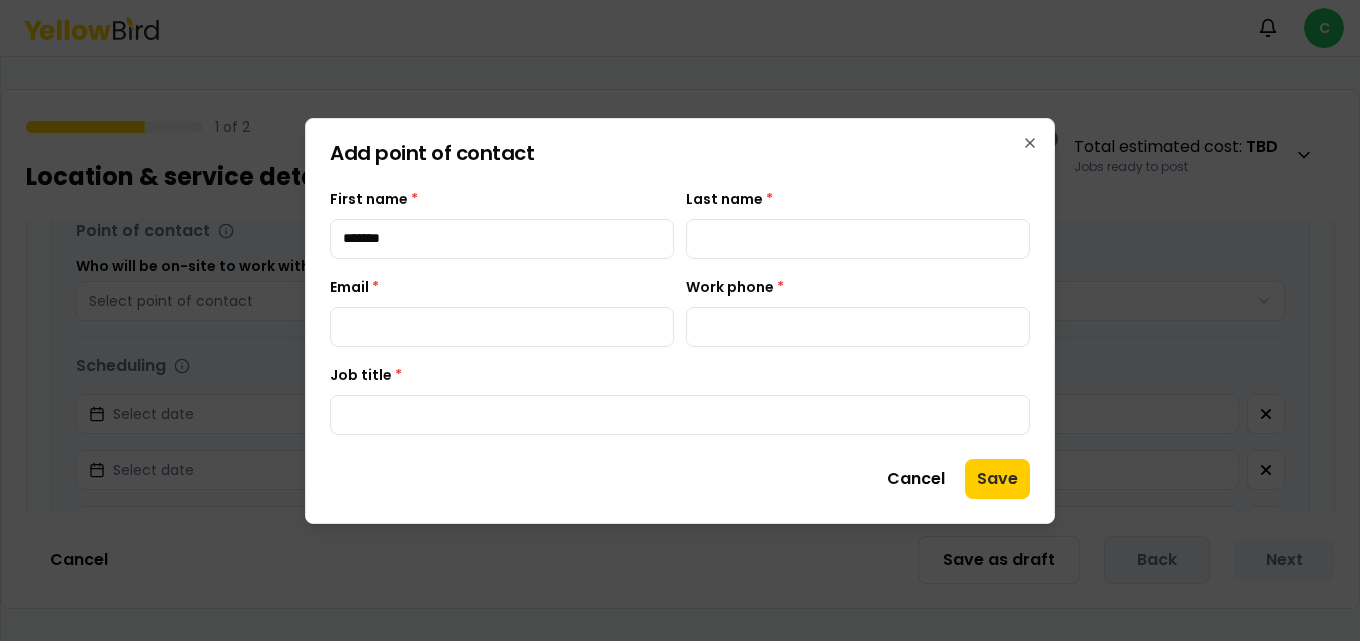 drag, startPoint x: 408, startPoint y: 242, endPoint x: 265, endPoint y: 225, distance: 144.00694 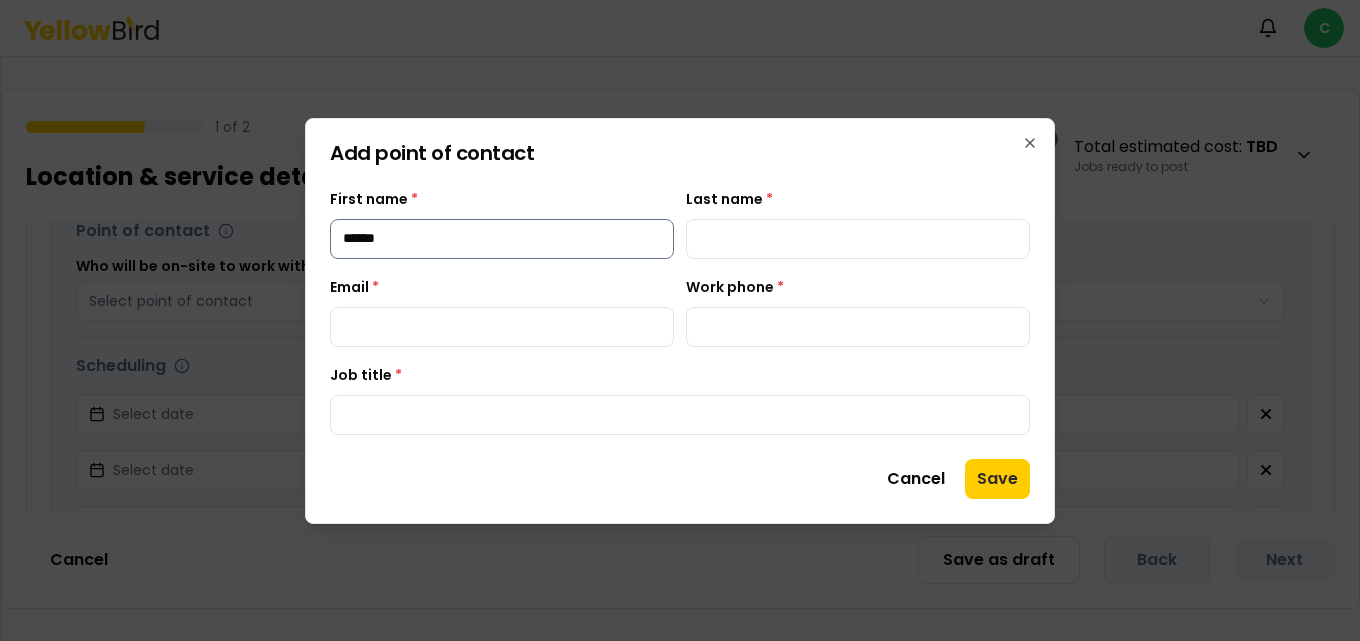 type on "******" 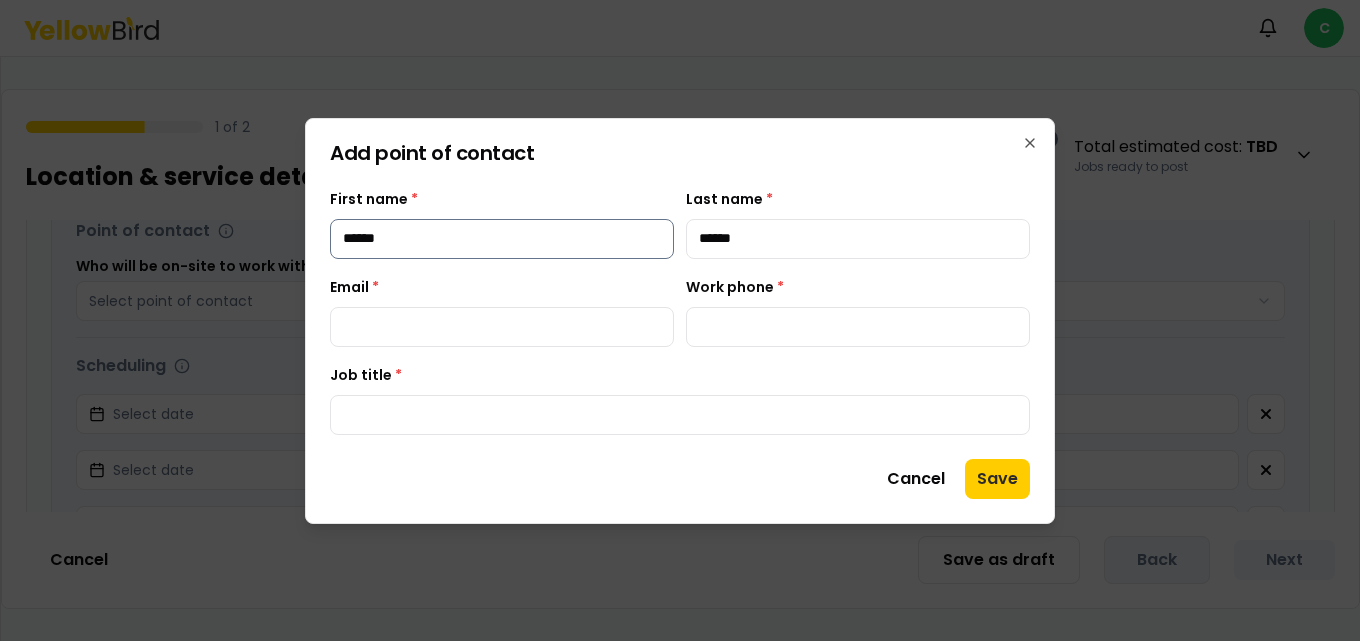 type on "******" 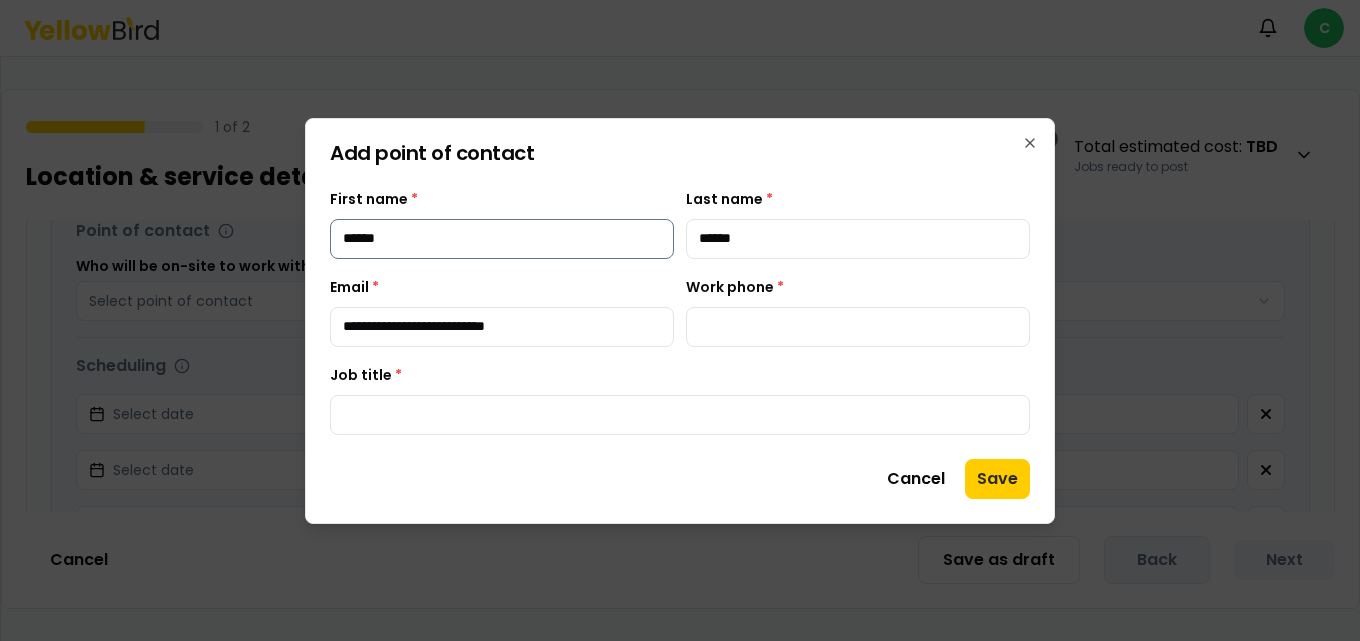type on "**********" 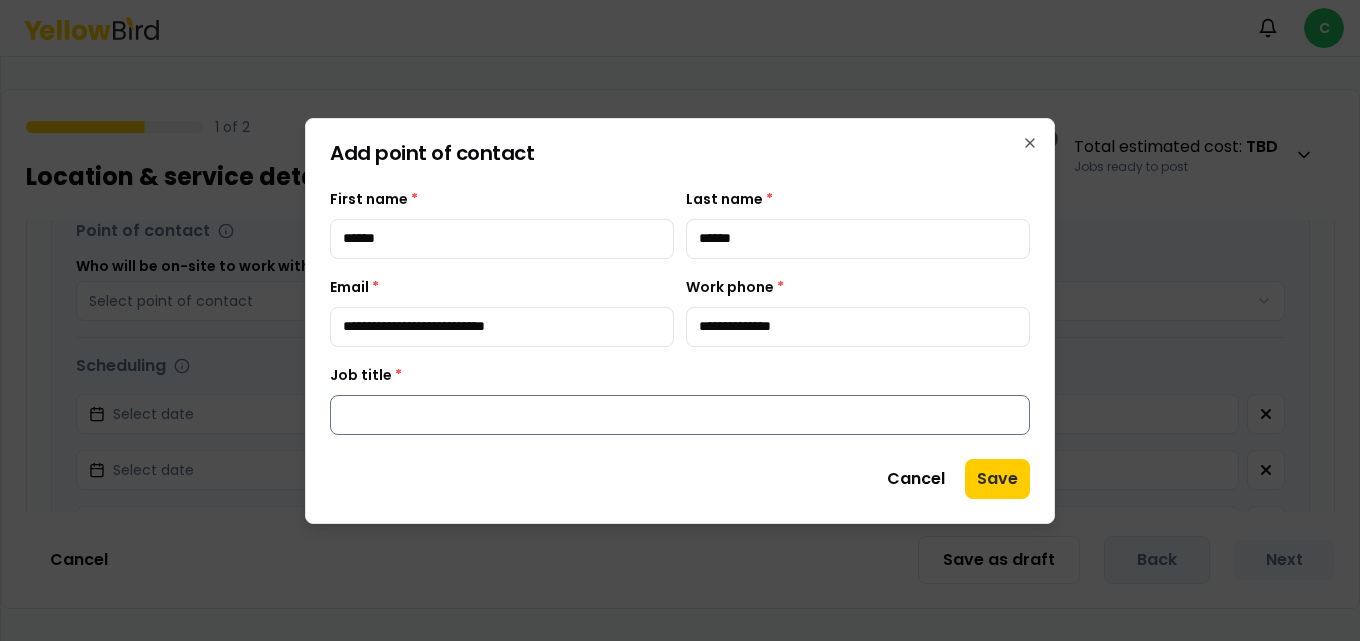 type on "**********" 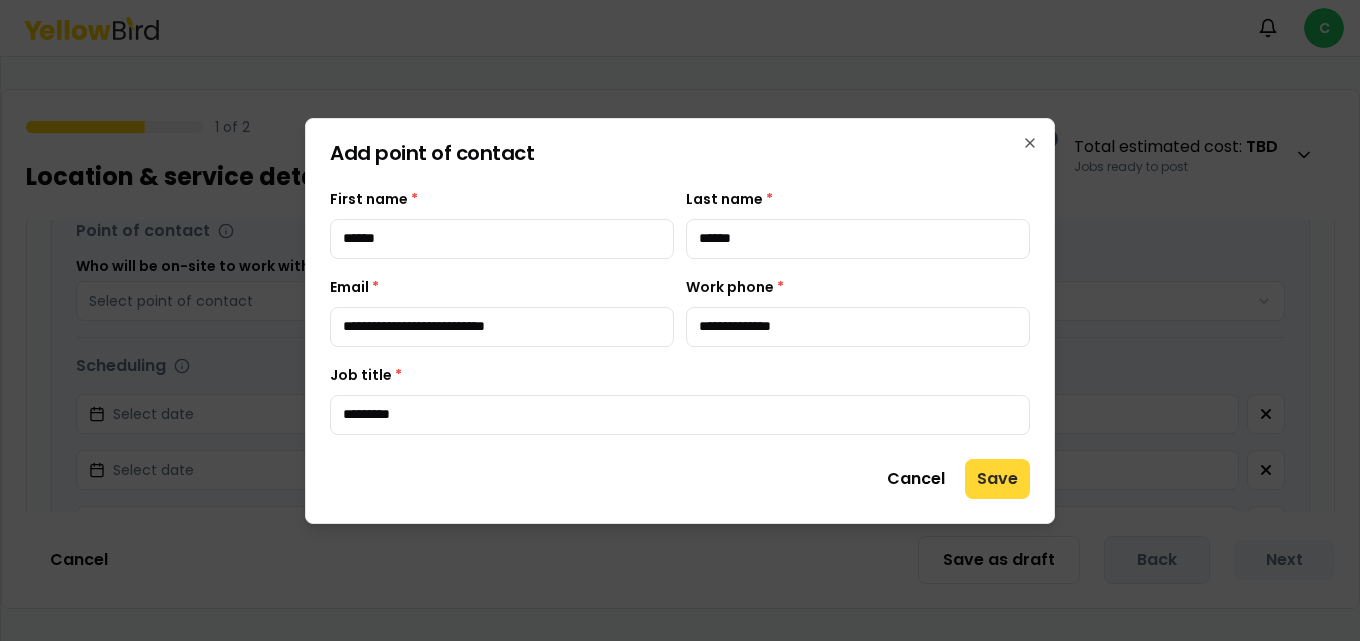 type on "*********" 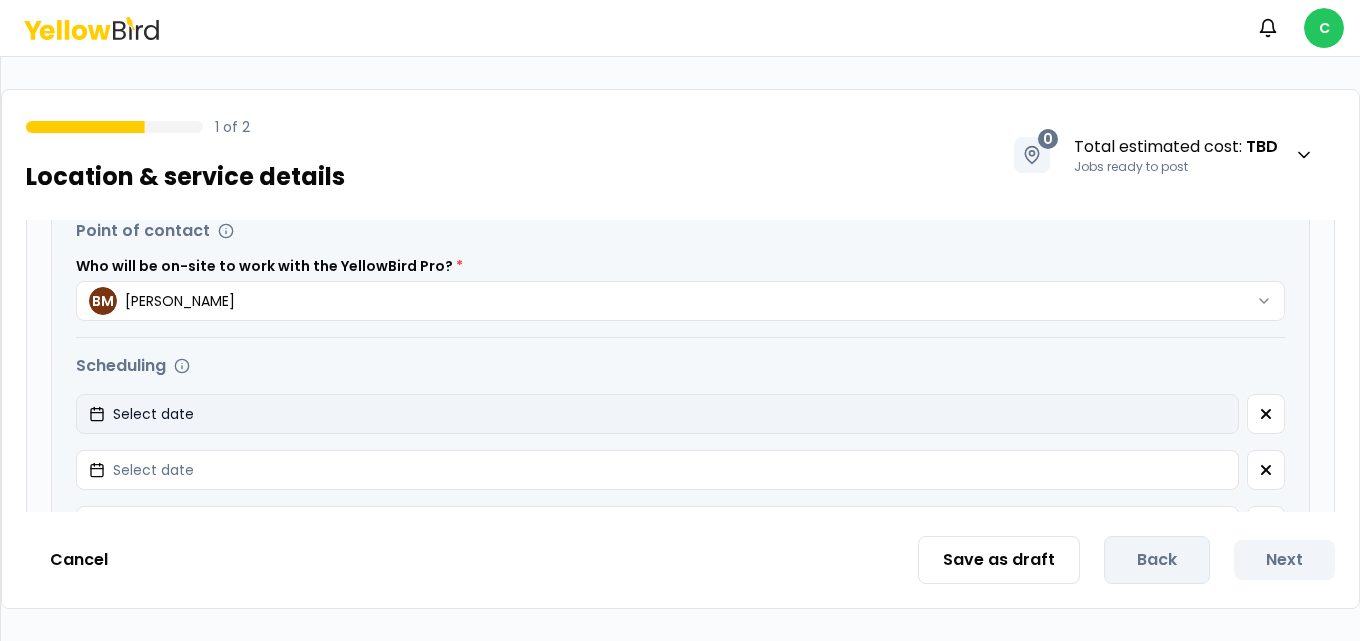 click on "Select date" at bounding box center [657, 414] 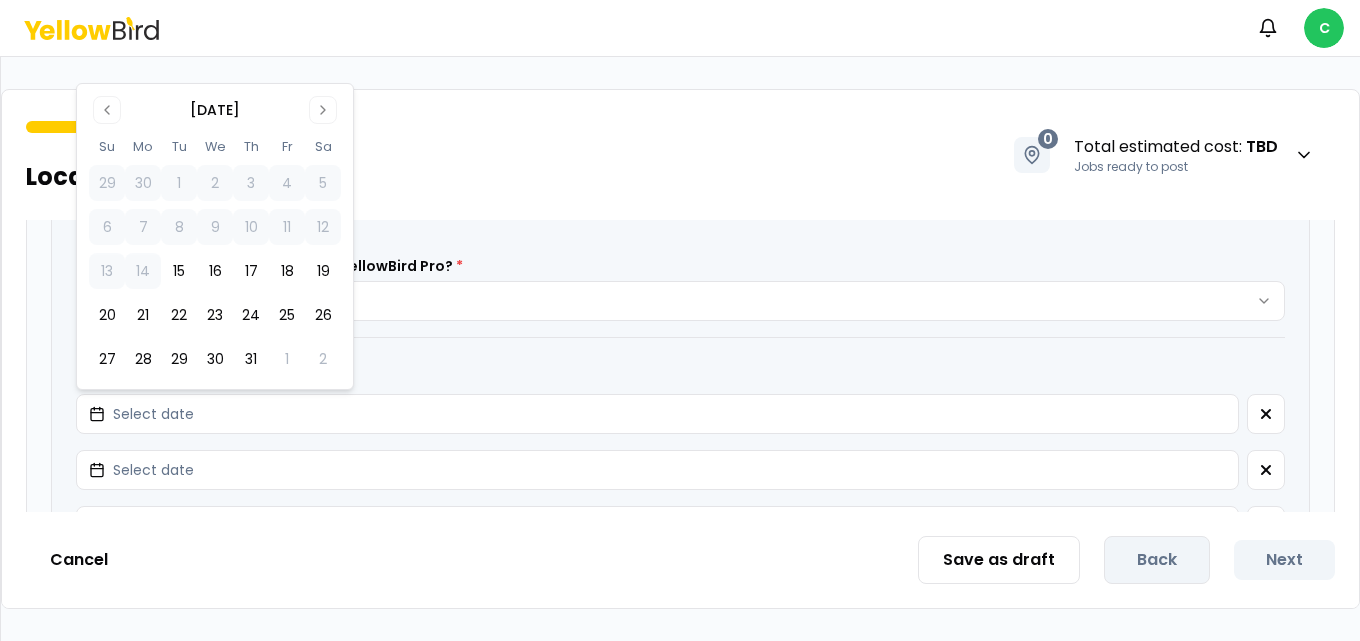 click on "1 of 2 Location & service details 0 Total estimated cost :   TBD Jobs ready to post" at bounding box center (680, 143) 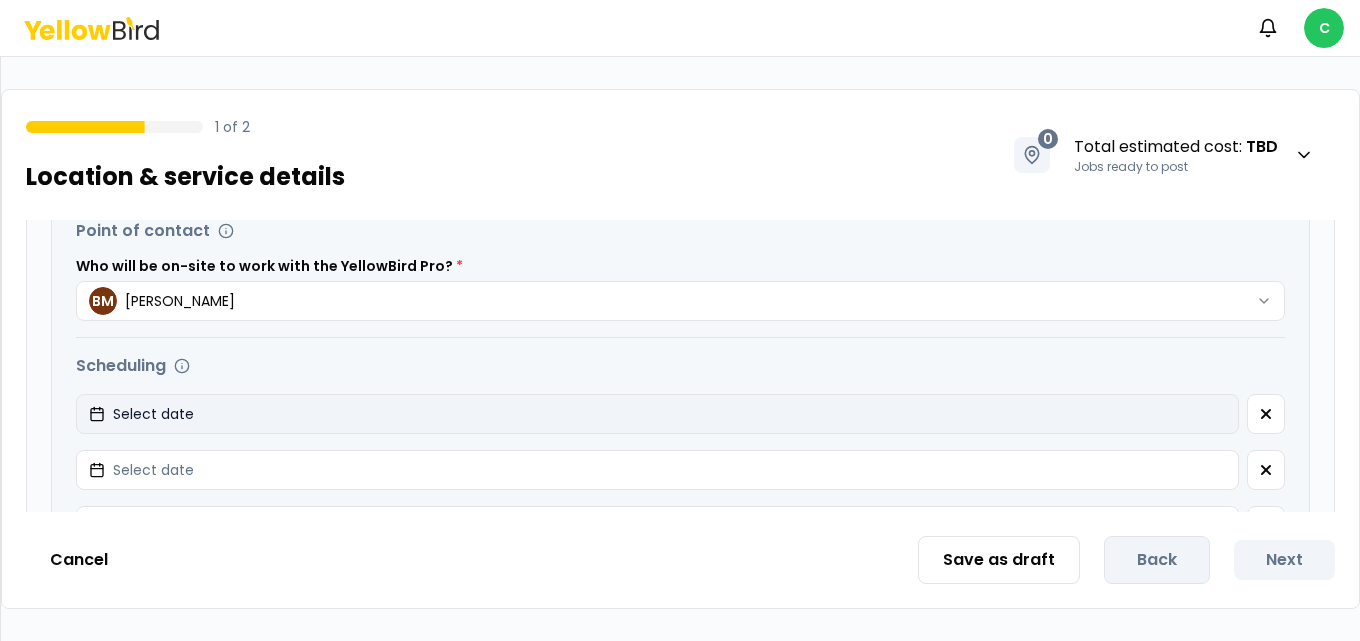 click on "Select date" at bounding box center (657, 414) 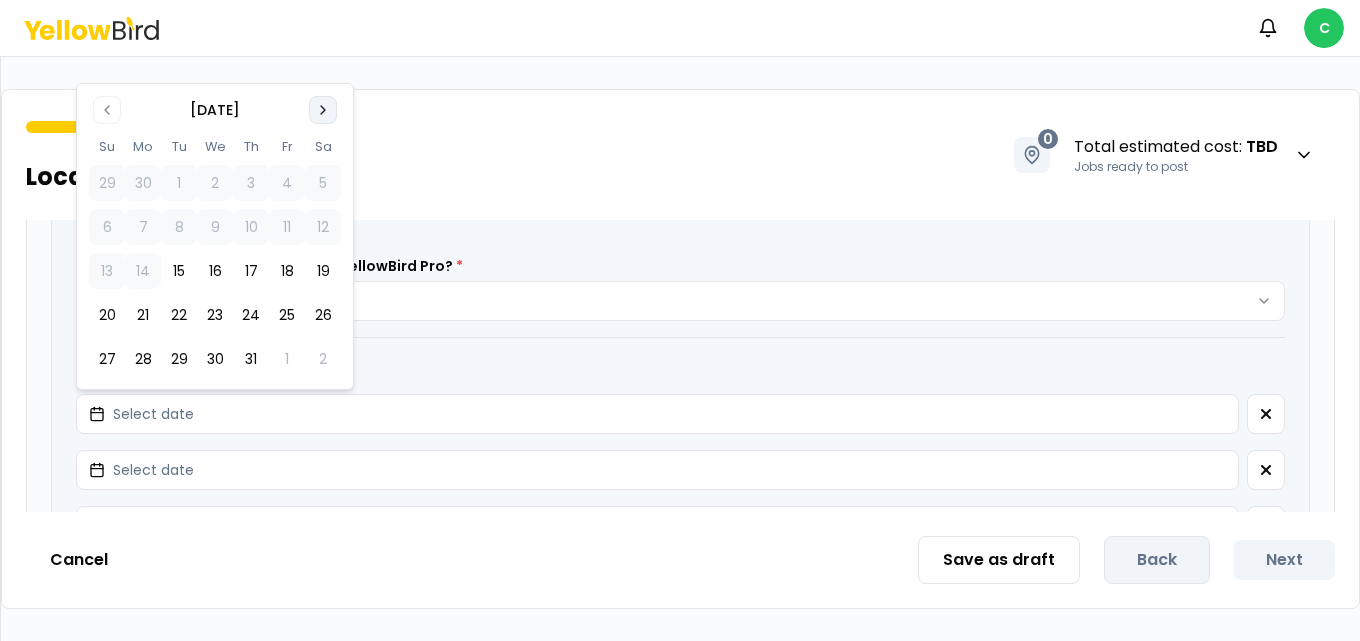 click 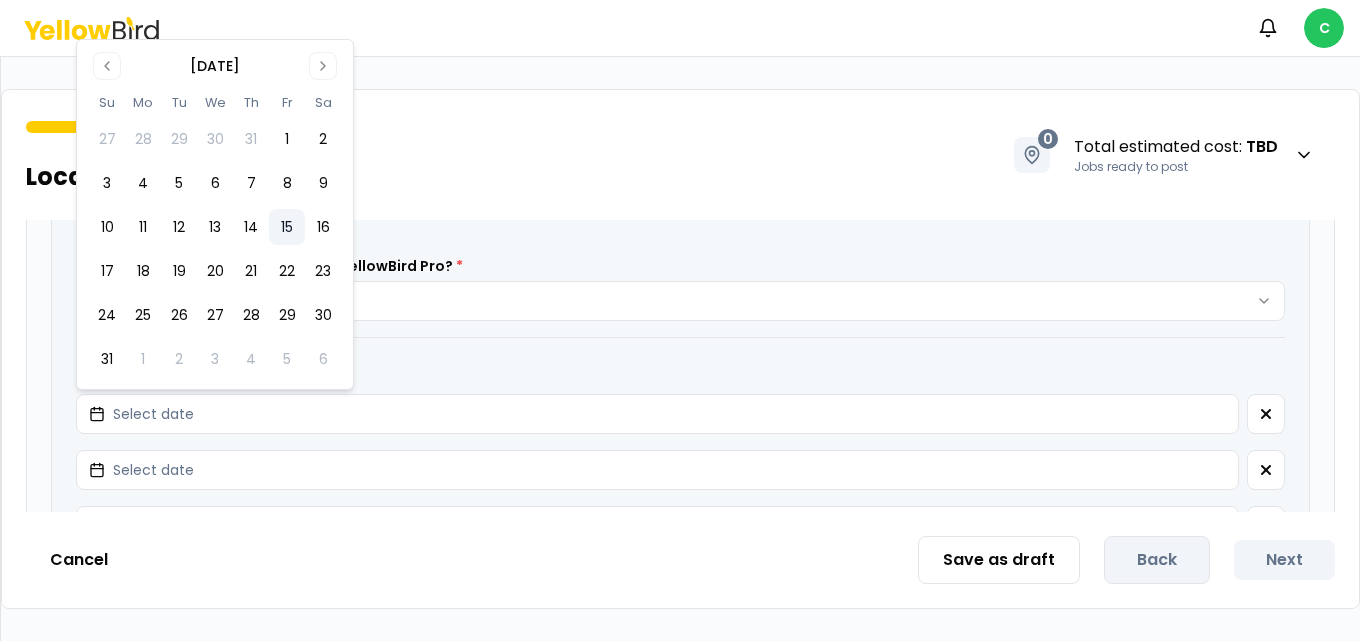 click on "15" at bounding box center [287, 227] 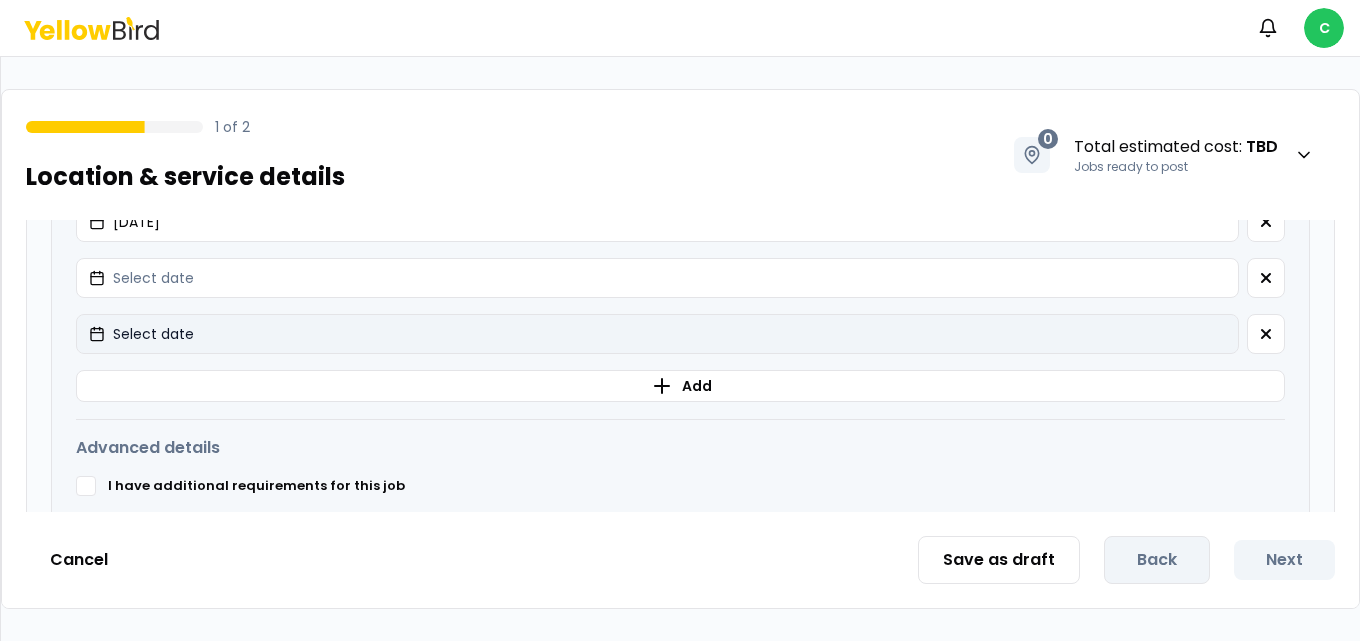 scroll, scrollTop: 900, scrollLeft: 0, axis: vertical 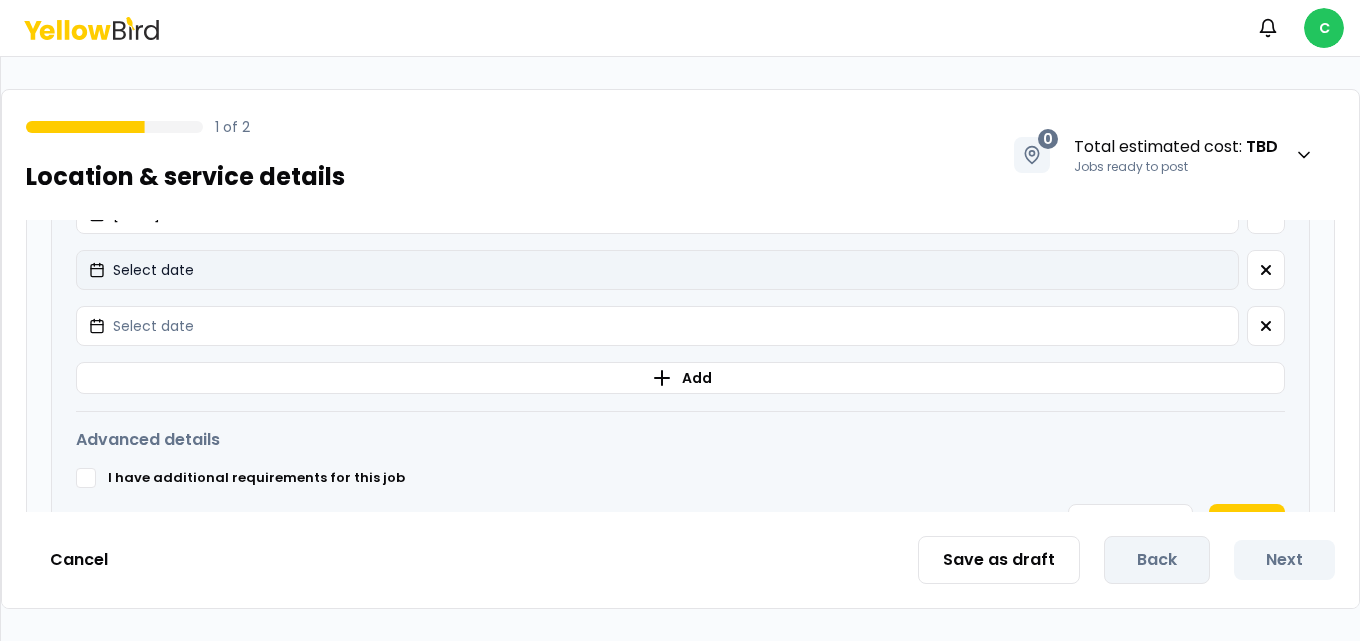 click on "Select date" at bounding box center [657, 270] 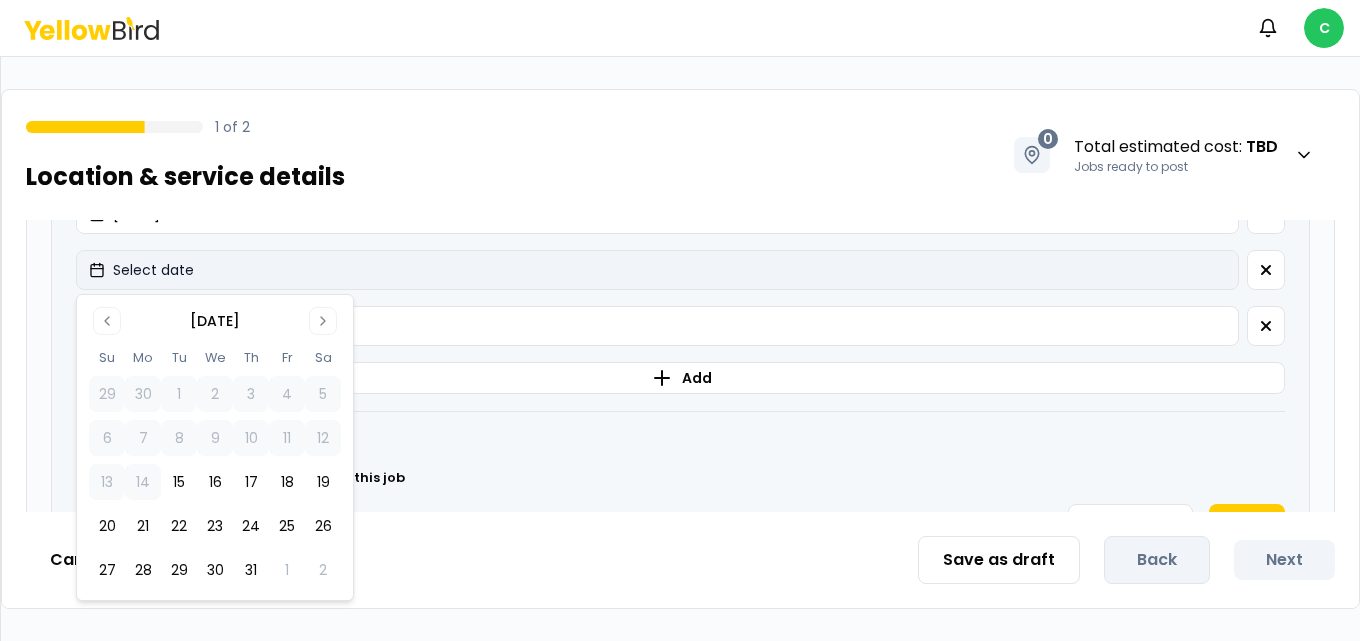 click on "Select date" at bounding box center (657, 270) 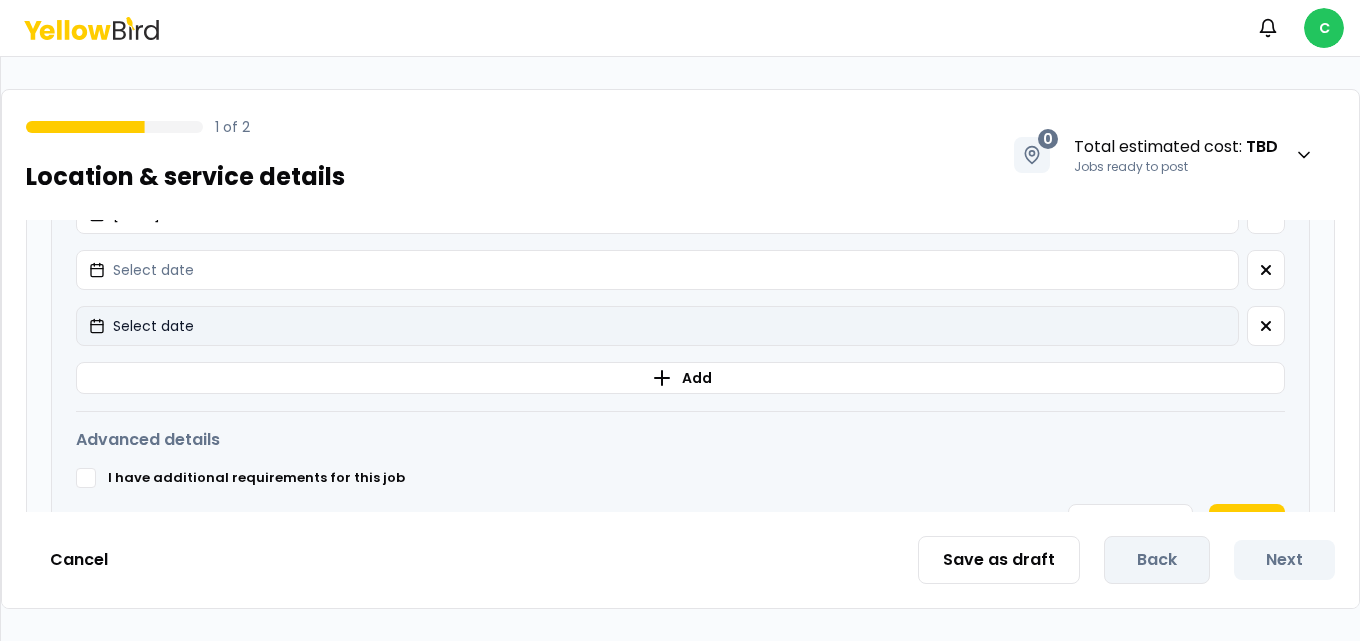 scroll, scrollTop: 800, scrollLeft: 0, axis: vertical 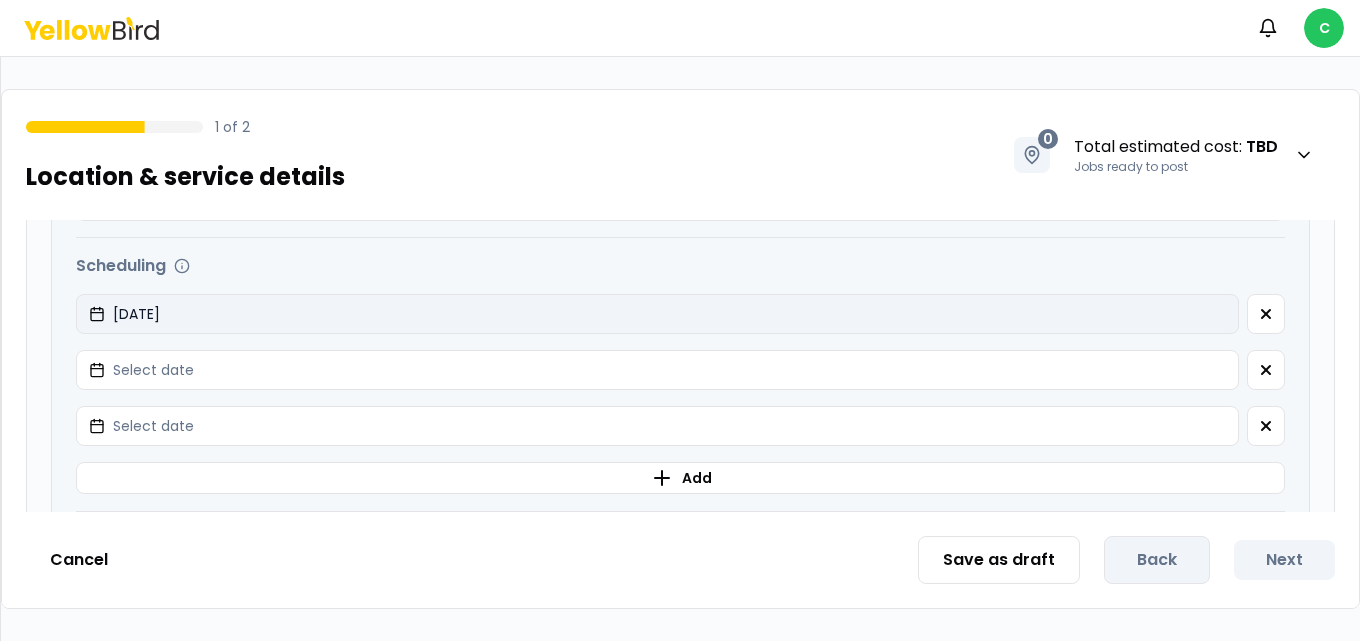 click on "[DATE]" at bounding box center (657, 314) 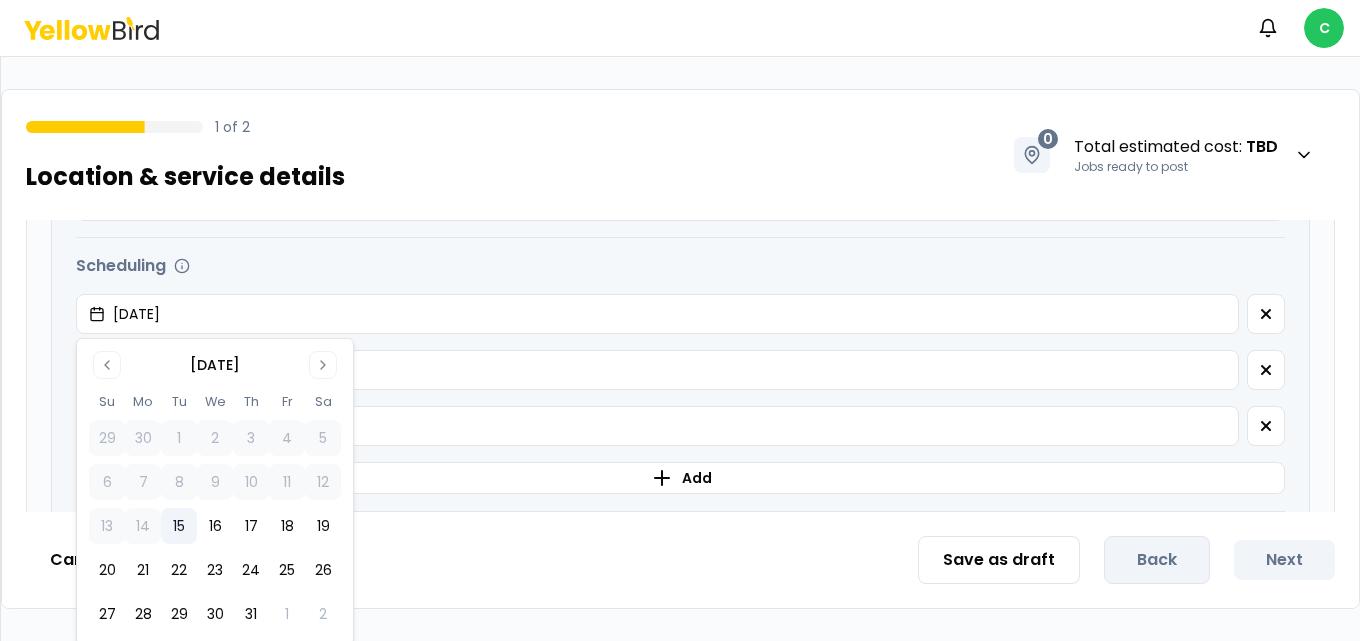 click on "15" at bounding box center (179, 526) 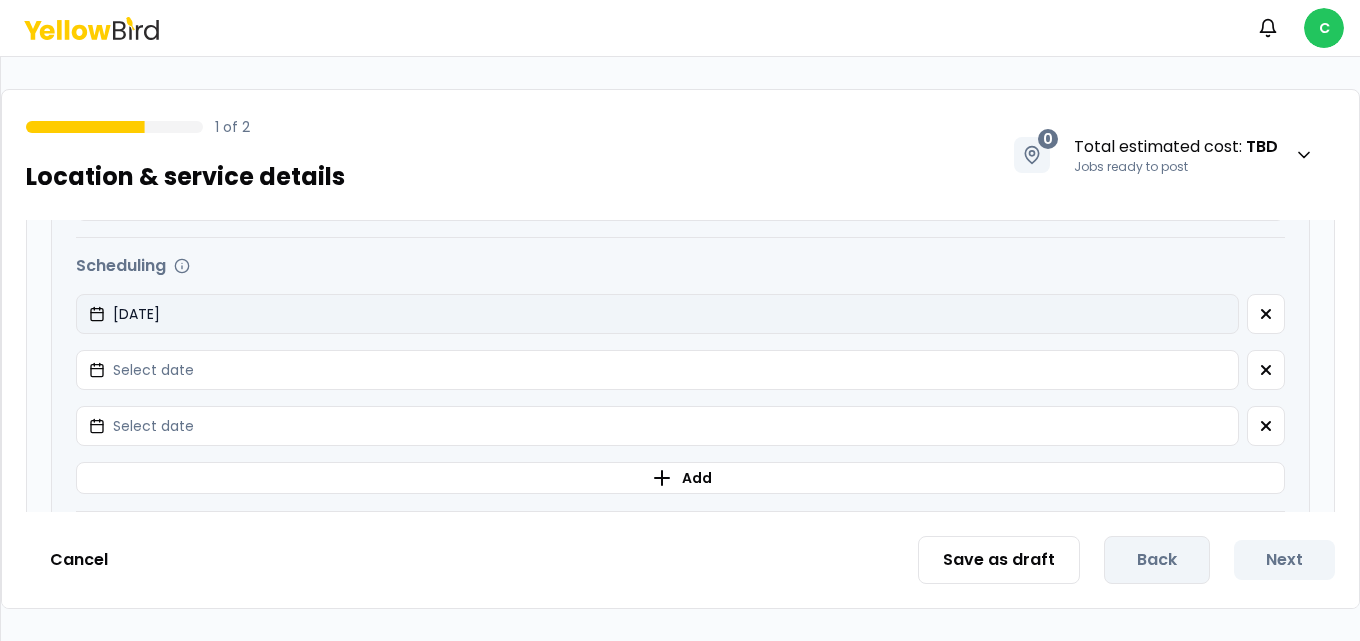 click on "[DATE]" at bounding box center [657, 314] 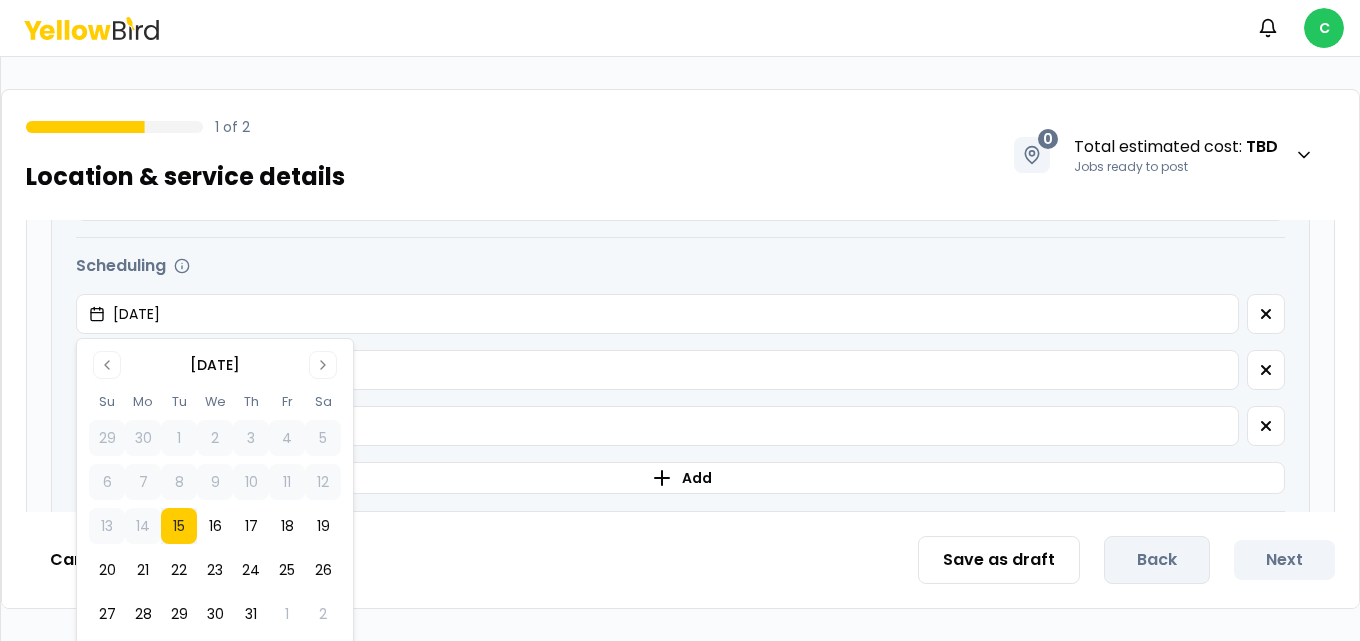 click on "14" at bounding box center (143, 526) 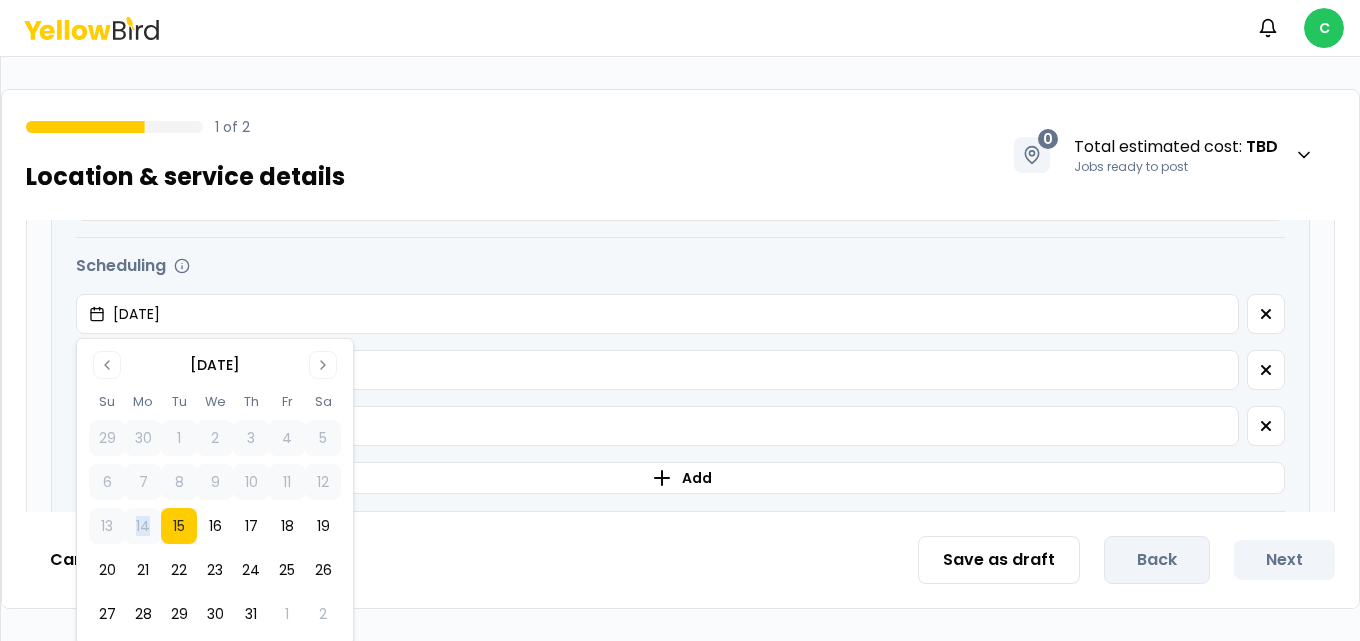 click on "14" at bounding box center (143, 526) 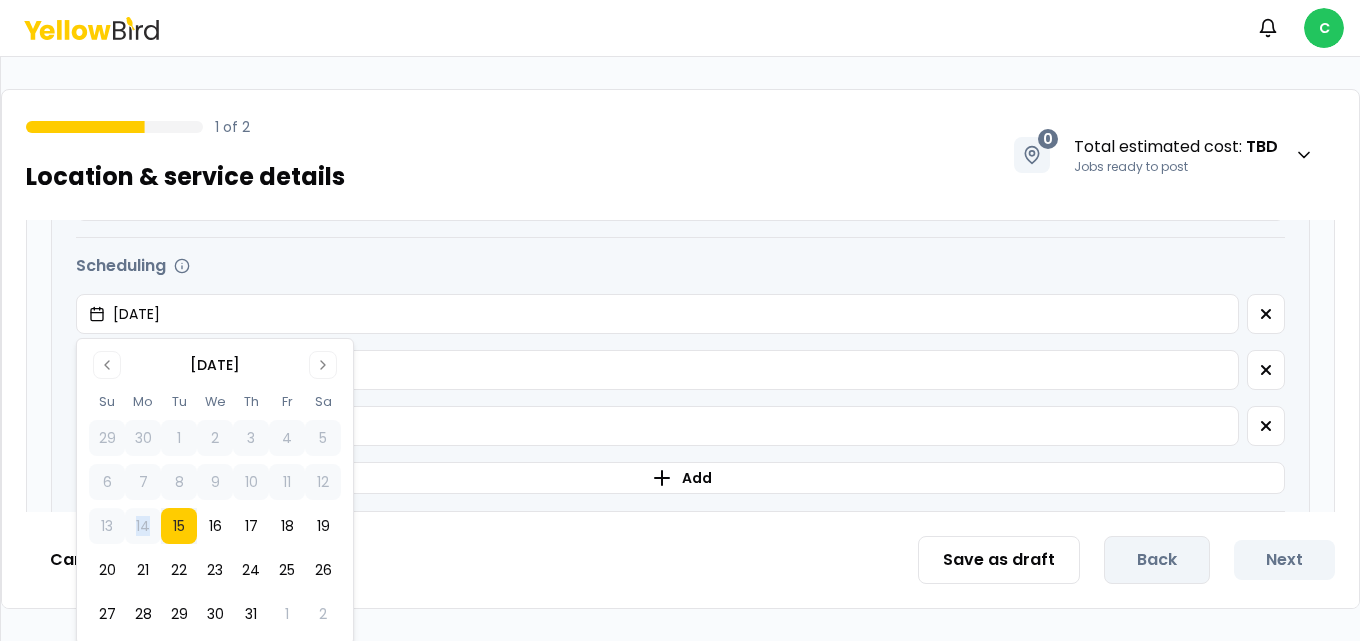 click on "15" at bounding box center (179, 526) 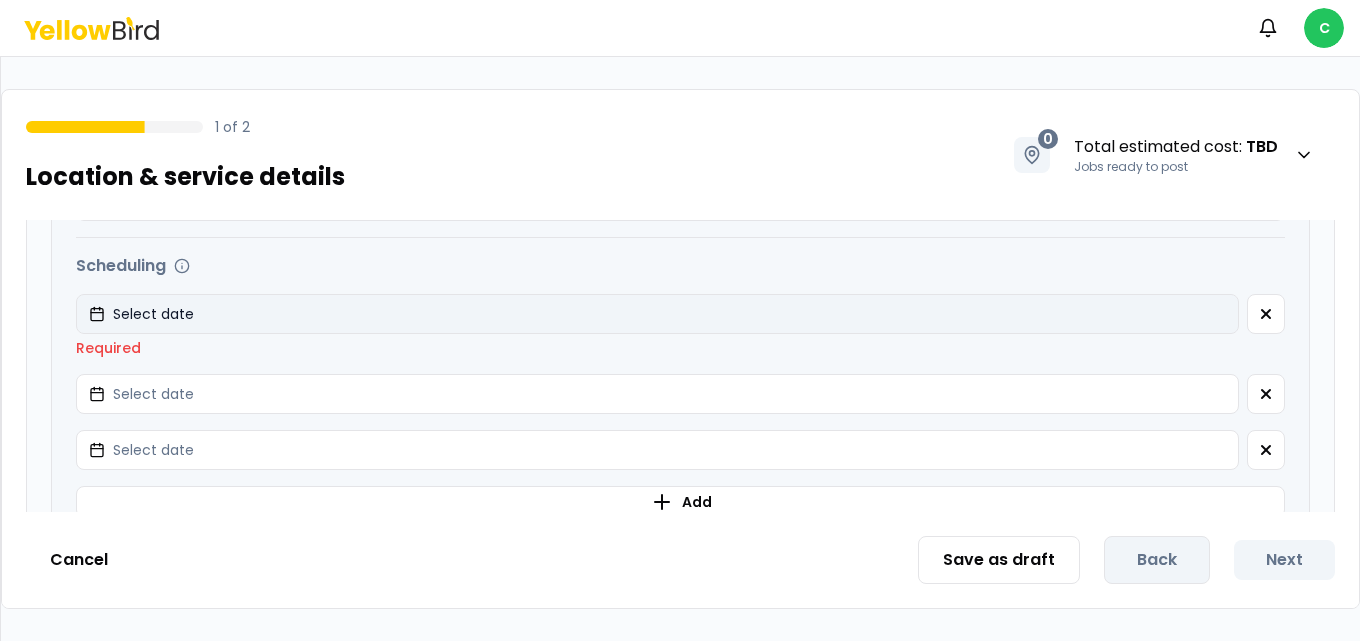 click on "Select date" at bounding box center (657, 314) 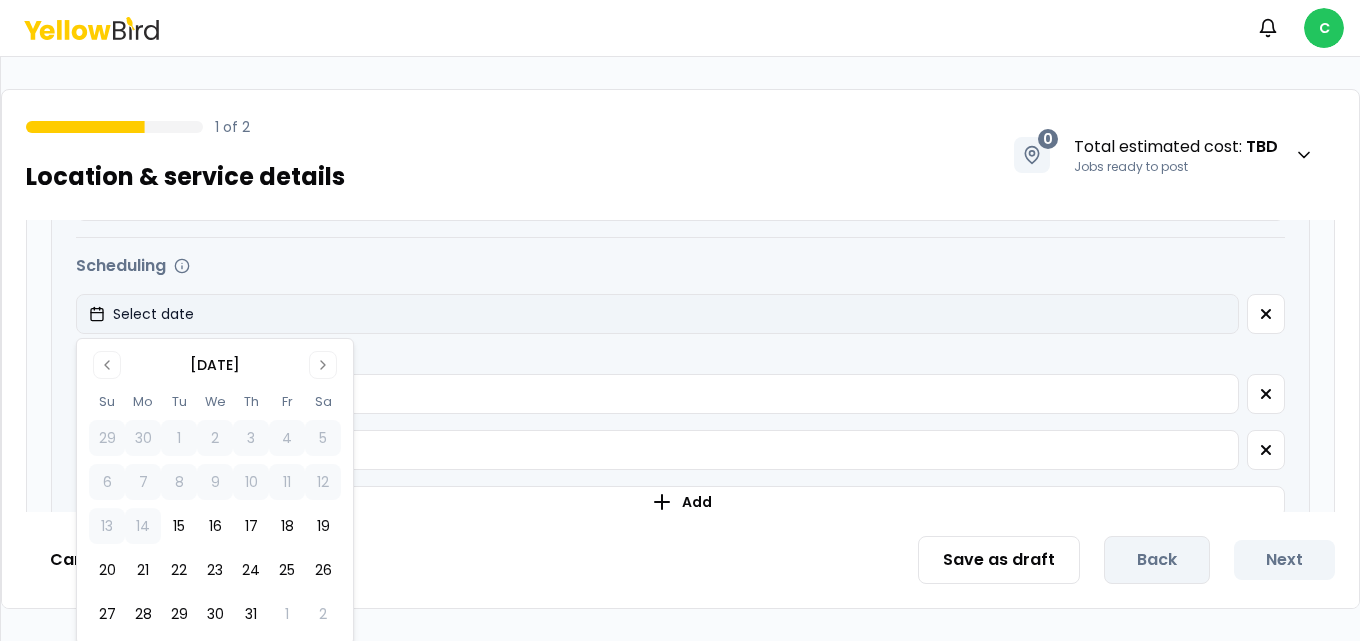 click on "Select date" at bounding box center (153, 314) 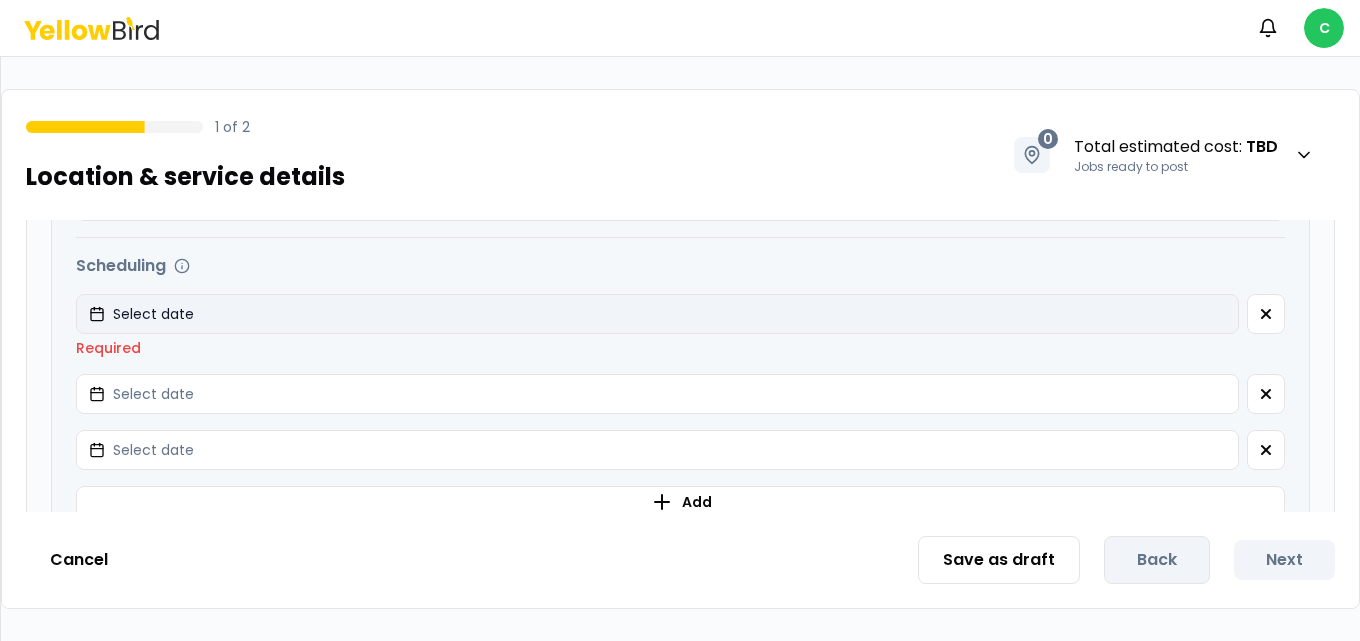 click on "Select date" at bounding box center (153, 314) 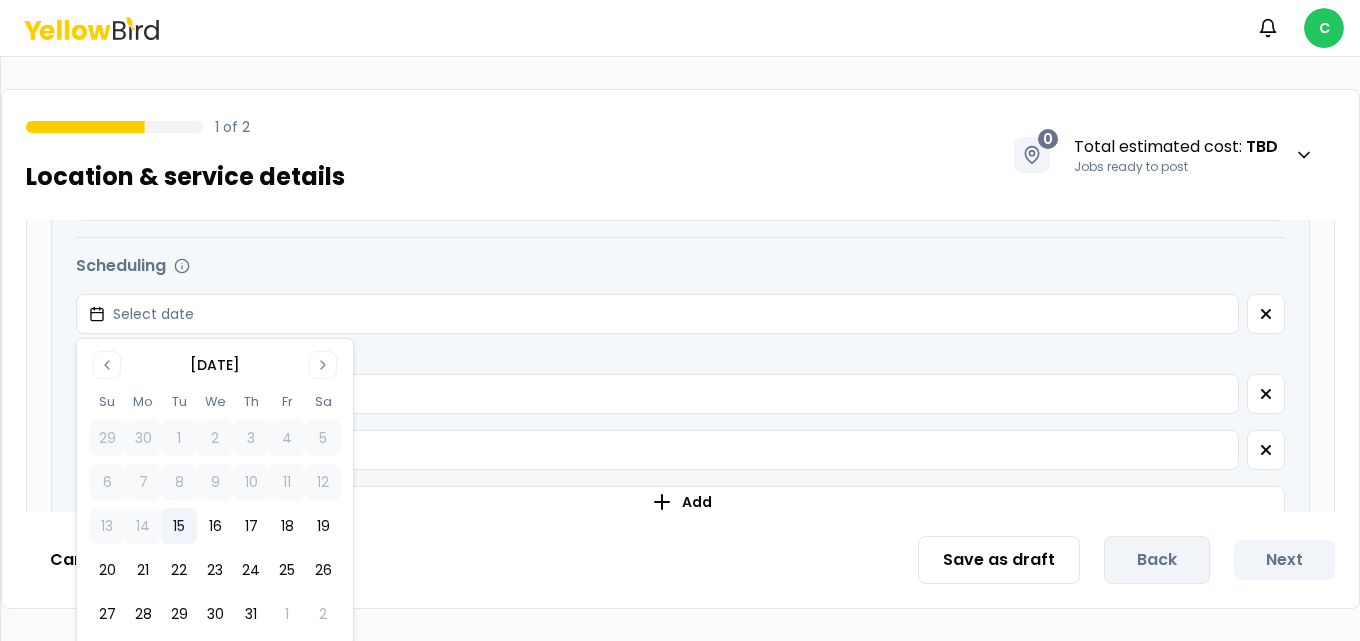 click on "15" at bounding box center (179, 526) 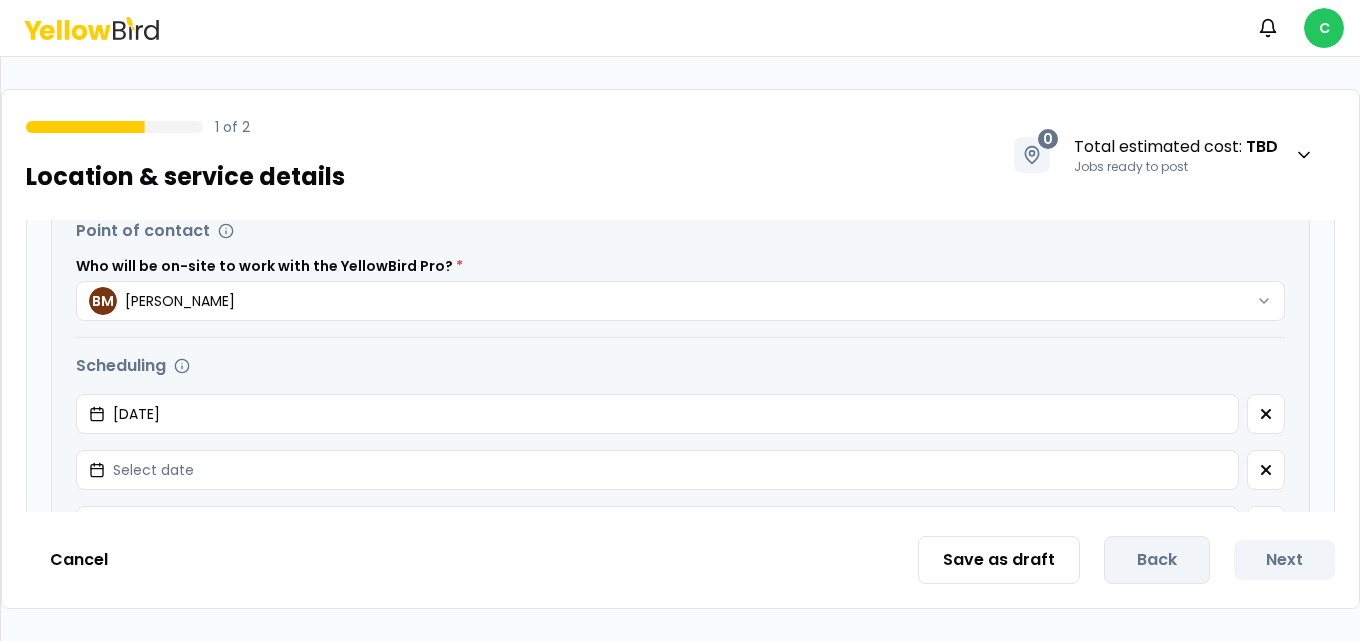 scroll, scrollTop: 800, scrollLeft: 0, axis: vertical 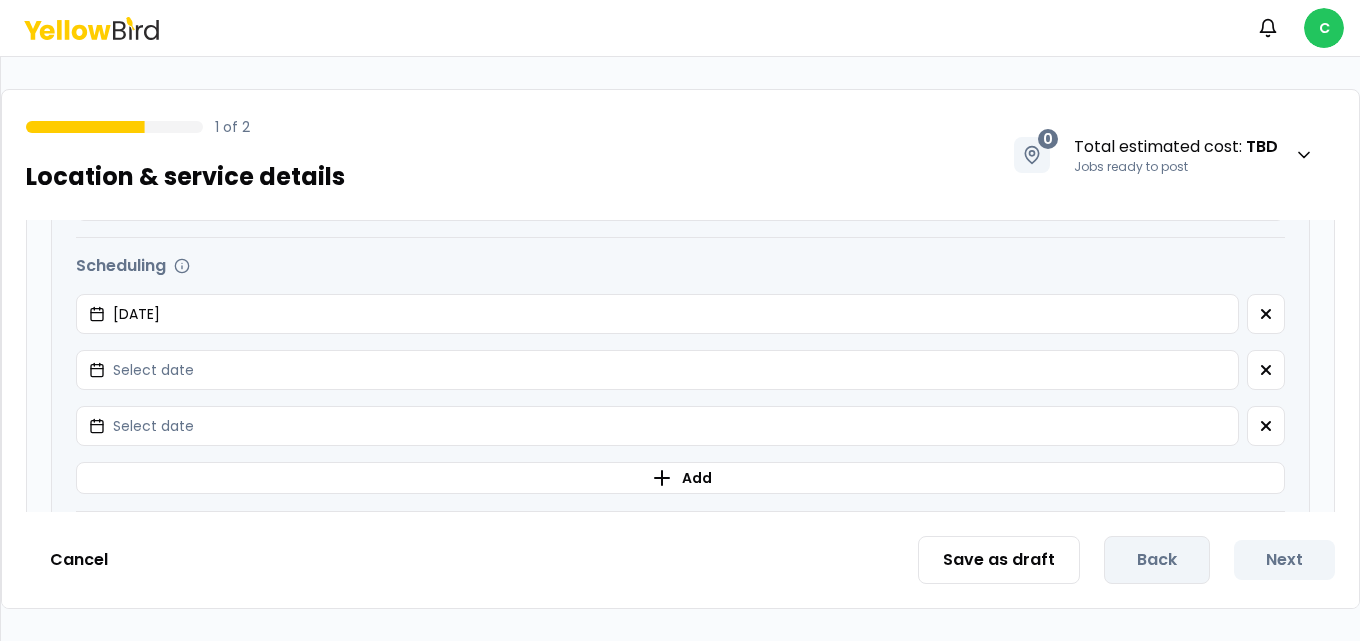 click on "Select date" at bounding box center (657, 370) 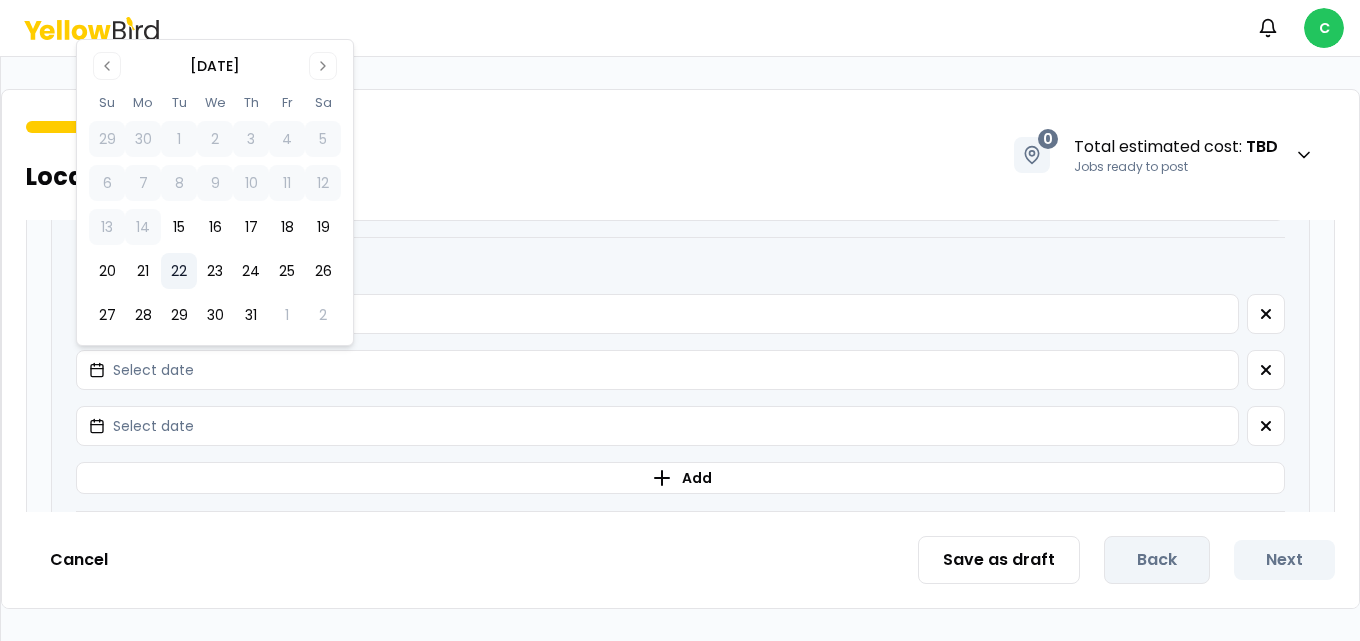 click on "22" at bounding box center (179, 271) 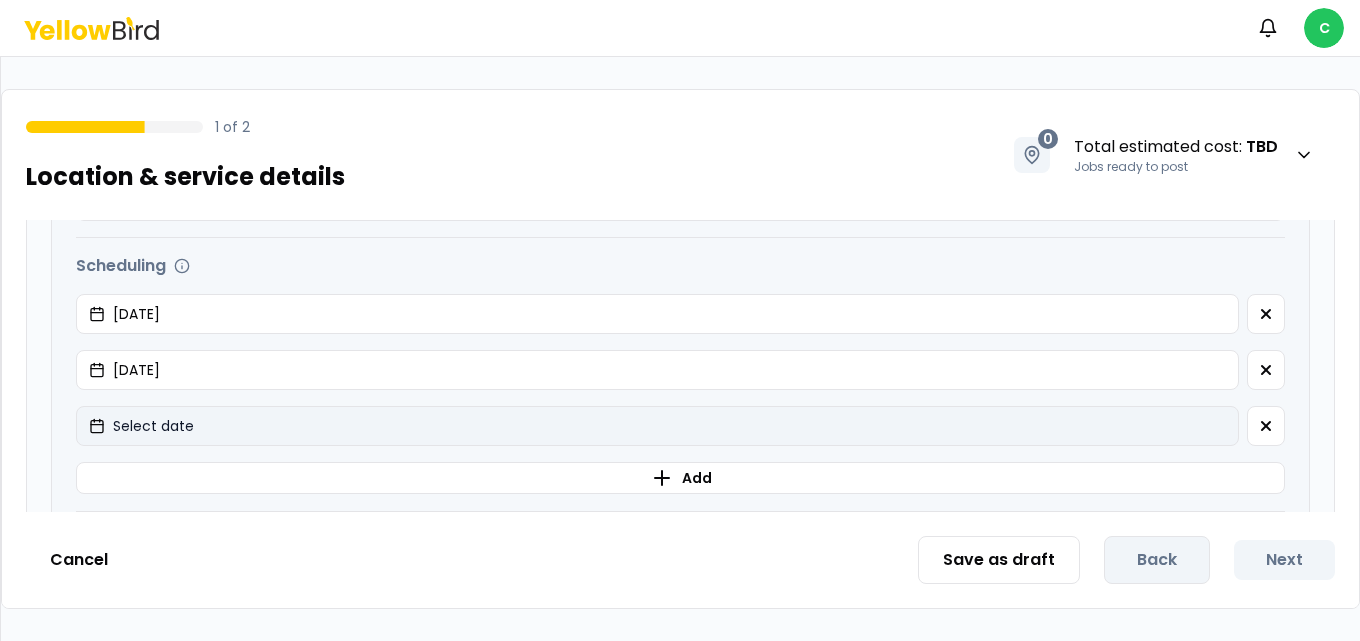 click on "Select date" at bounding box center [153, 426] 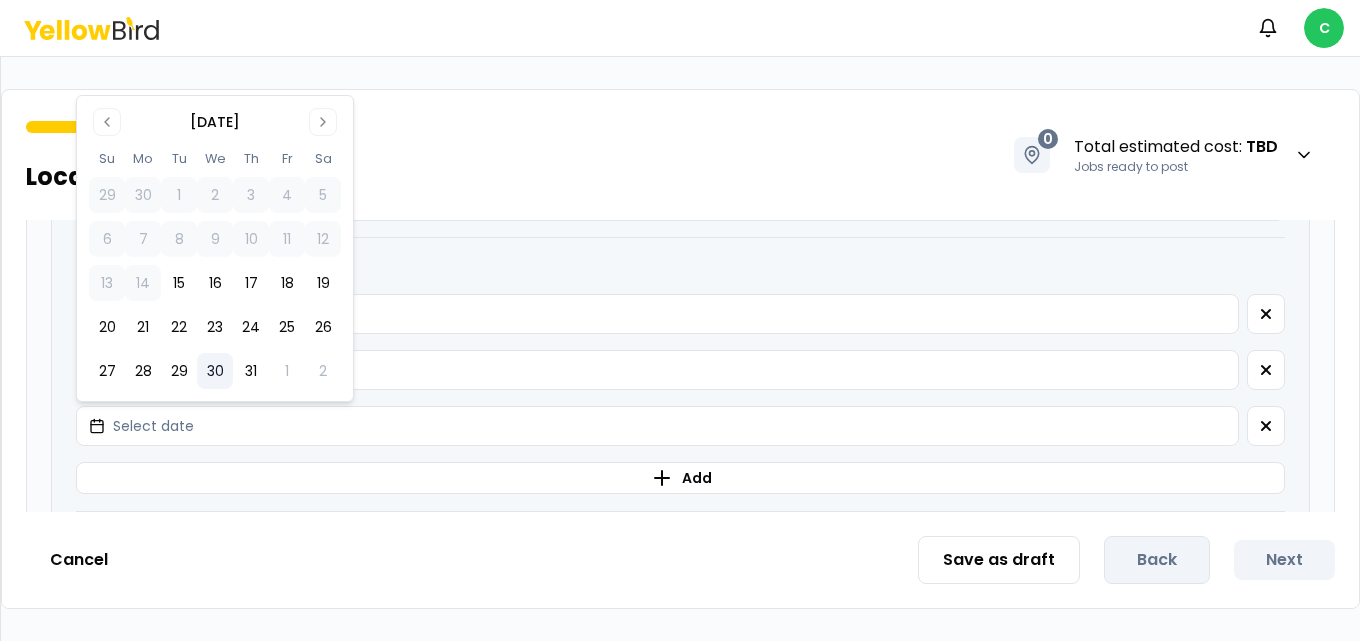 click on "30" at bounding box center (215, 371) 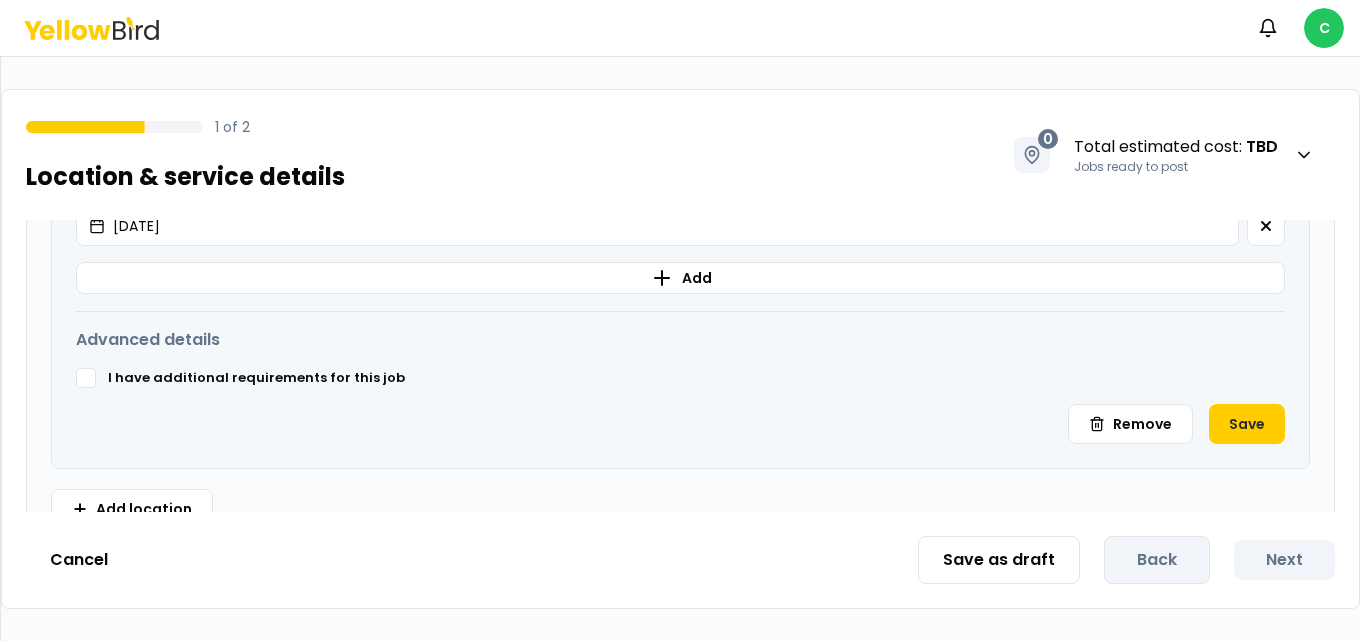 scroll, scrollTop: 1042, scrollLeft: 0, axis: vertical 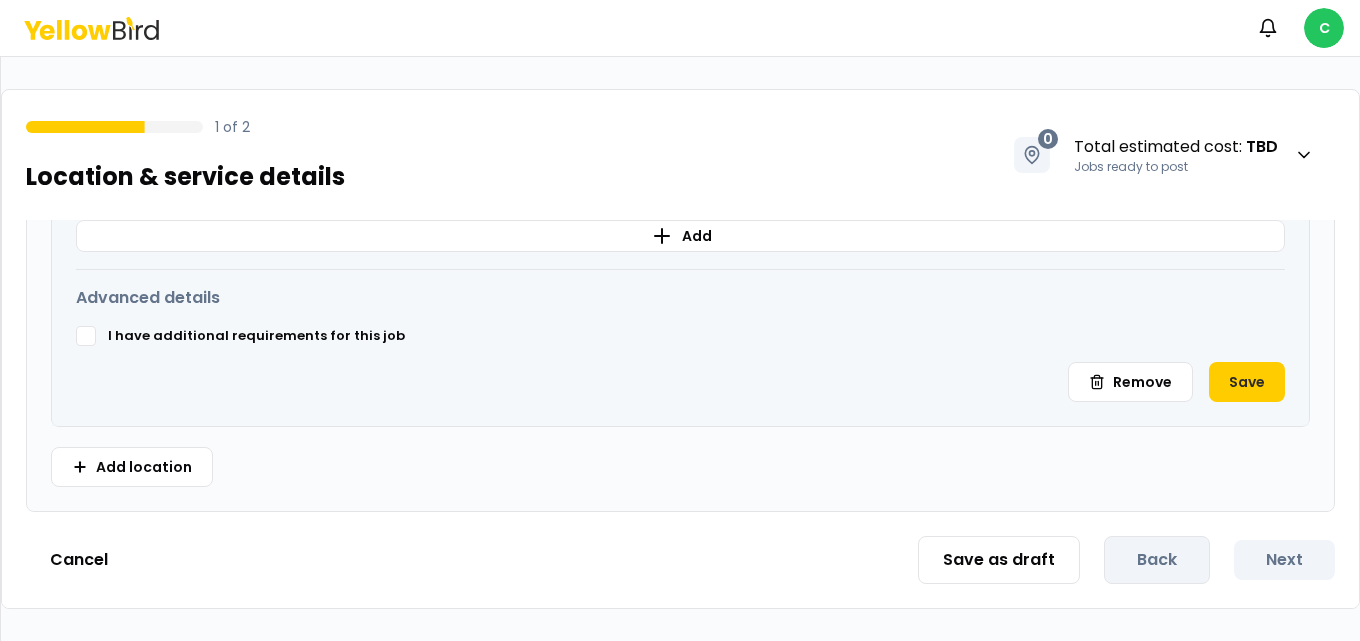 click on "Save as draft Back Next" at bounding box center (1126, 560) 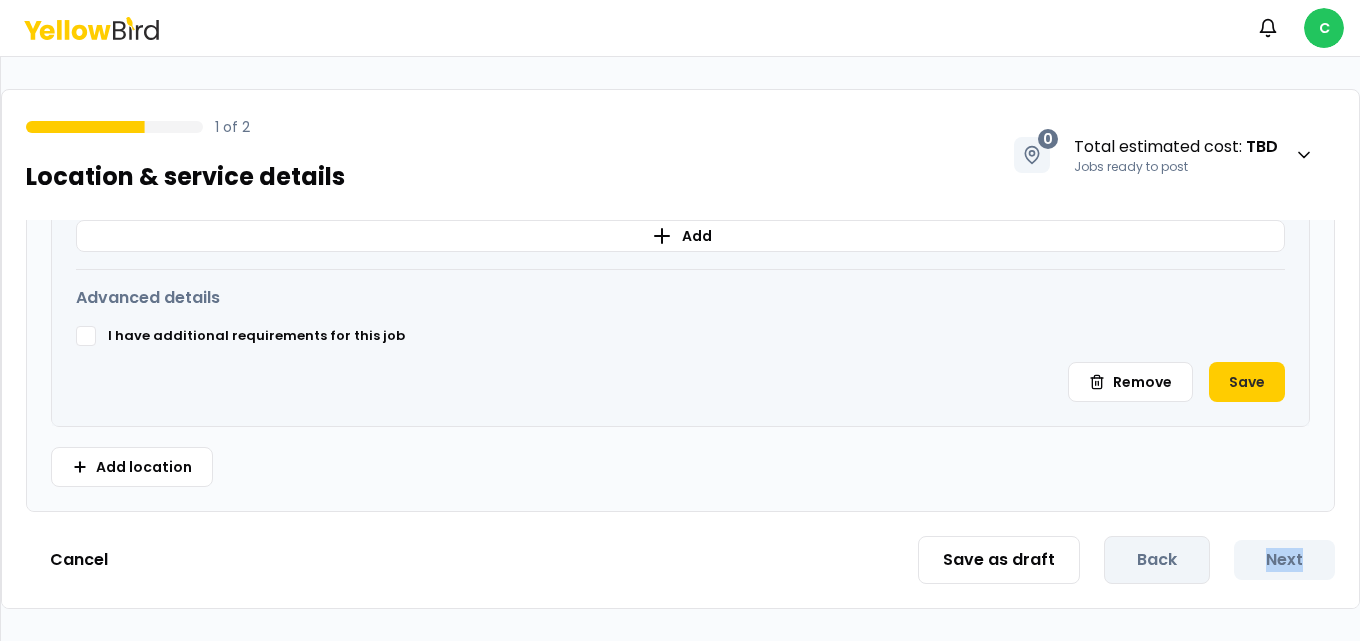 click on "Save as draft Back Next" at bounding box center [1126, 560] 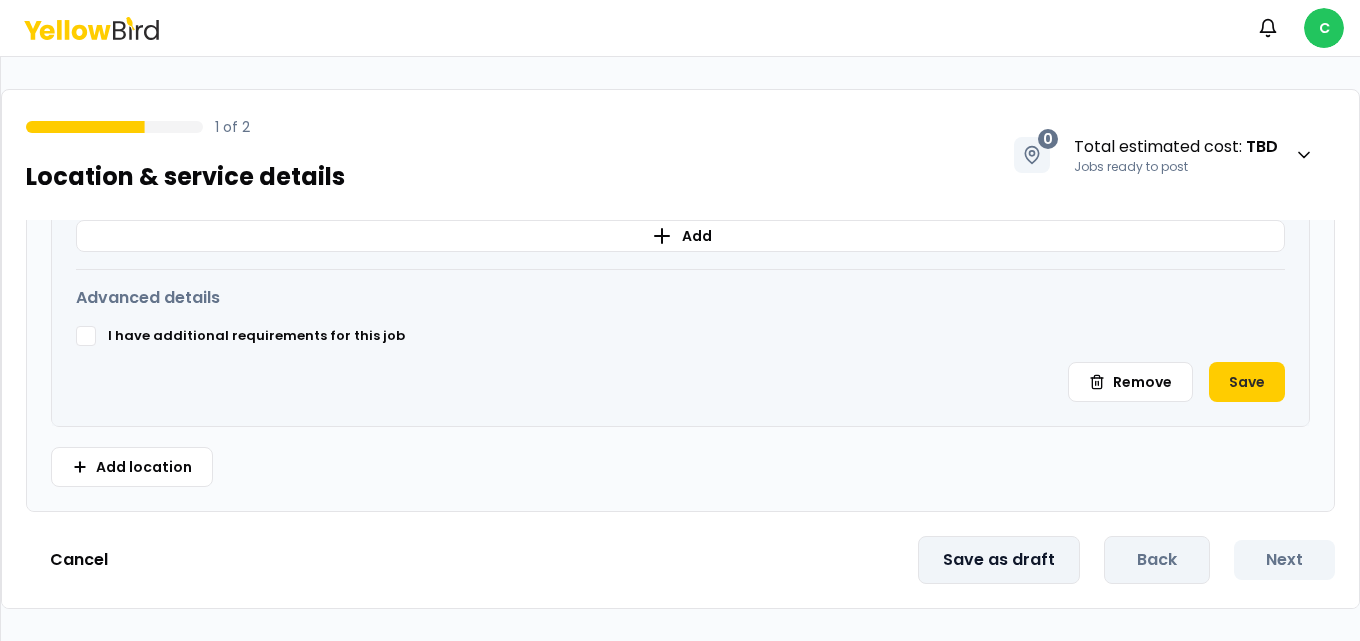 click on "Save as draft" at bounding box center [999, 560] 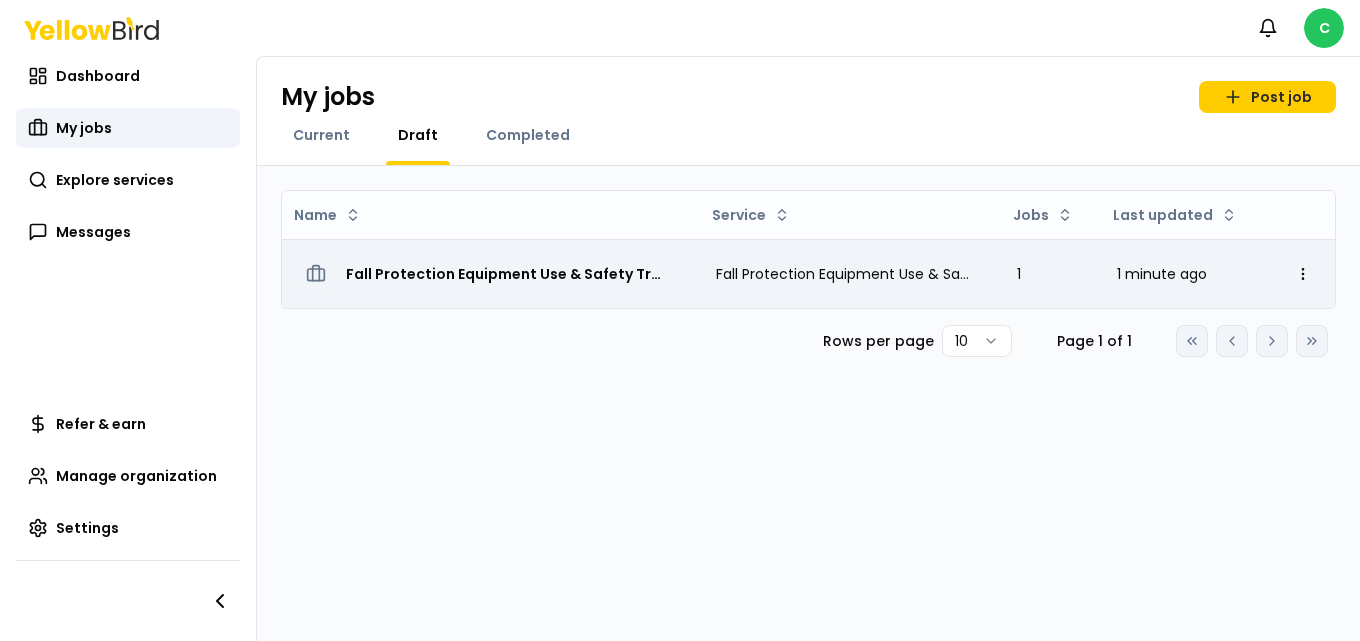 click on "Fall Protection Equipment Use & Safety Training (Global Industrial) - [STREET_ADDRESS]" at bounding box center (506, 274) 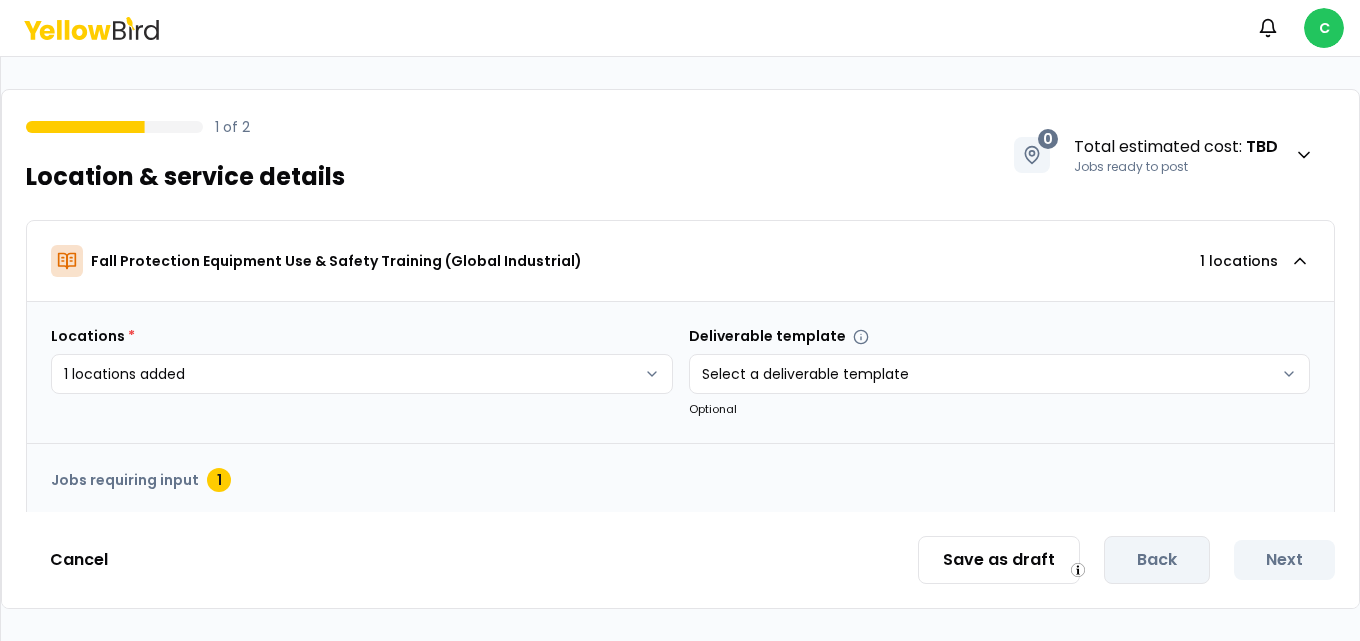scroll, scrollTop: 100, scrollLeft: 0, axis: vertical 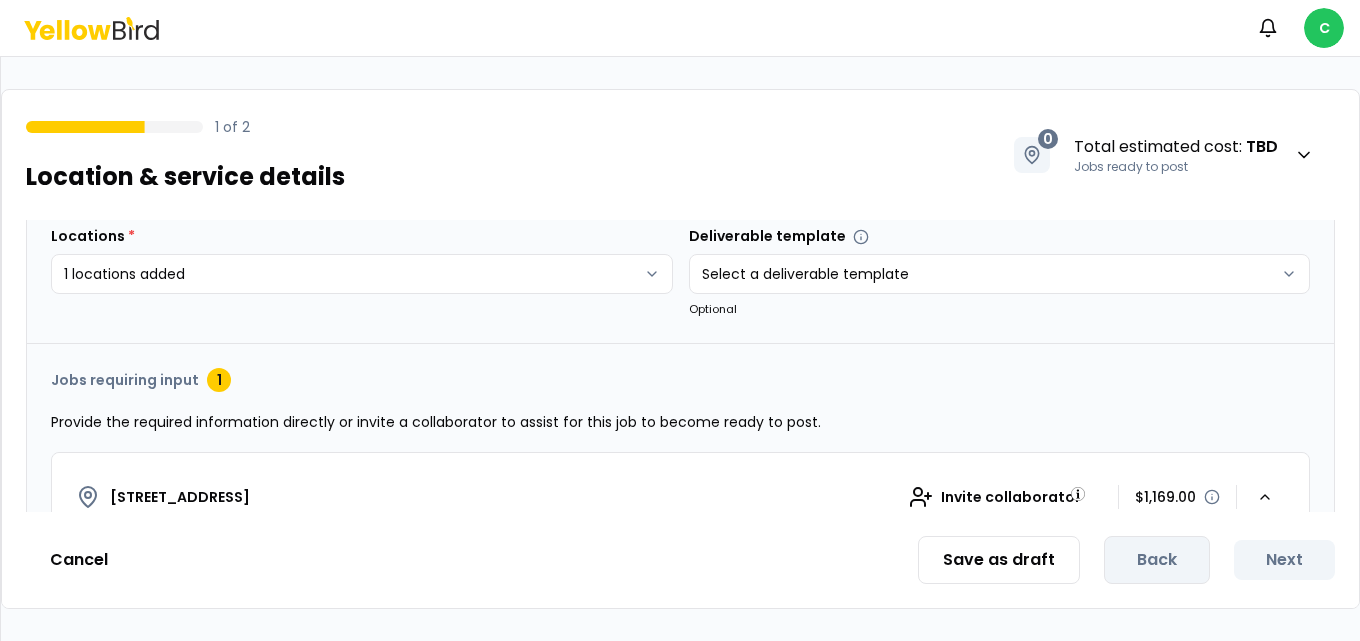 click on "Save as draft Back Next" at bounding box center (1126, 560) 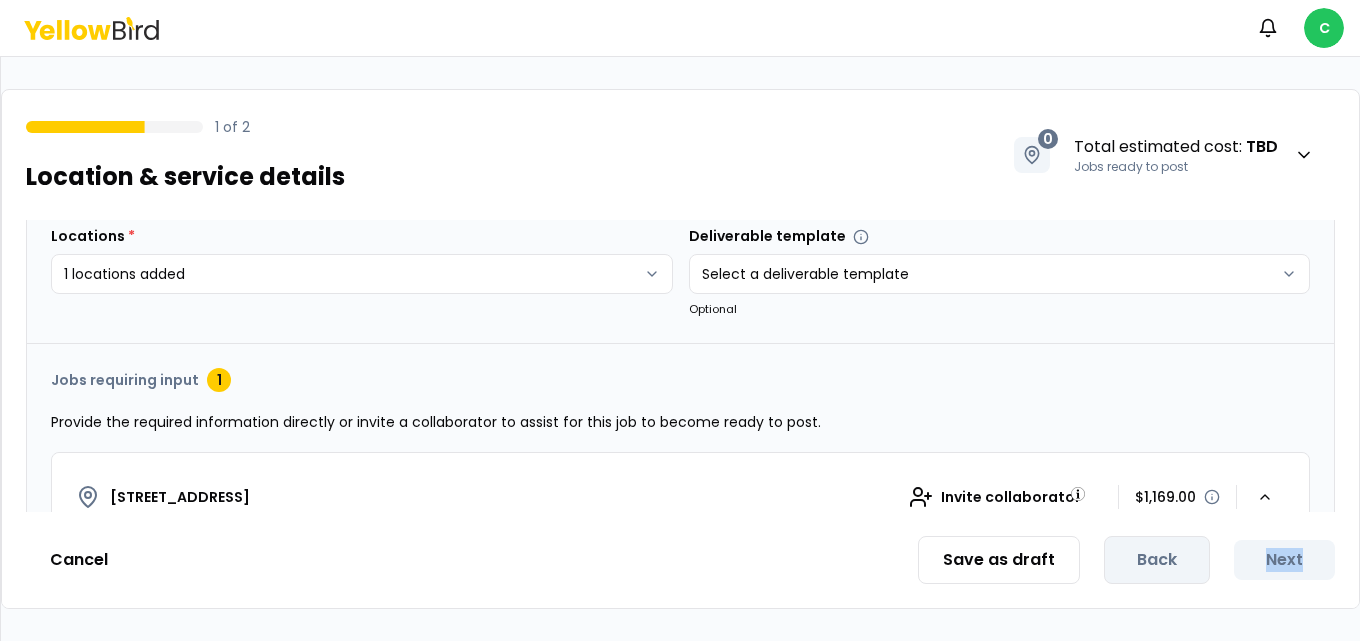 click on "Save as draft Back Next" at bounding box center [1126, 560] 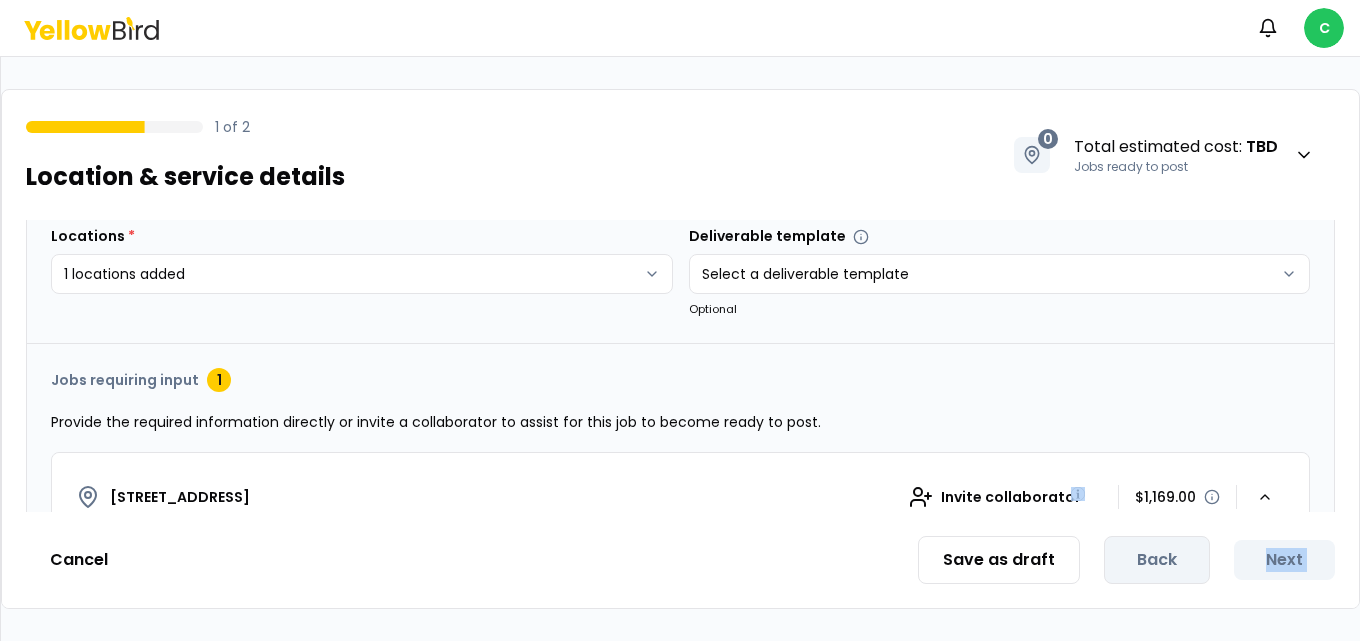 click on "Save as draft Back Next" at bounding box center (1126, 560) 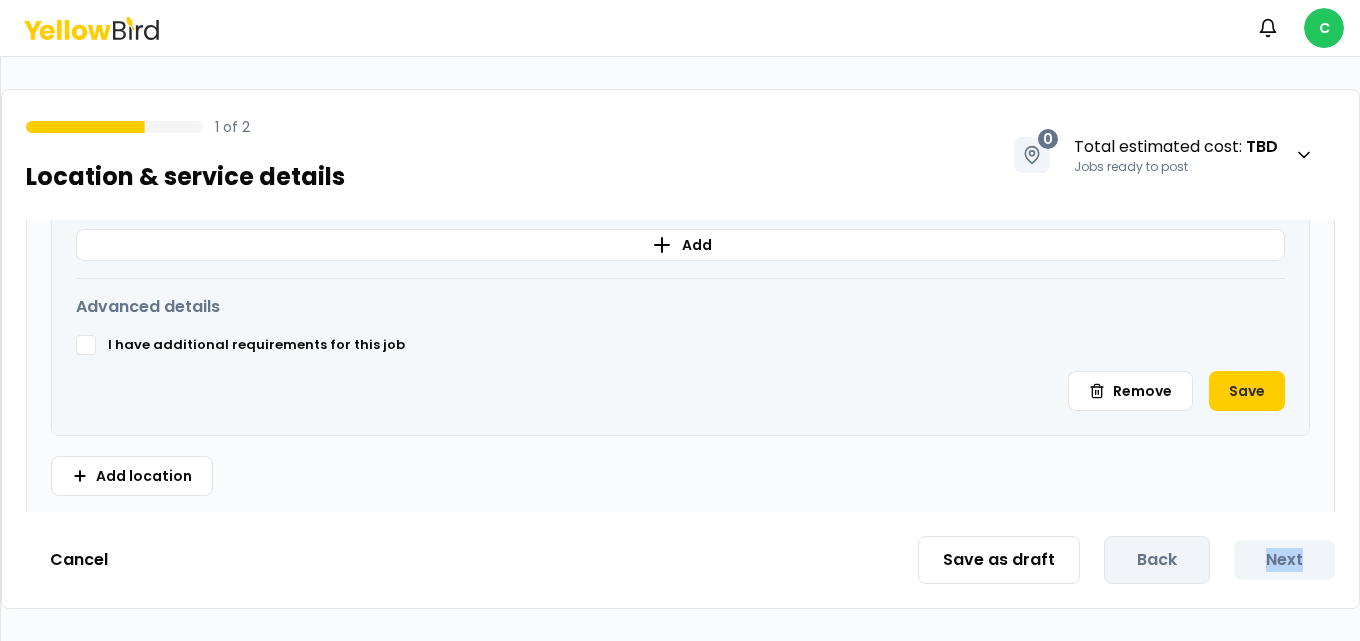 scroll, scrollTop: 1042, scrollLeft: 0, axis: vertical 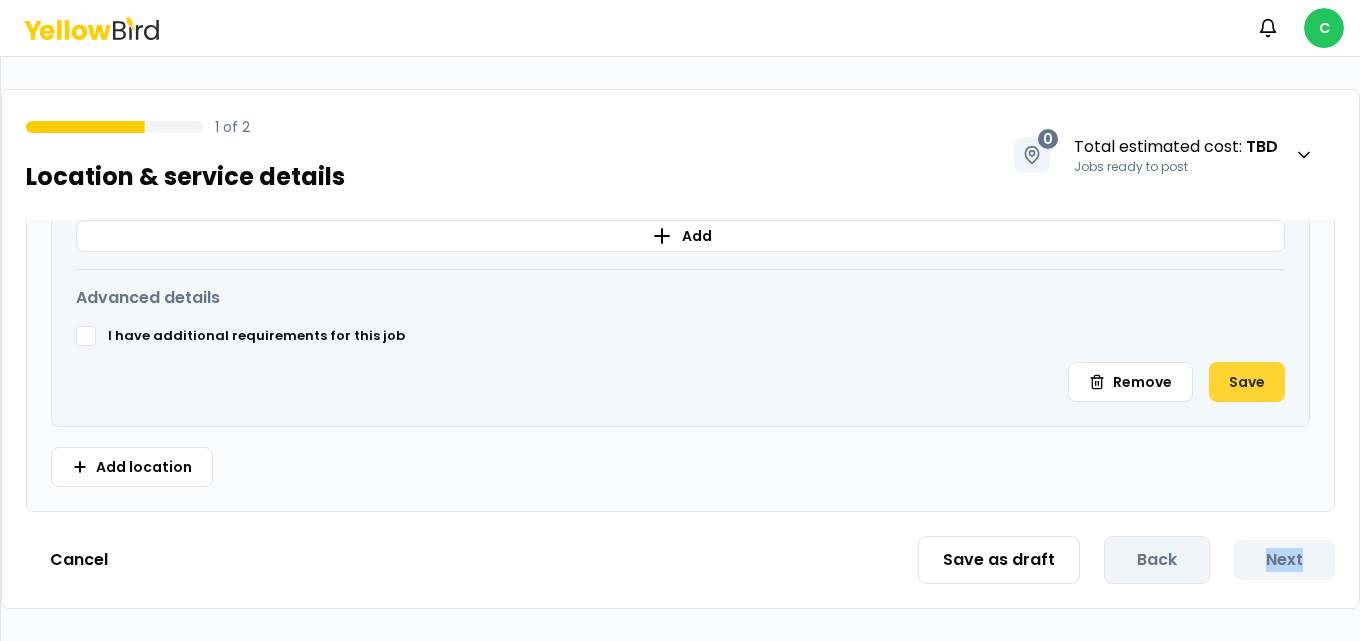 click on "Save" at bounding box center [1247, 382] 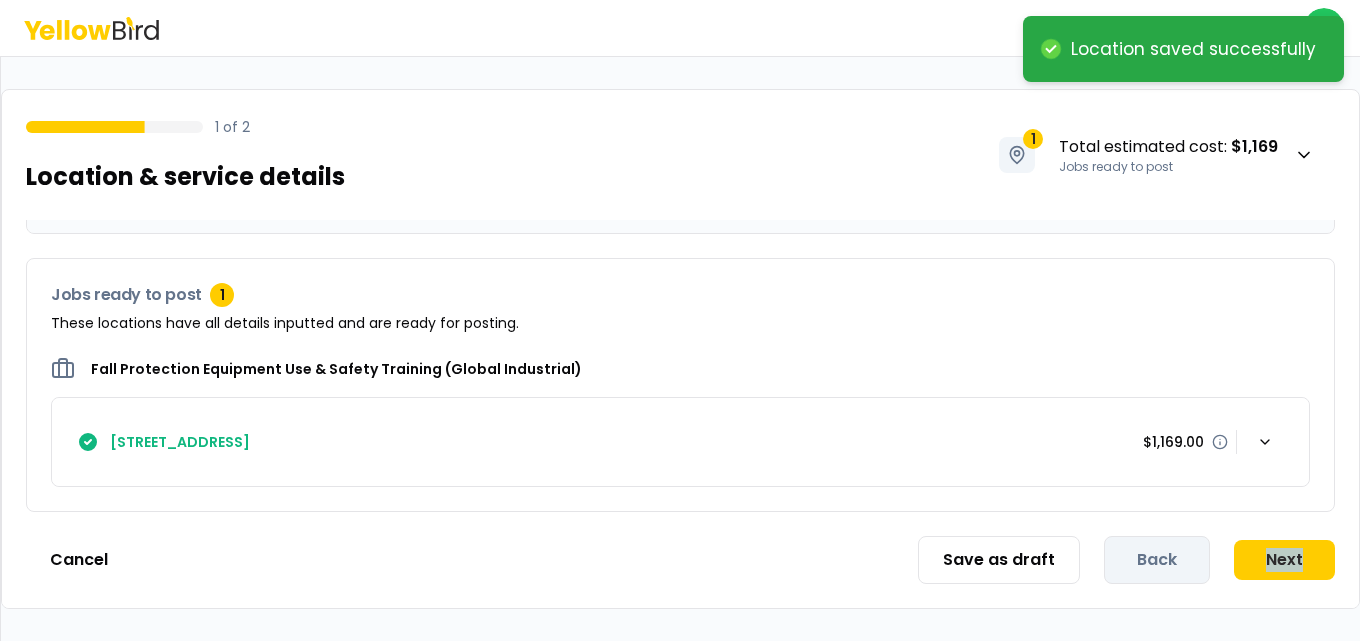 scroll, scrollTop: 210, scrollLeft: 0, axis: vertical 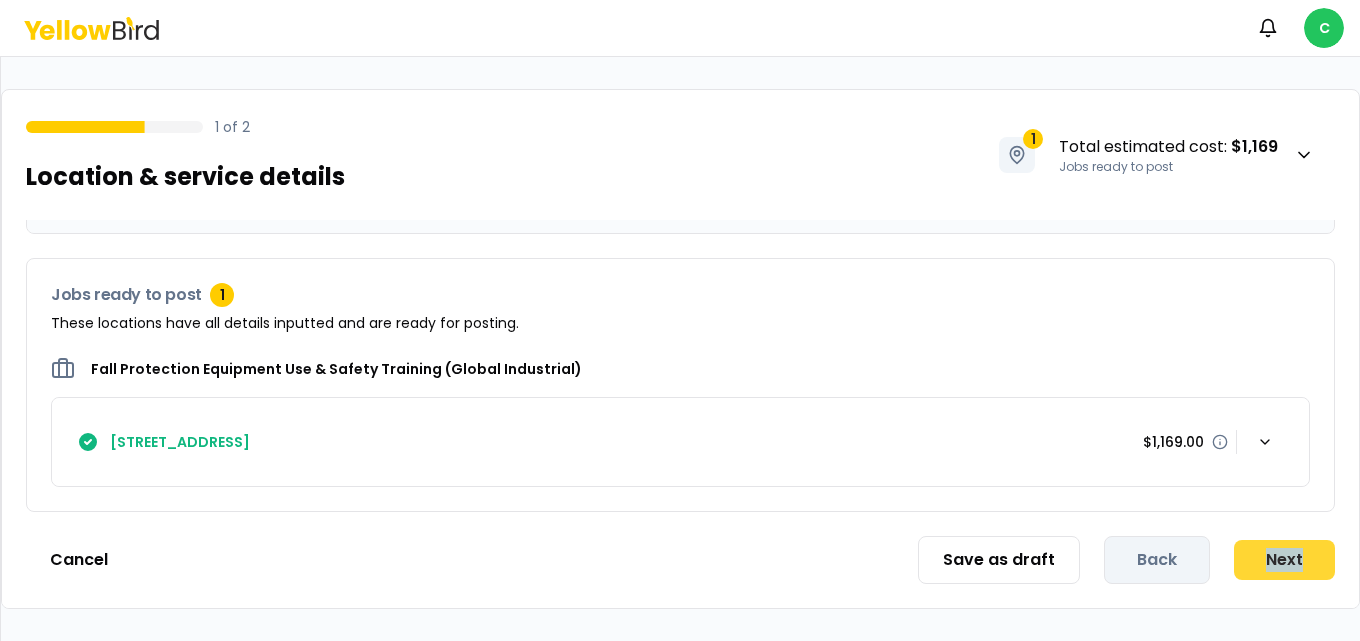 click on "Next" at bounding box center [1284, 560] 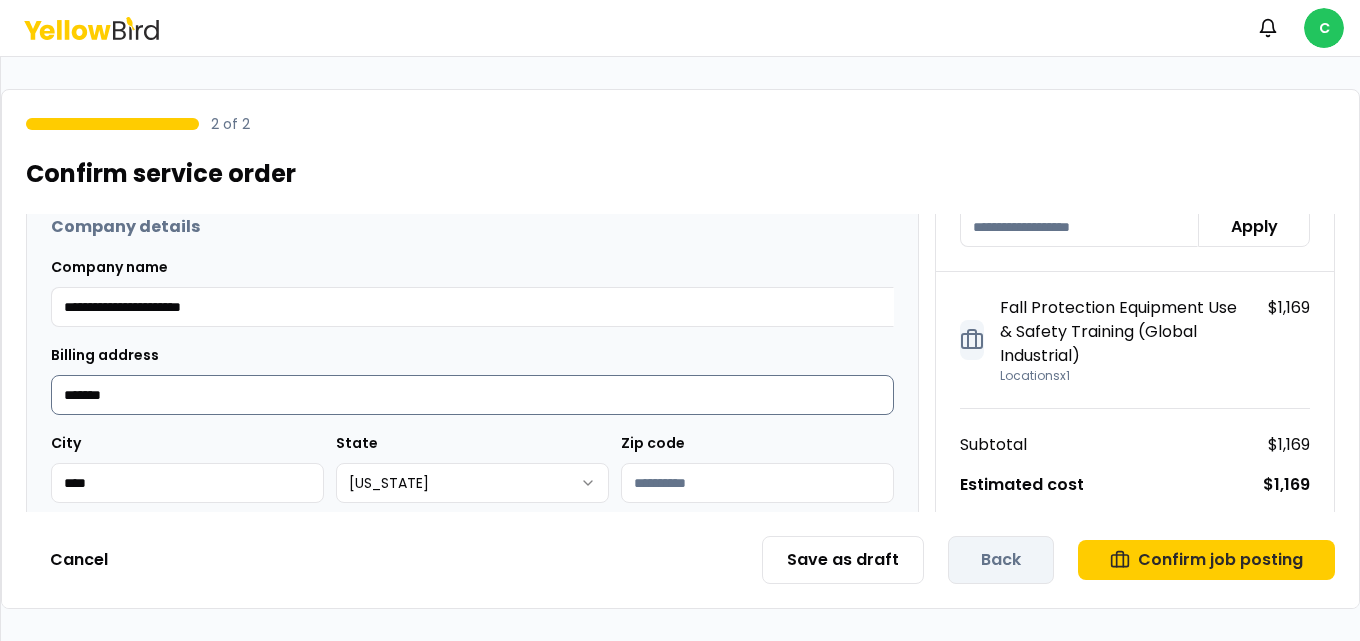 click on "*******" at bounding box center [472, 395] 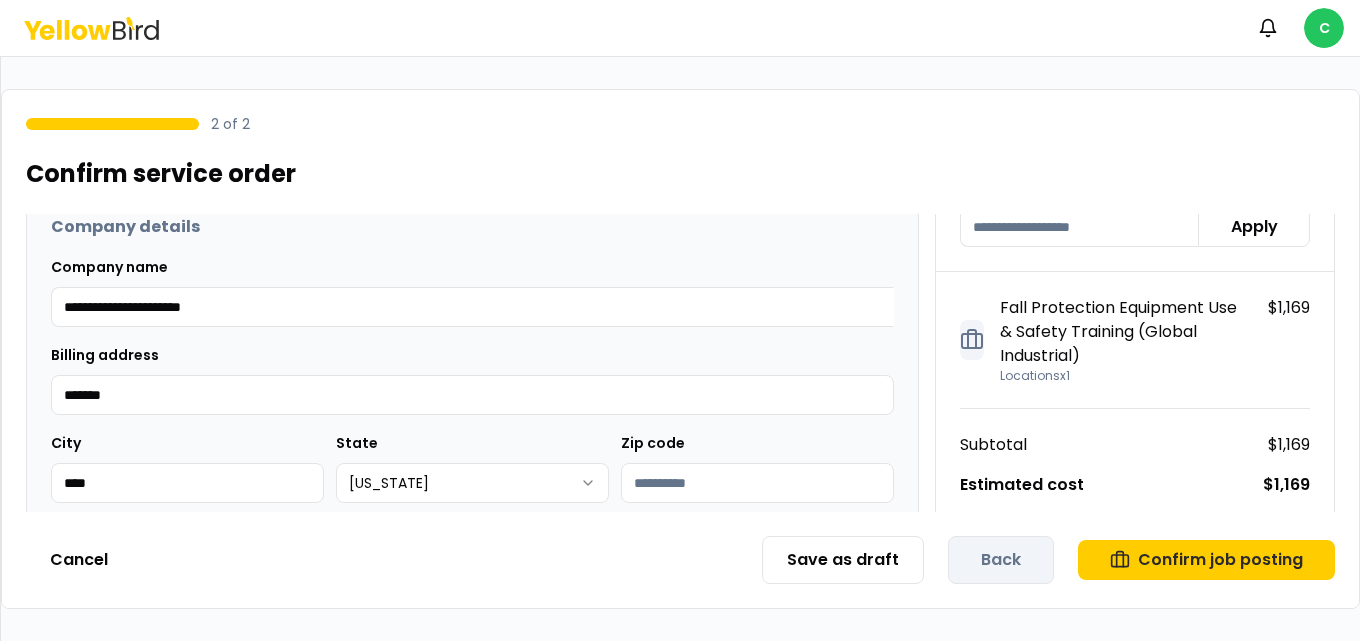 click on "City ****" at bounding box center (187, 467) 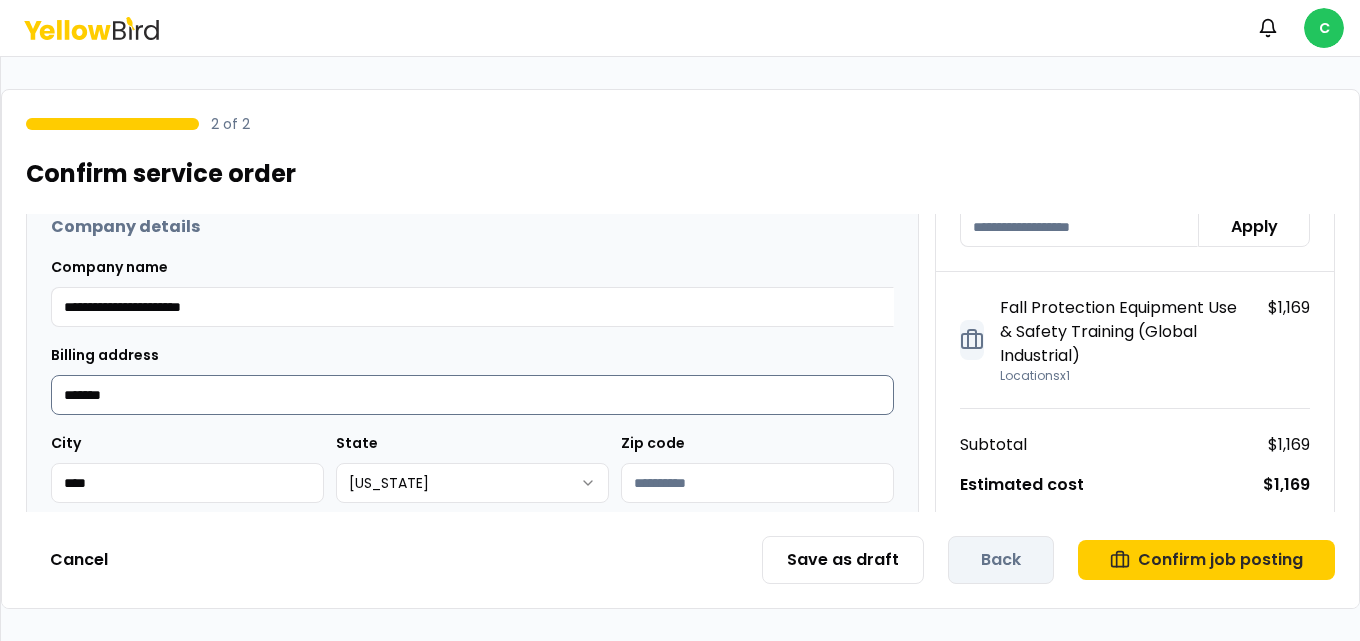 click on "*******" at bounding box center [472, 395] 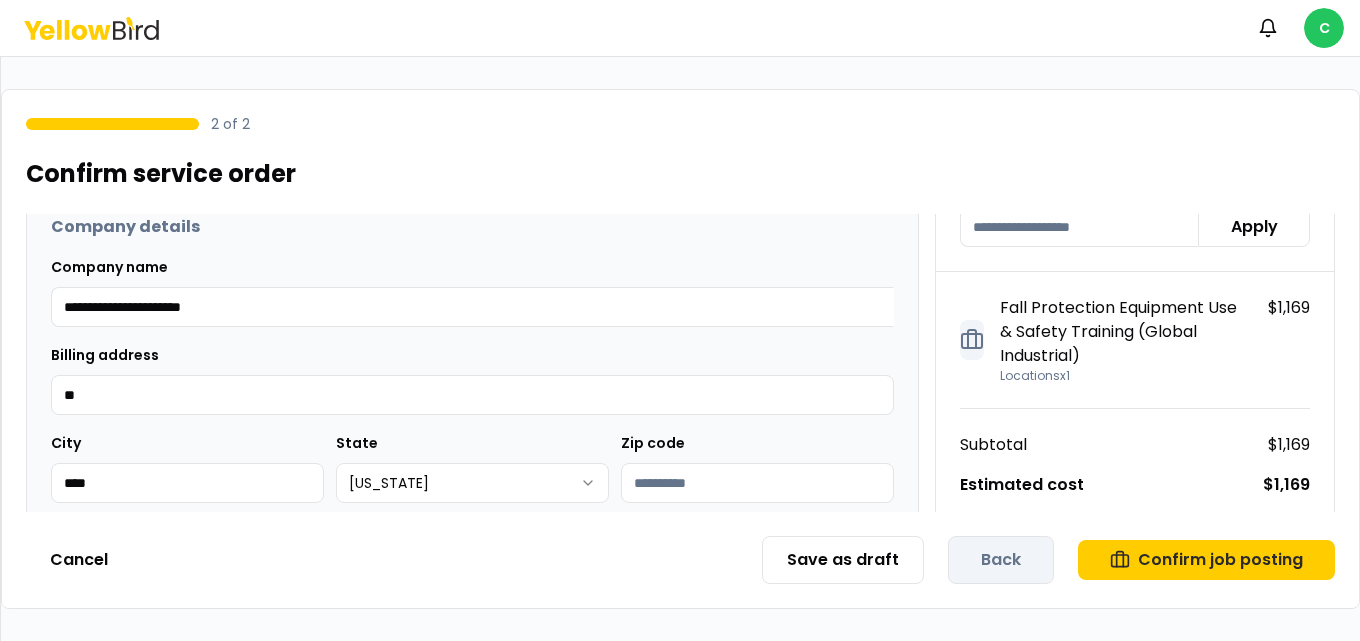 type on "*" 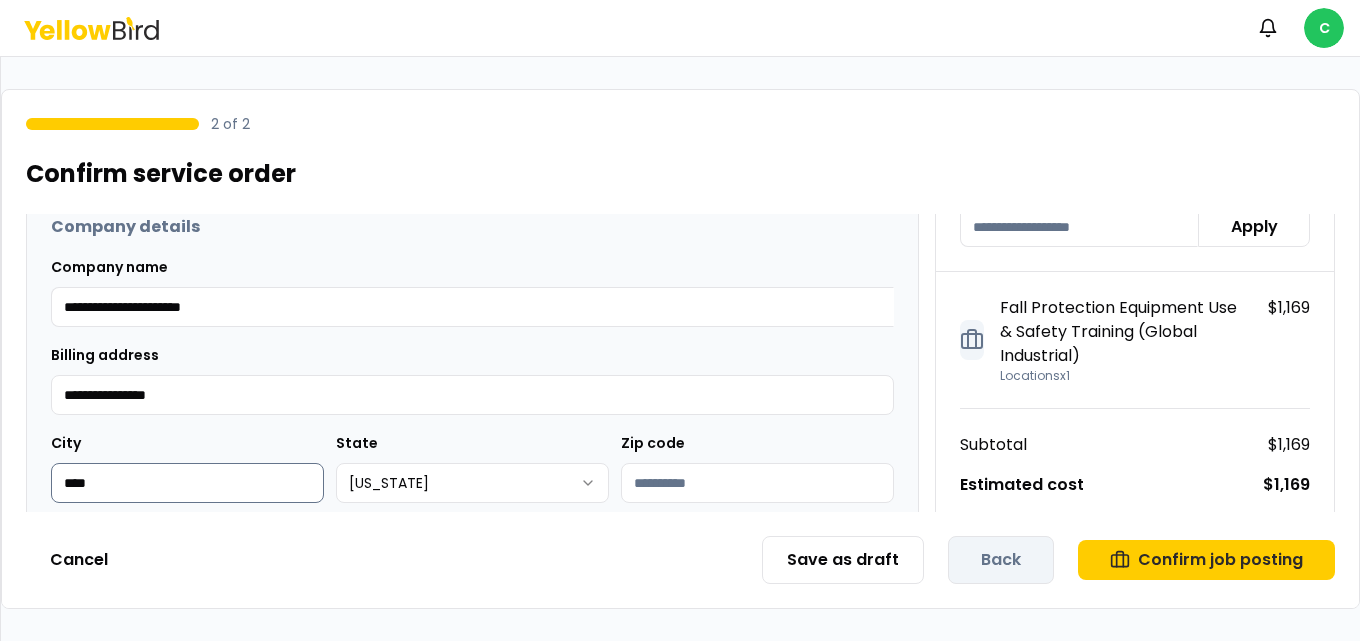 type on "**********" 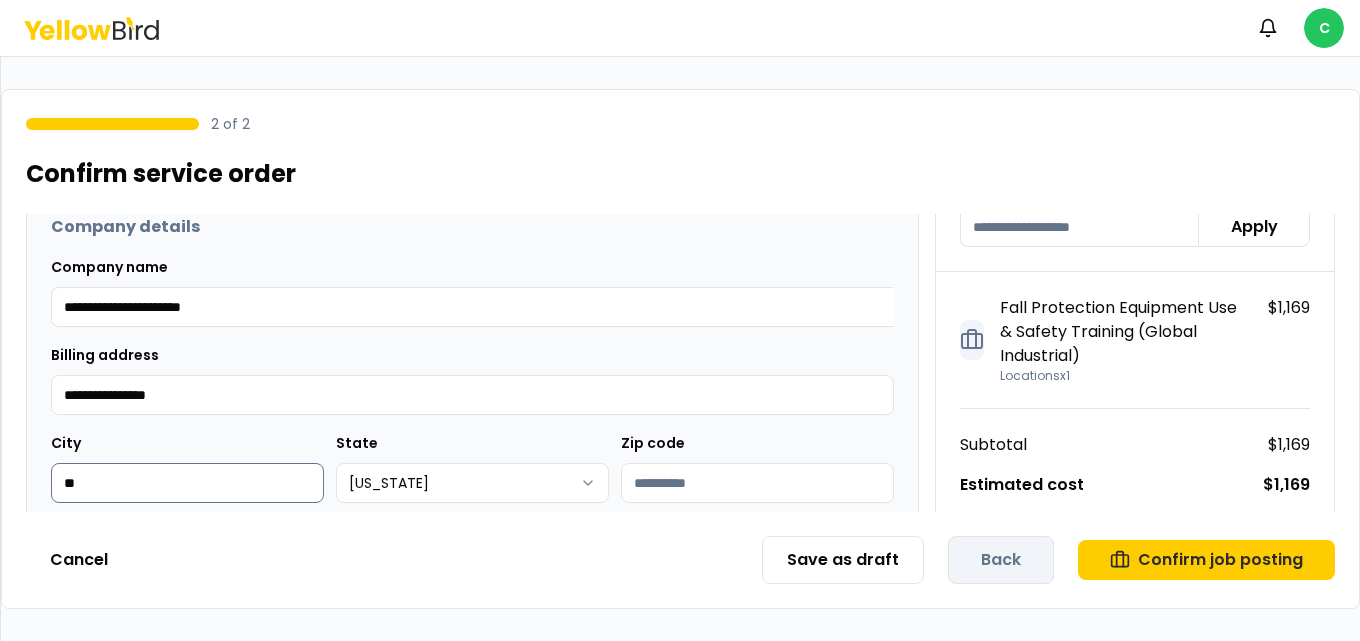 type on "*" 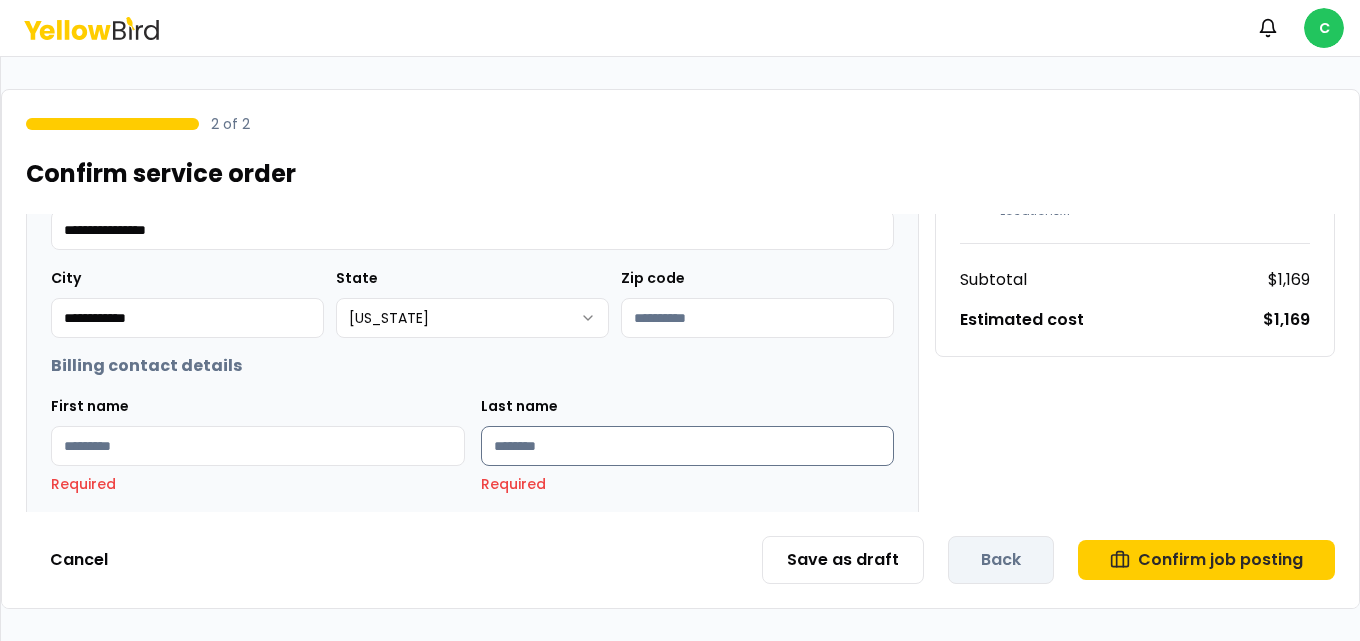 scroll, scrollTop: 410, scrollLeft: 0, axis: vertical 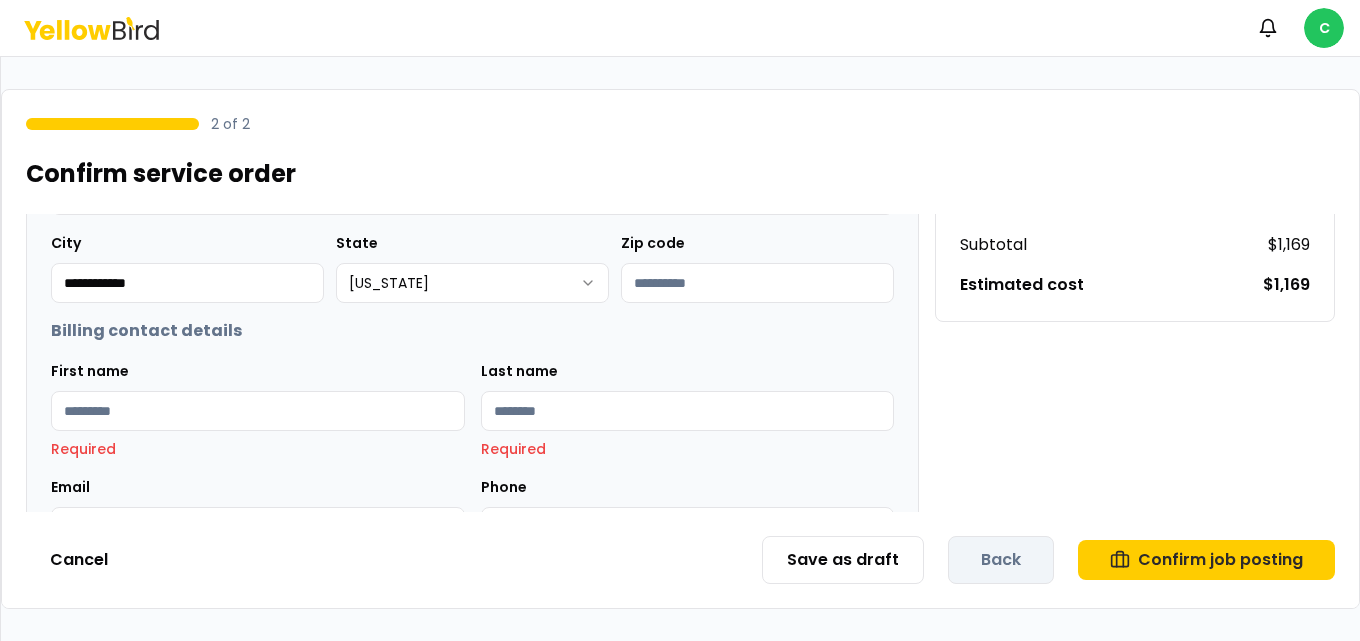 type on "**********" 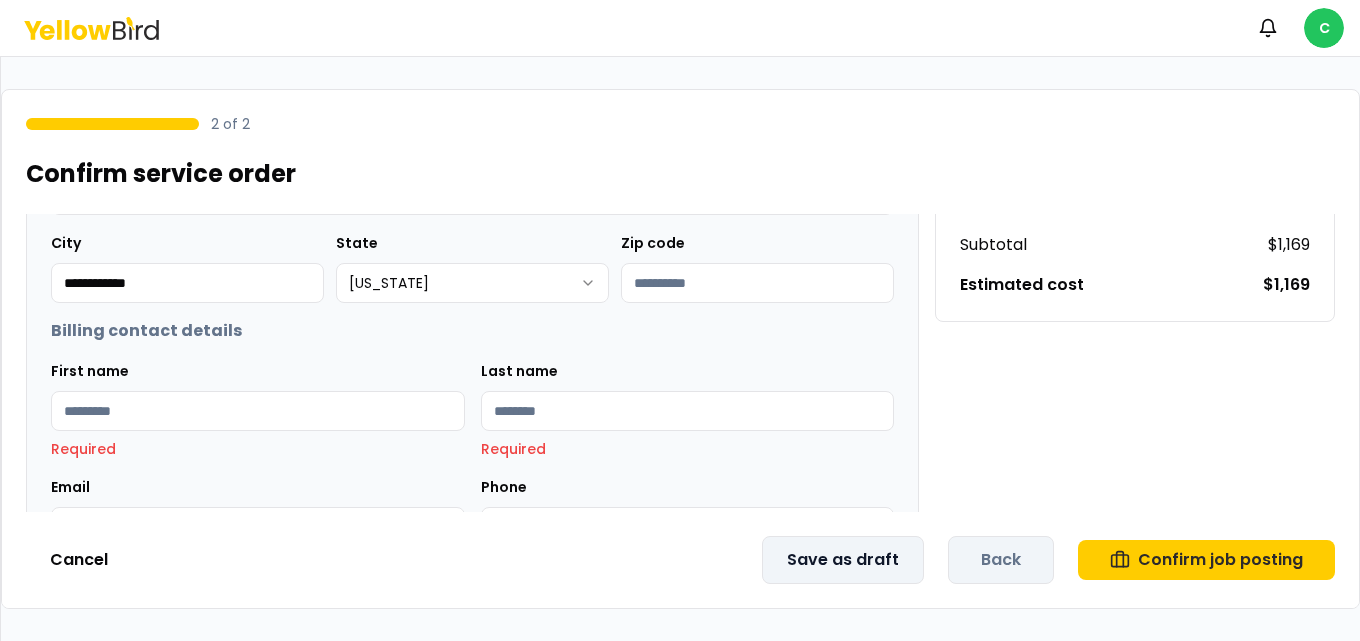 click on "Save as draft" at bounding box center [843, 560] 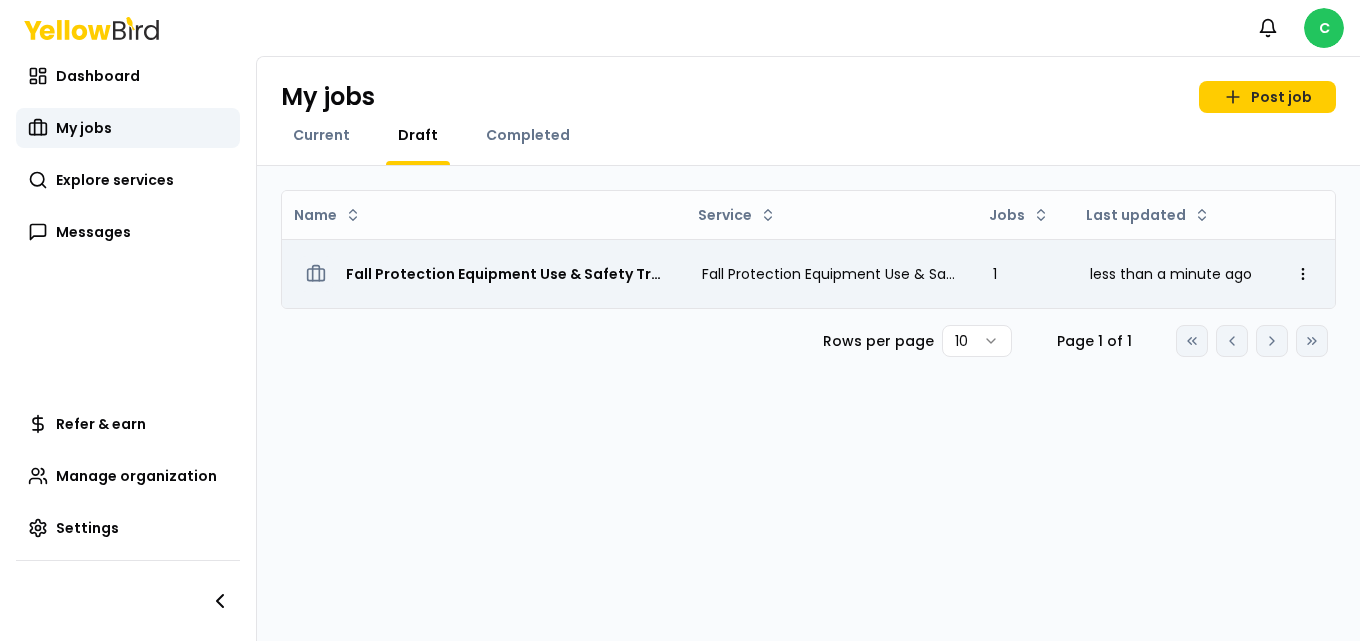 click on "Fall Protection Equipment Use & Safety Training (Global Industrial) - [STREET_ADDRESS]" at bounding box center [484, 274] 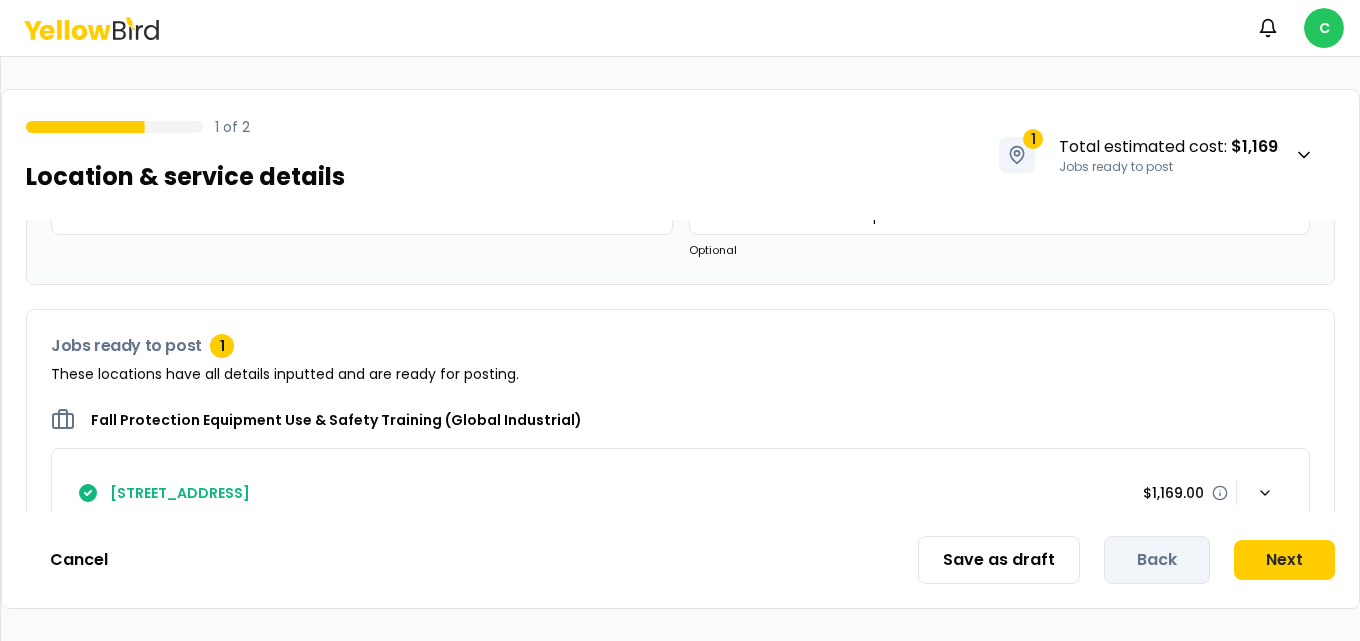 scroll, scrollTop: 210, scrollLeft: 0, axis: vertical 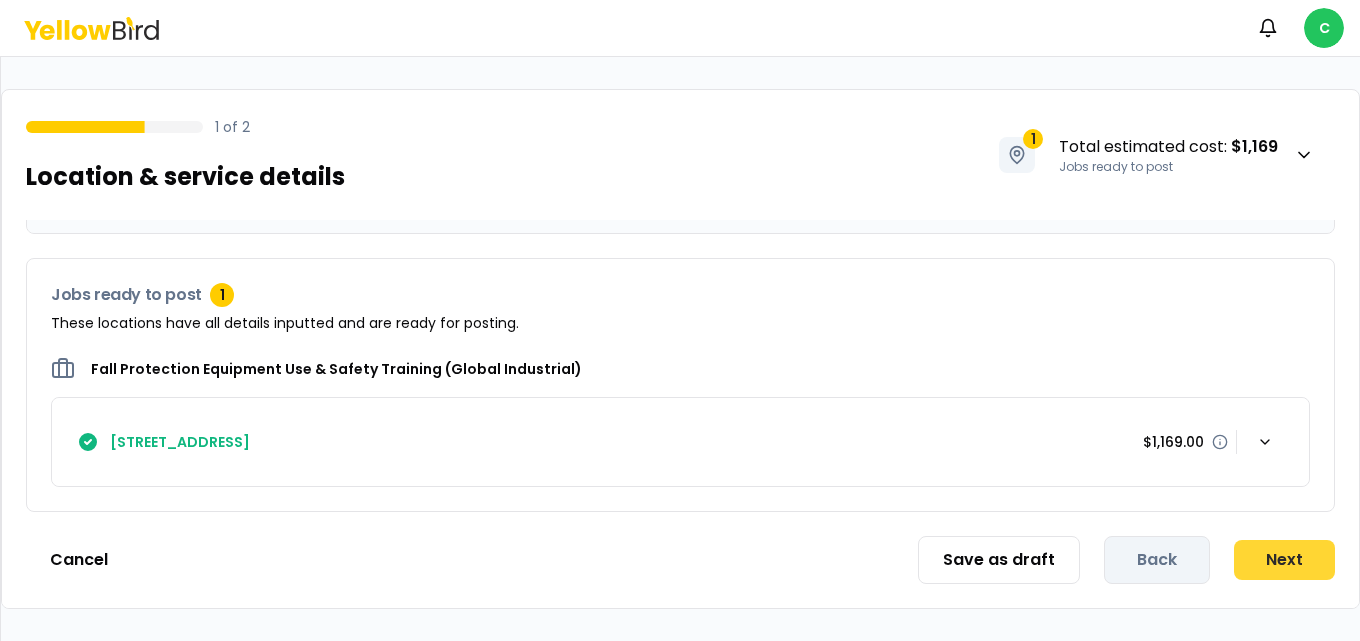 click on "Next" at bounding box center (1284, 560) 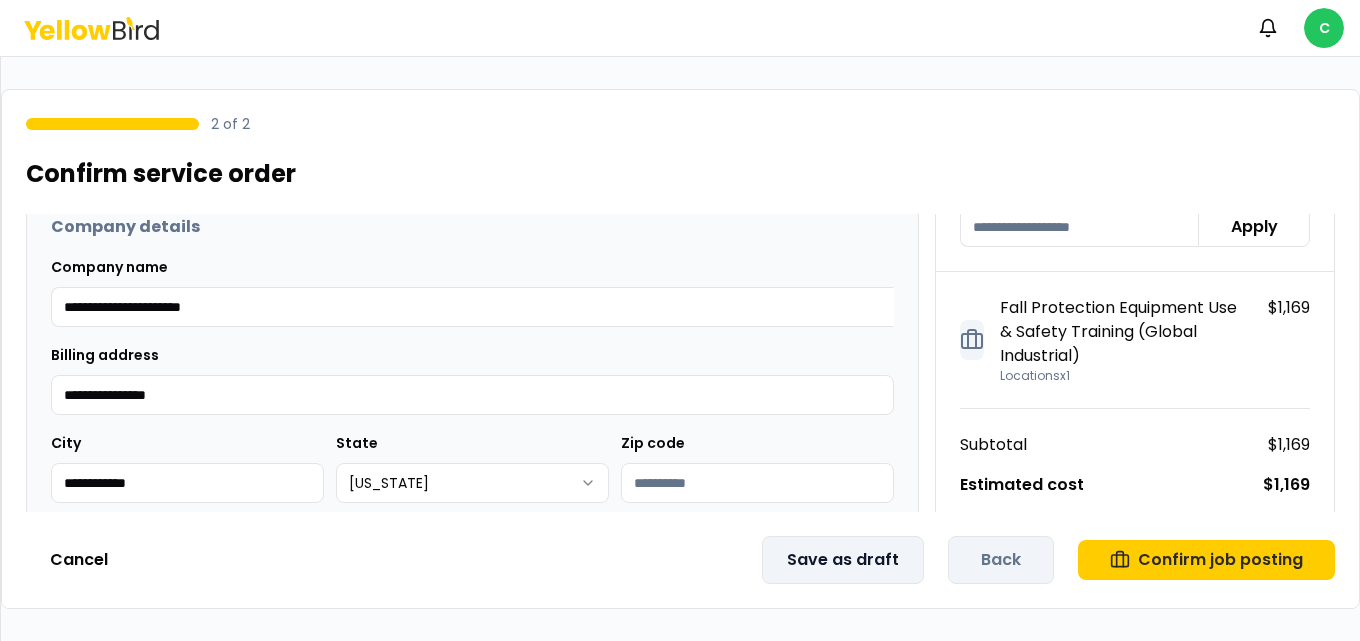 click on "Save as draft" at bounding box center (843, 560) 